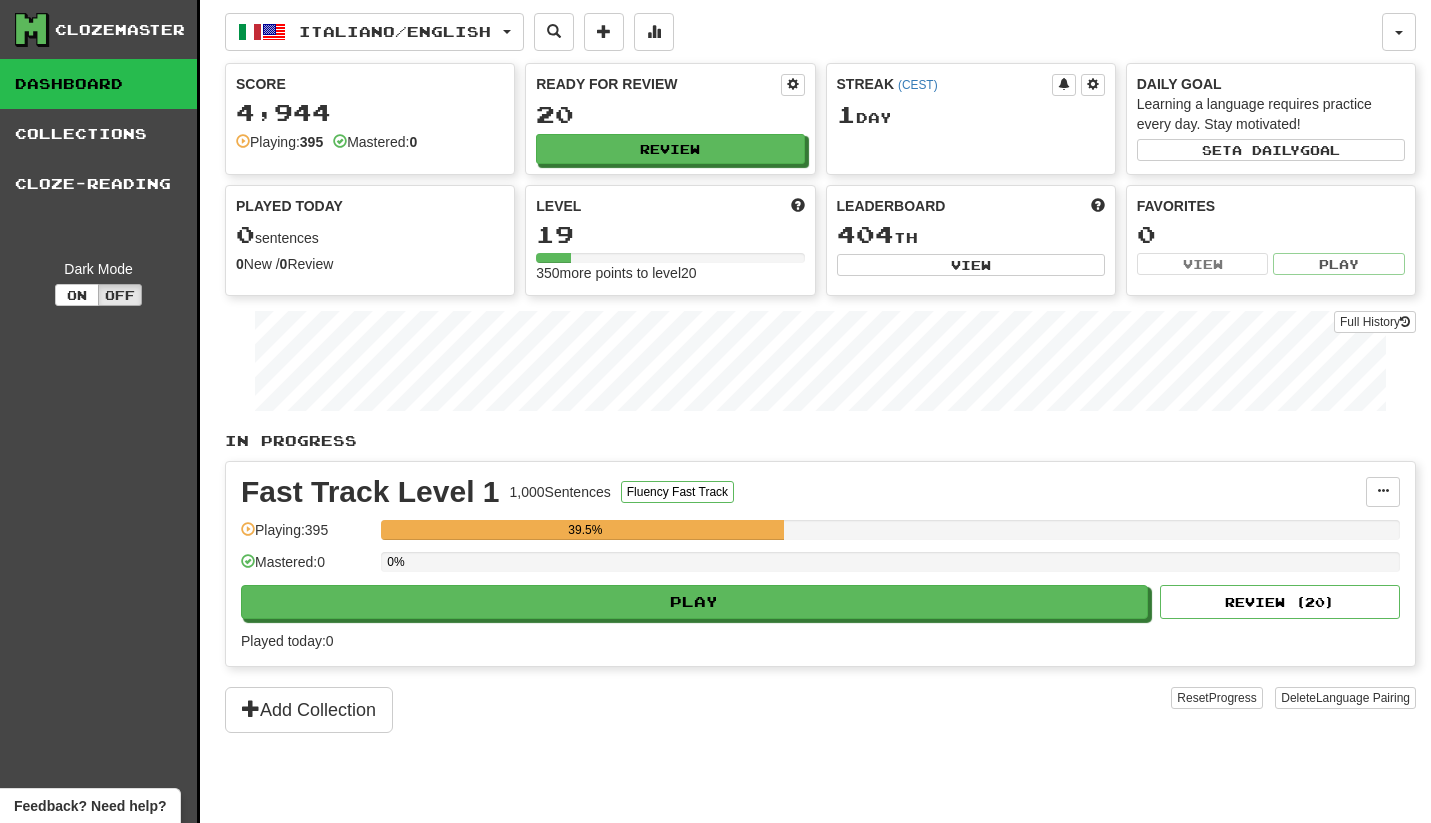 scroll, scrollTop: 0, scrollLeft: 0, axis: both 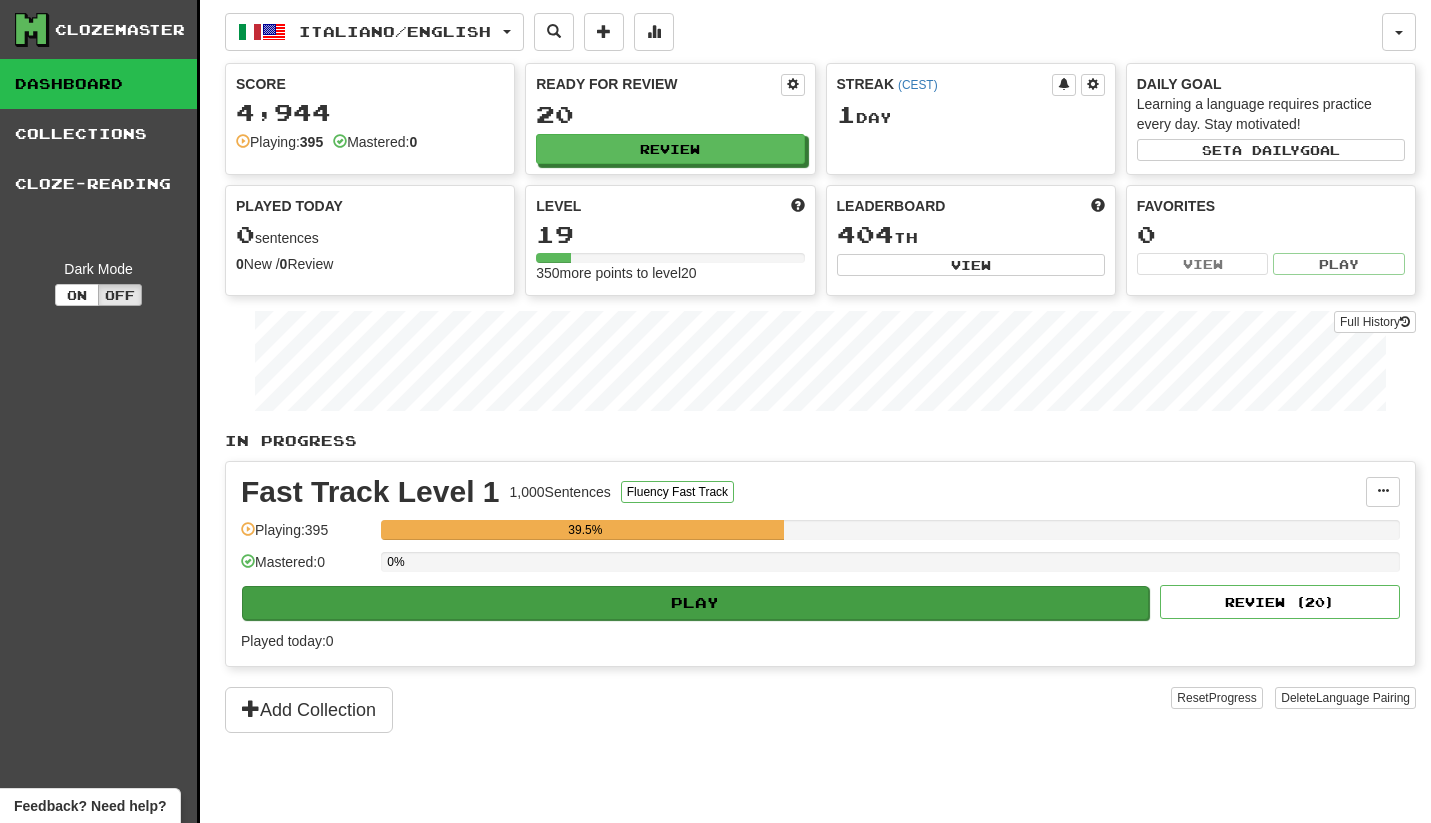 click on "Play" at bounding box center (695, 603) 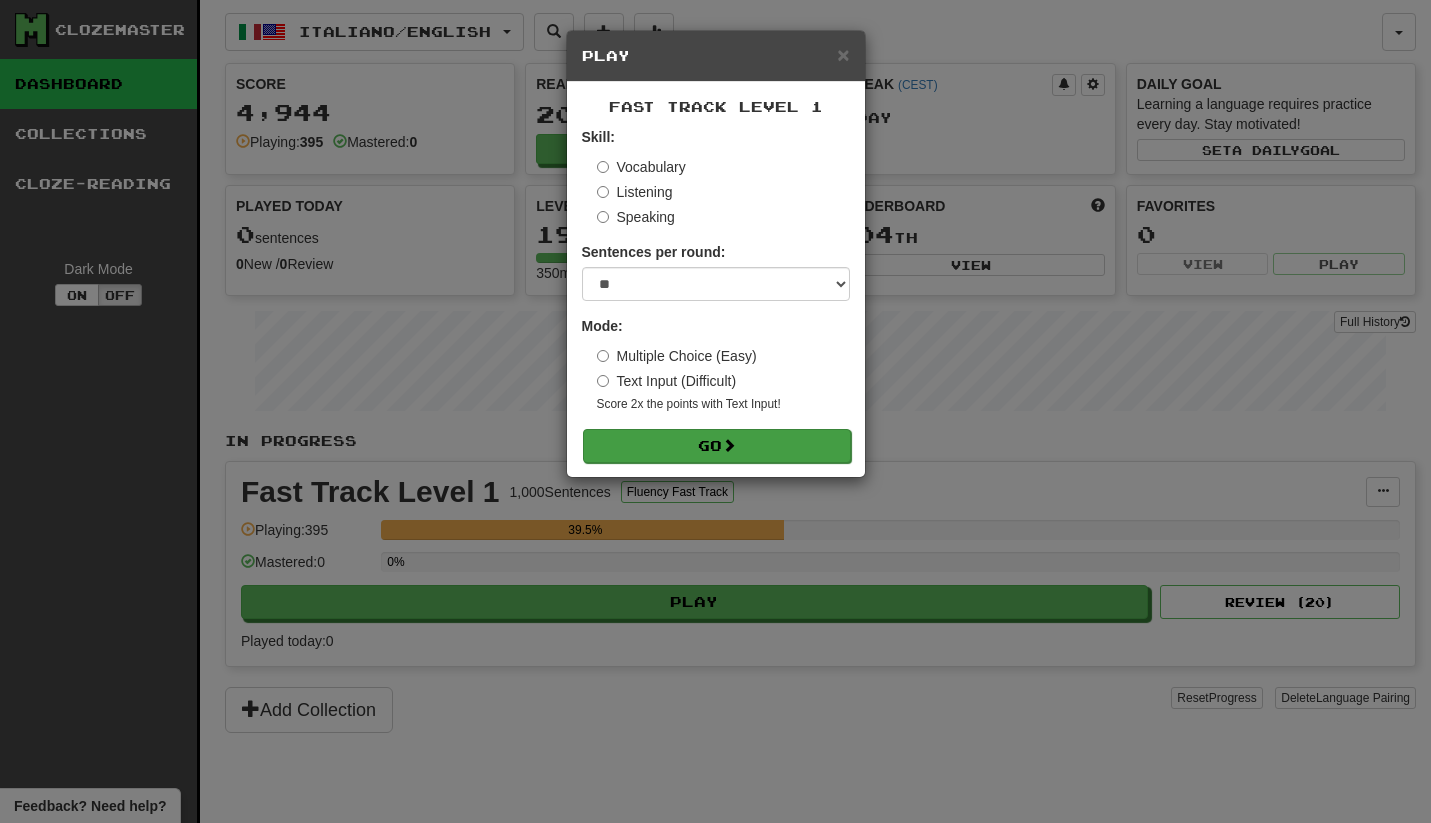 click on "Go" at bounding box center (717, 446) 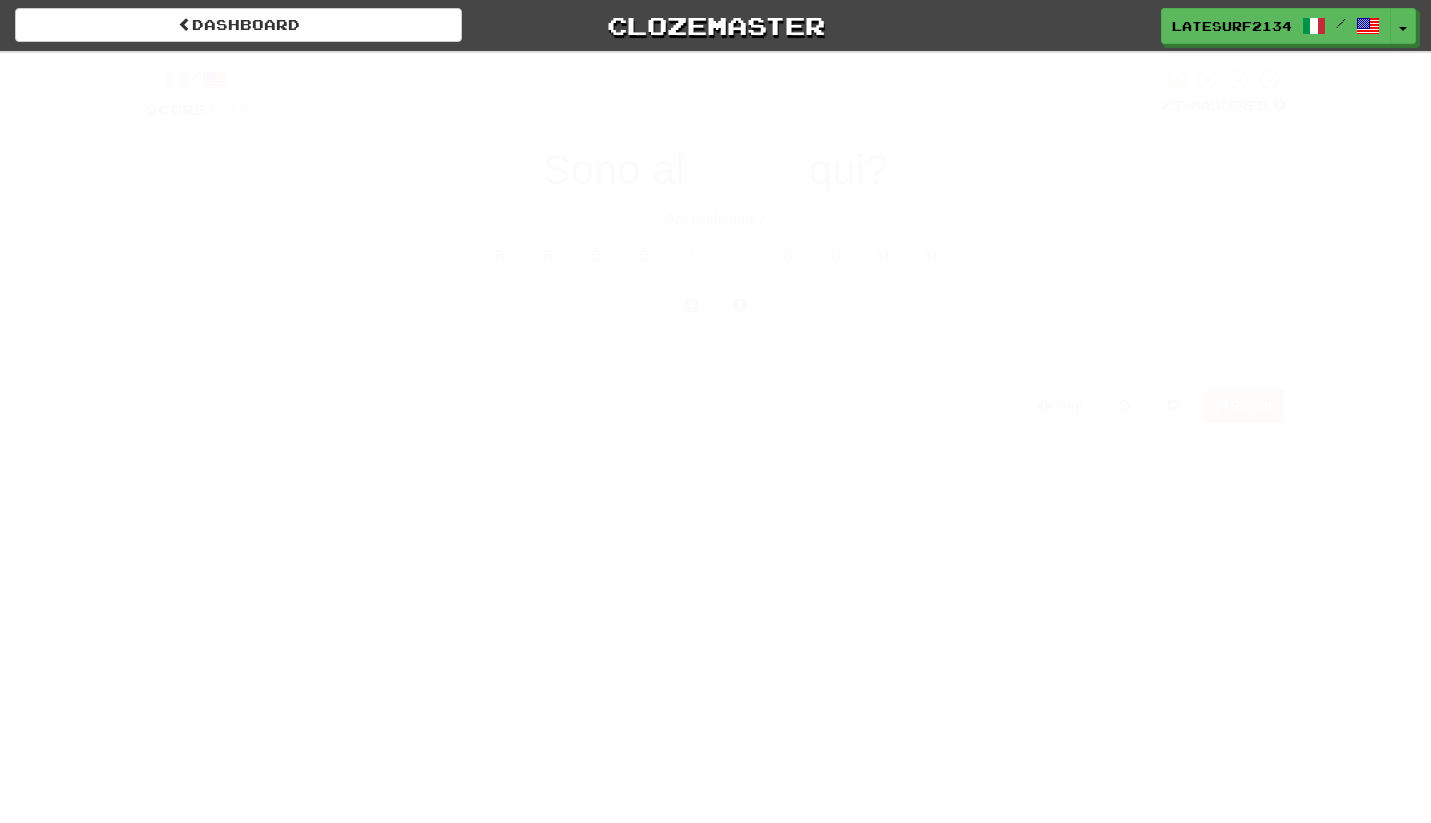 scroll, scrollTop: 0, scrollLeft: 0, axis: both 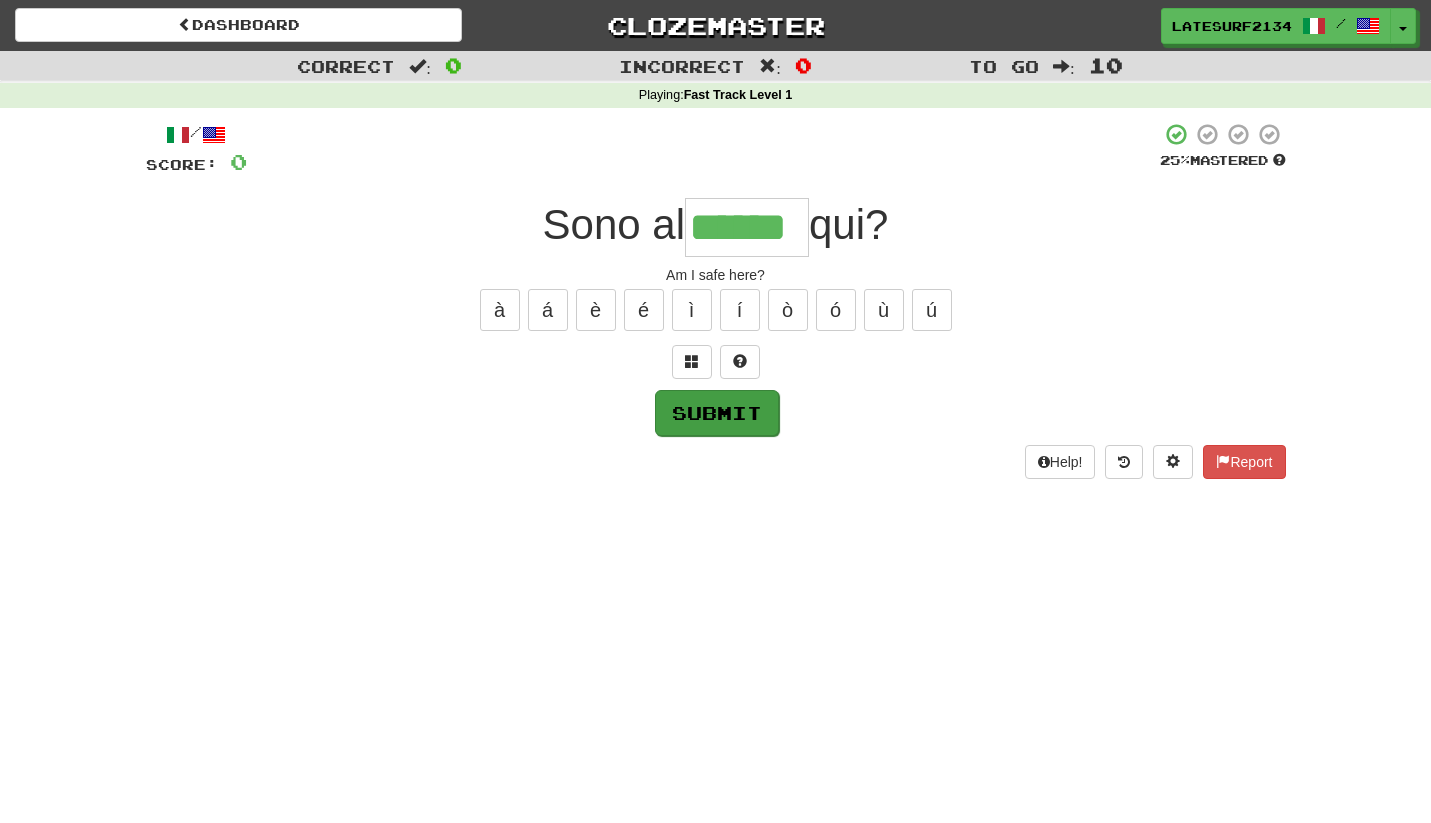 type on "******" 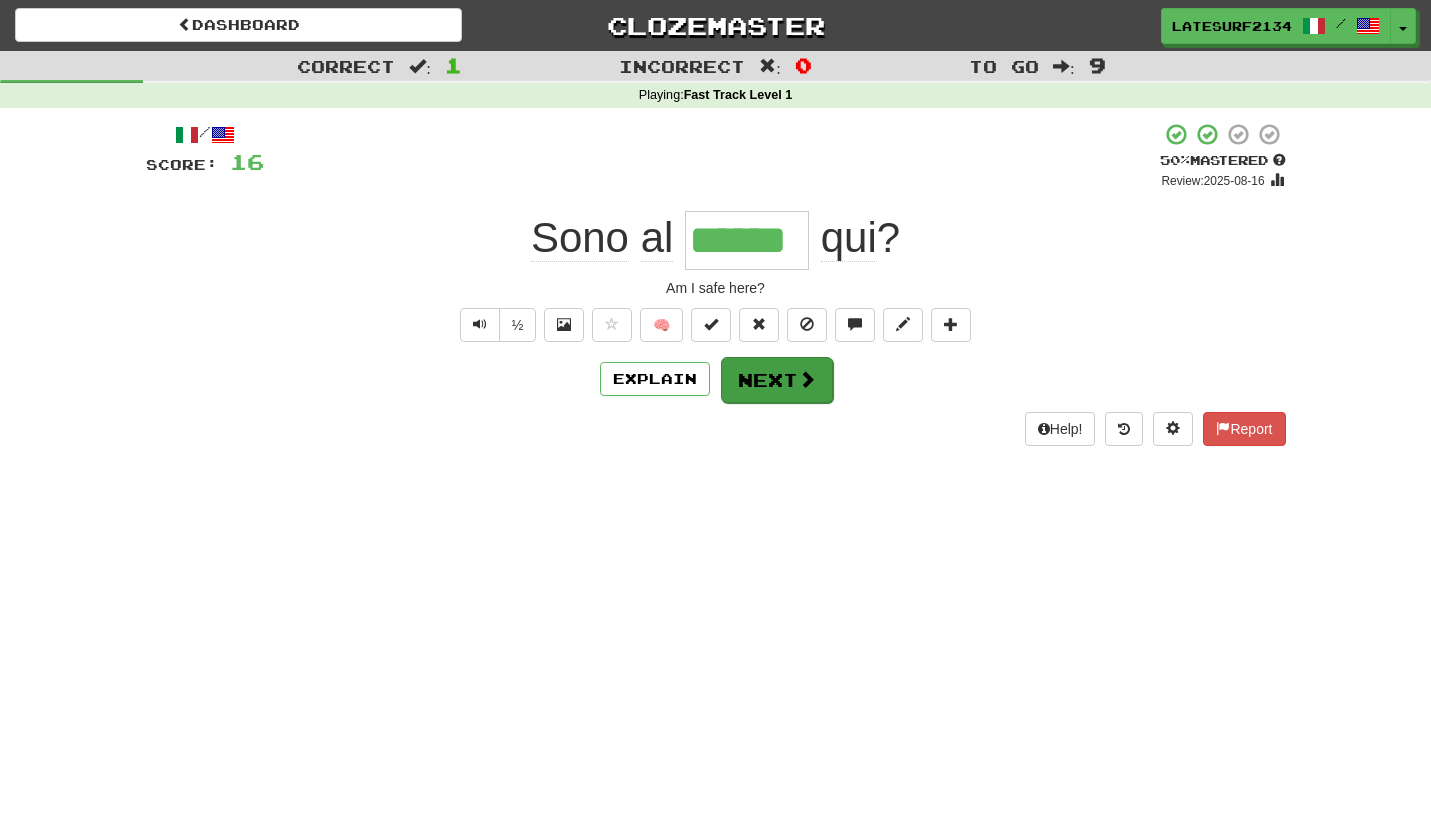 click on "Next" at bounding box center [777, 380] 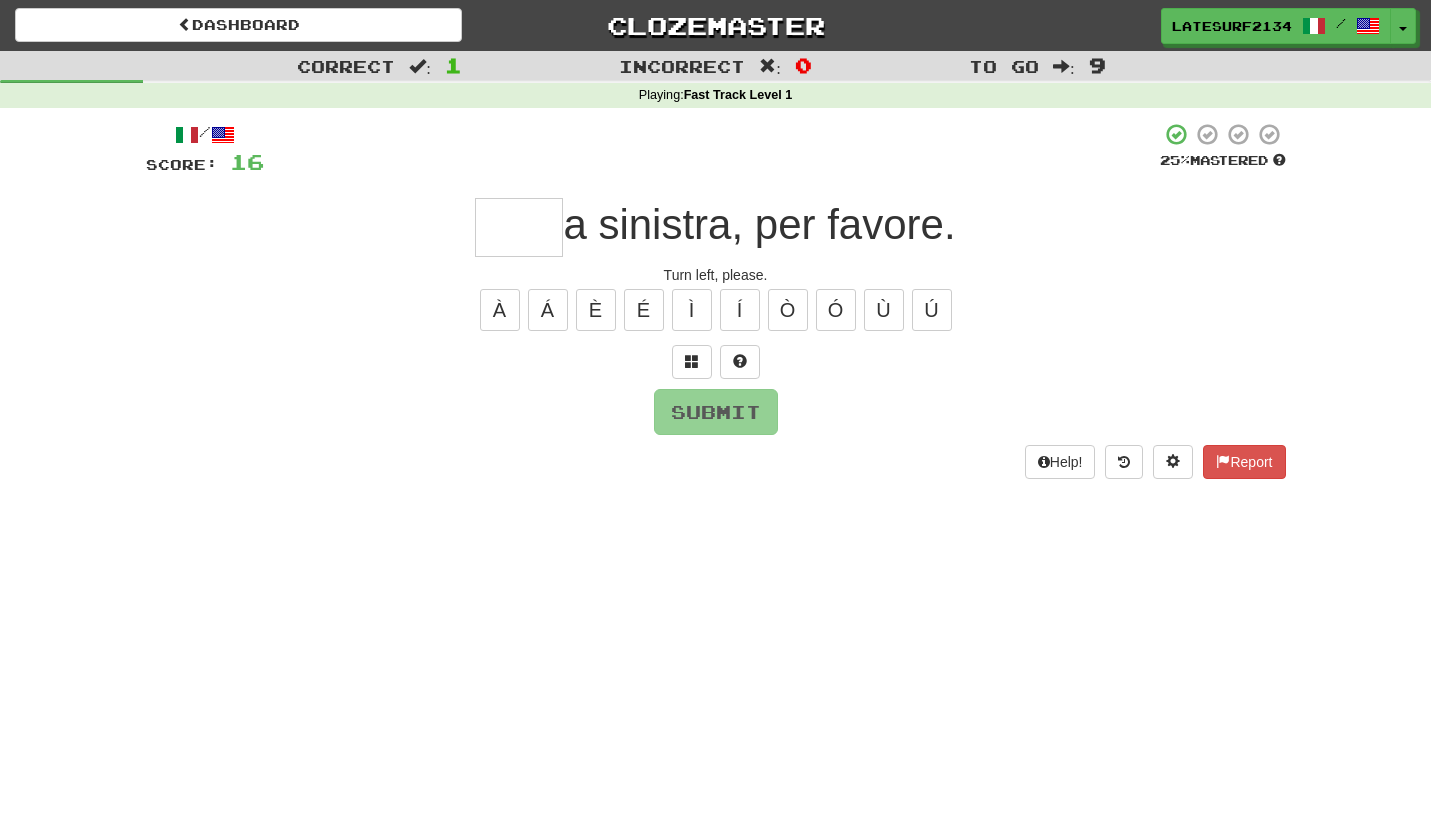 type on "*" 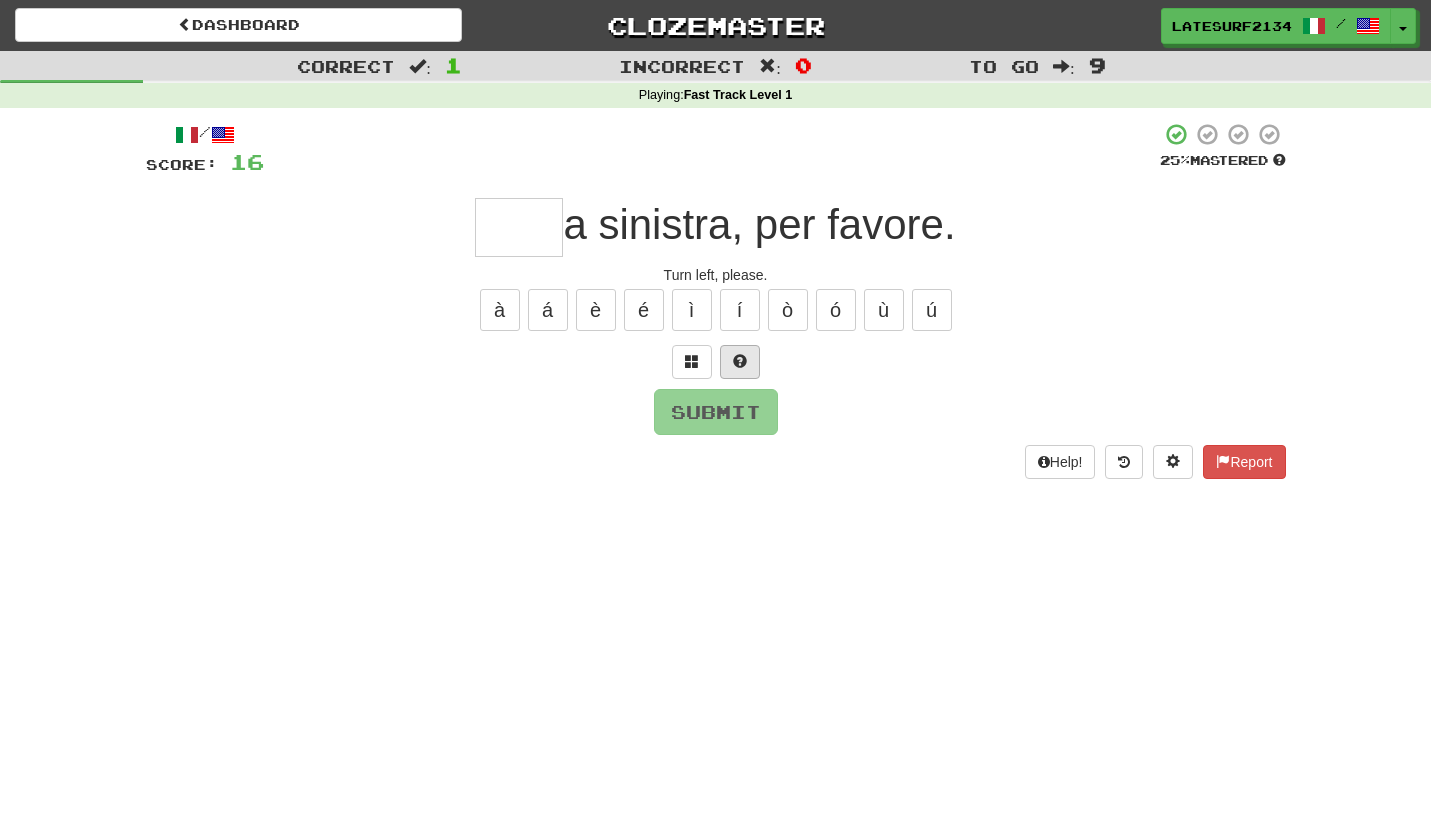 click at bounding box center [740, 361] 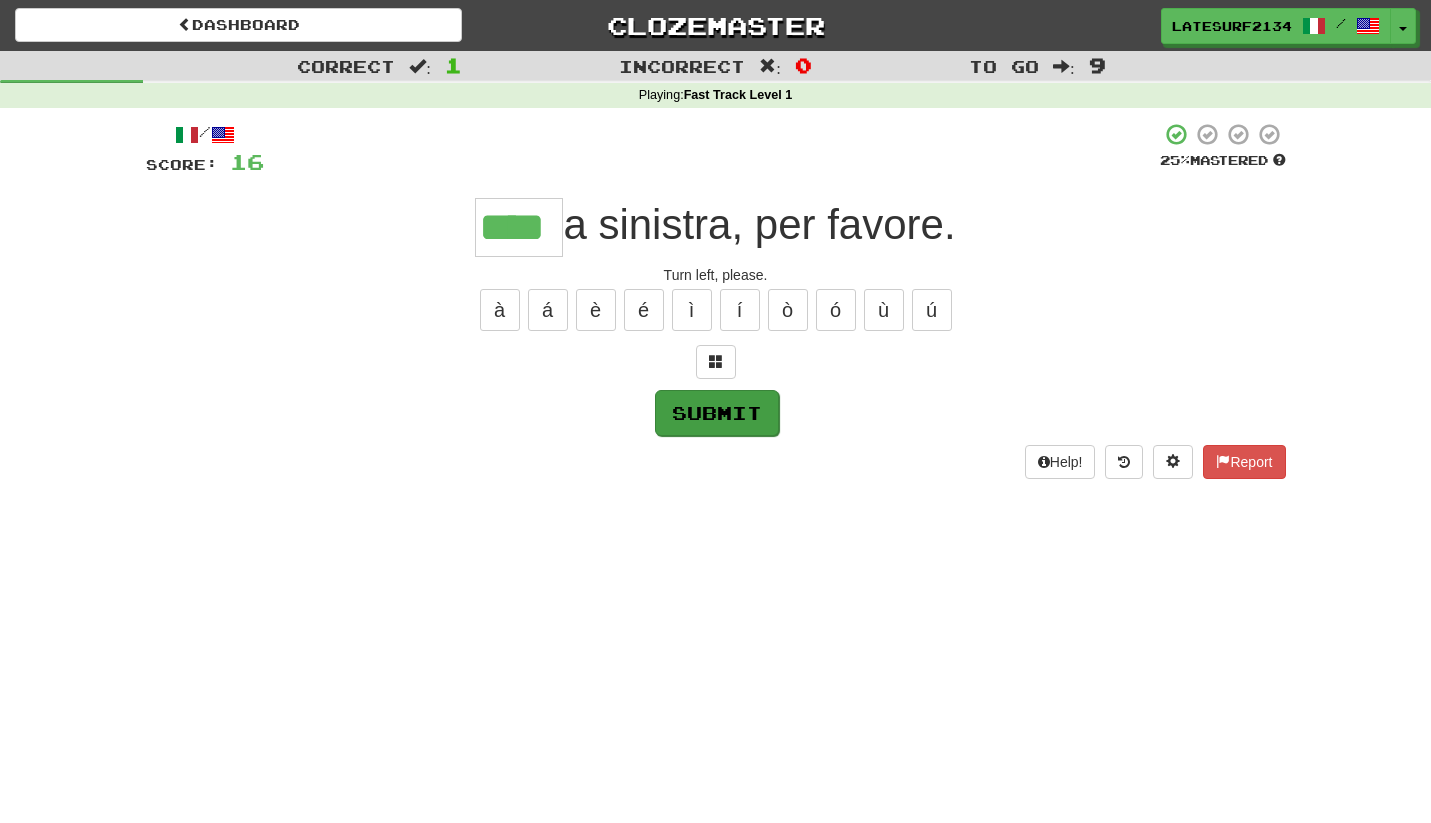 type on "****" 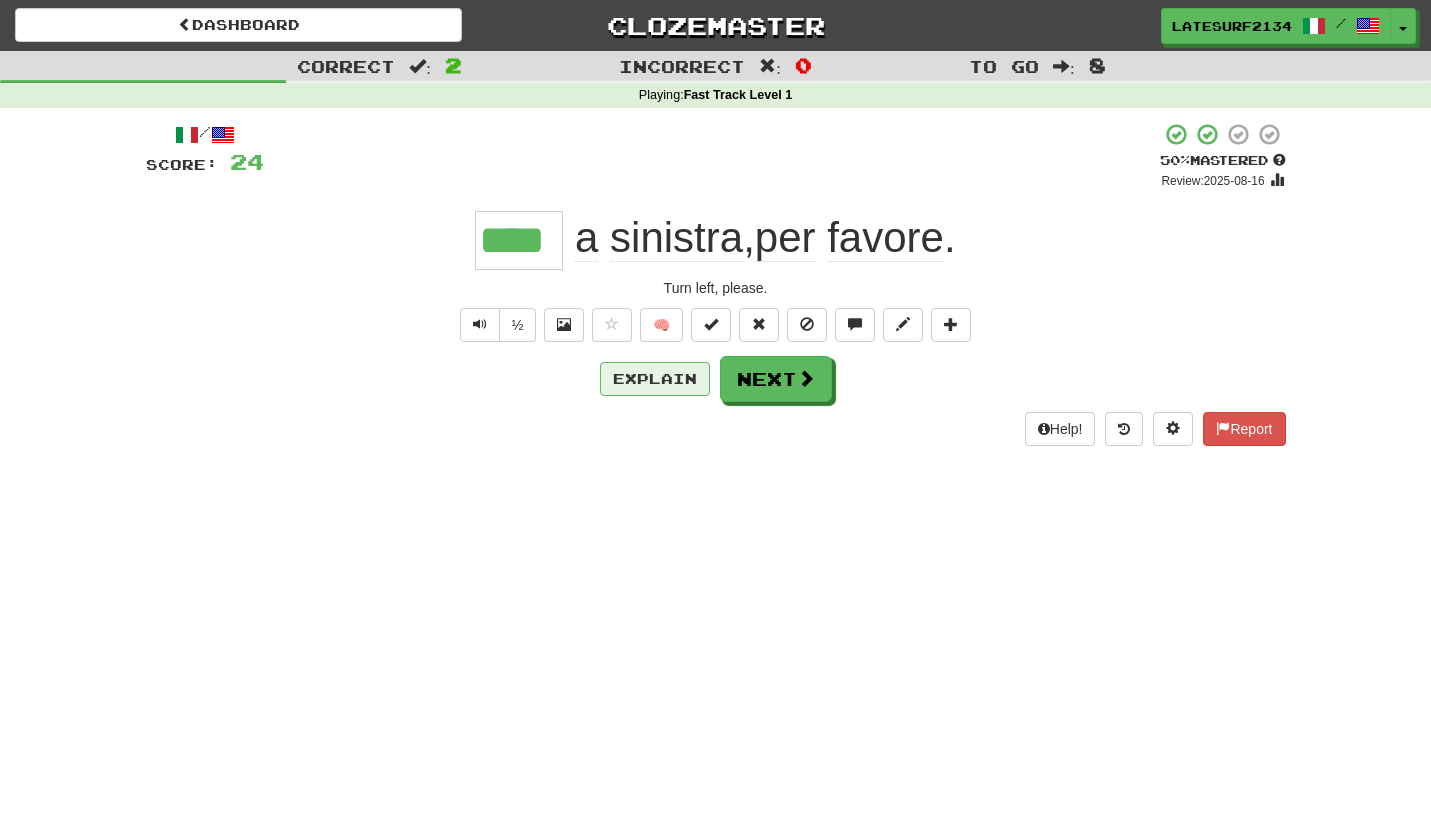 click on "Explain" at bounding box center (655, 379) 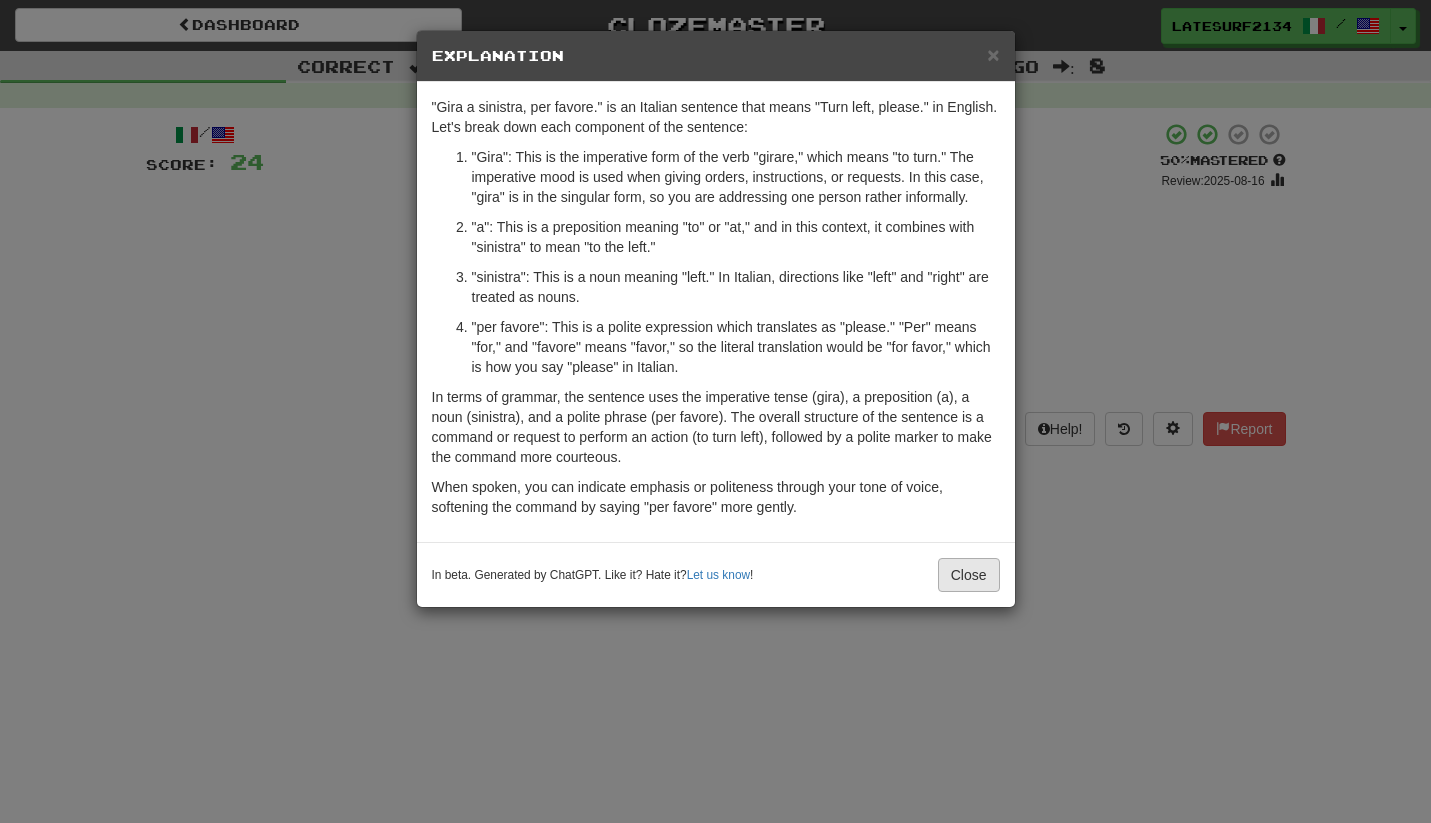 click on "Close" at bounding box center [969, 575] 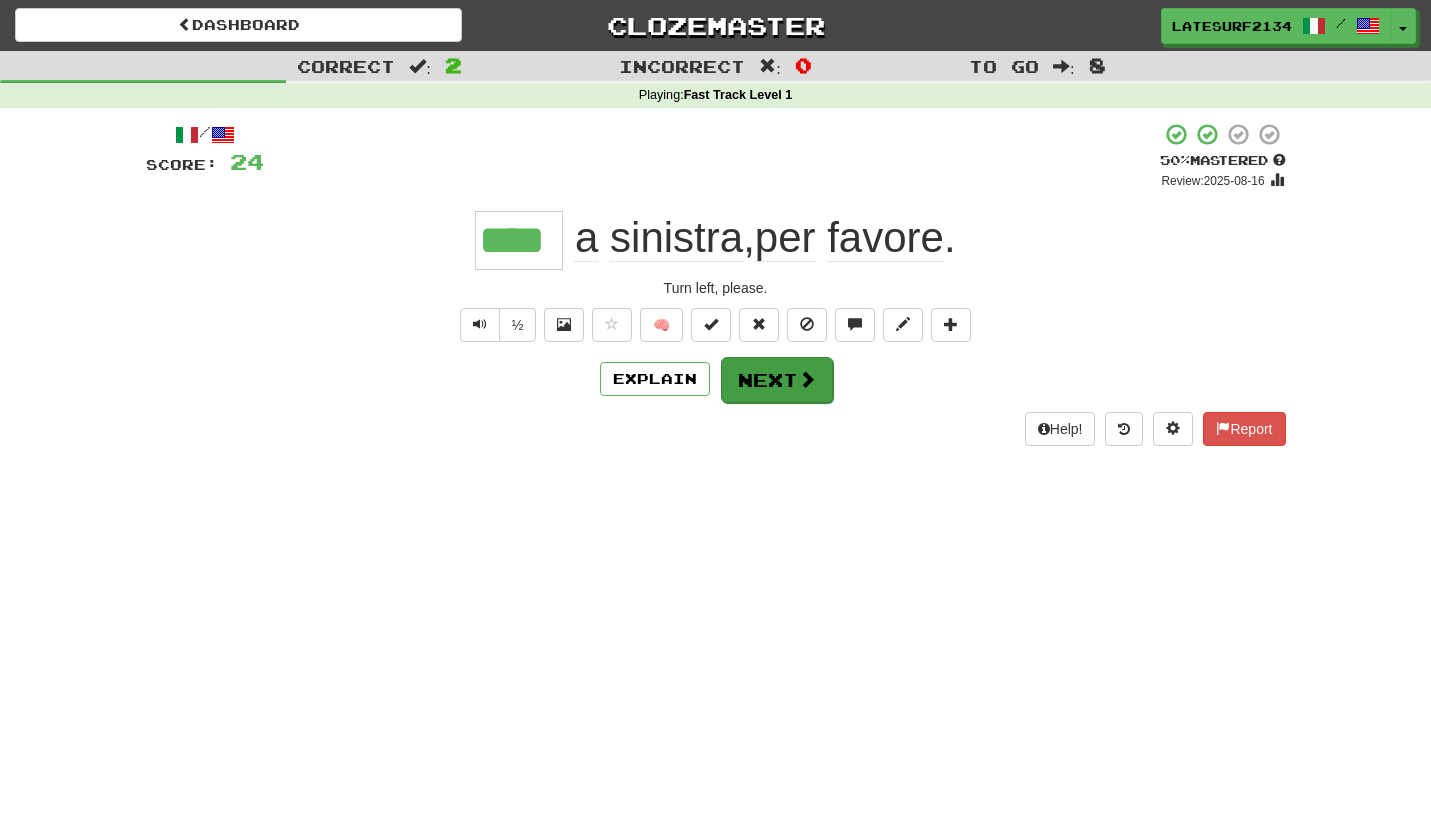 click on "Next" at bounding box center [777, 380] 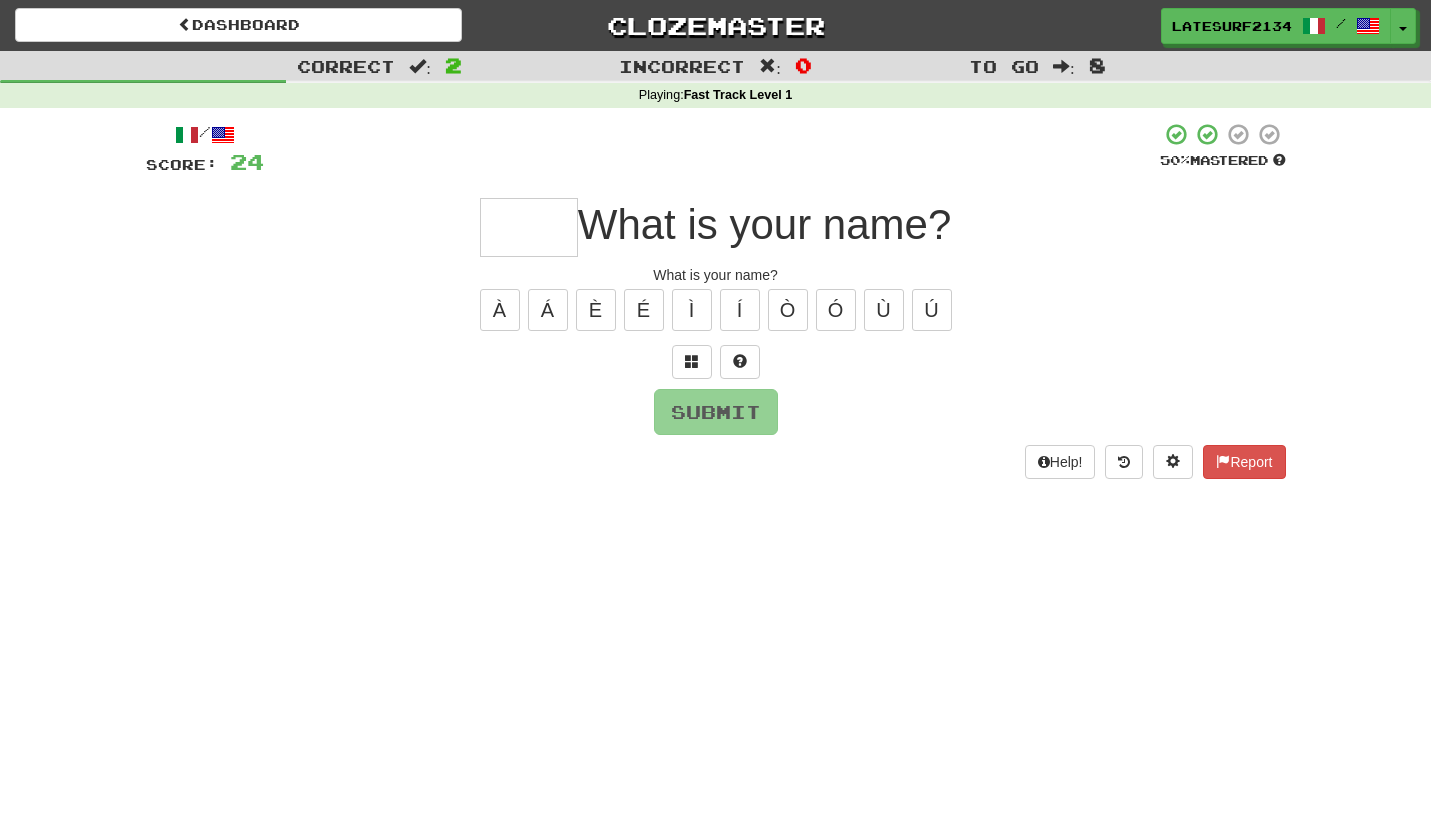 type on "*" 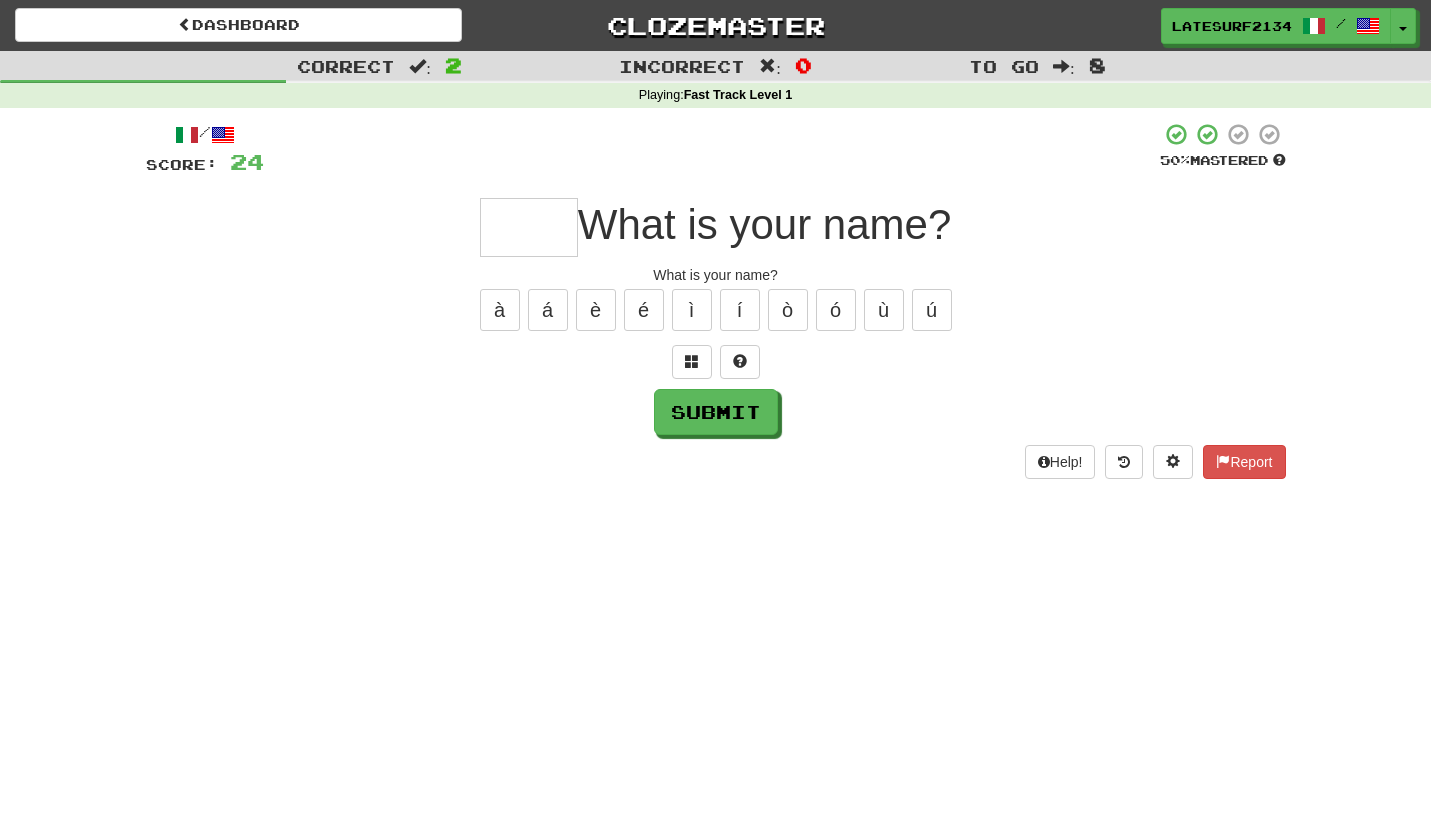 type on "*" 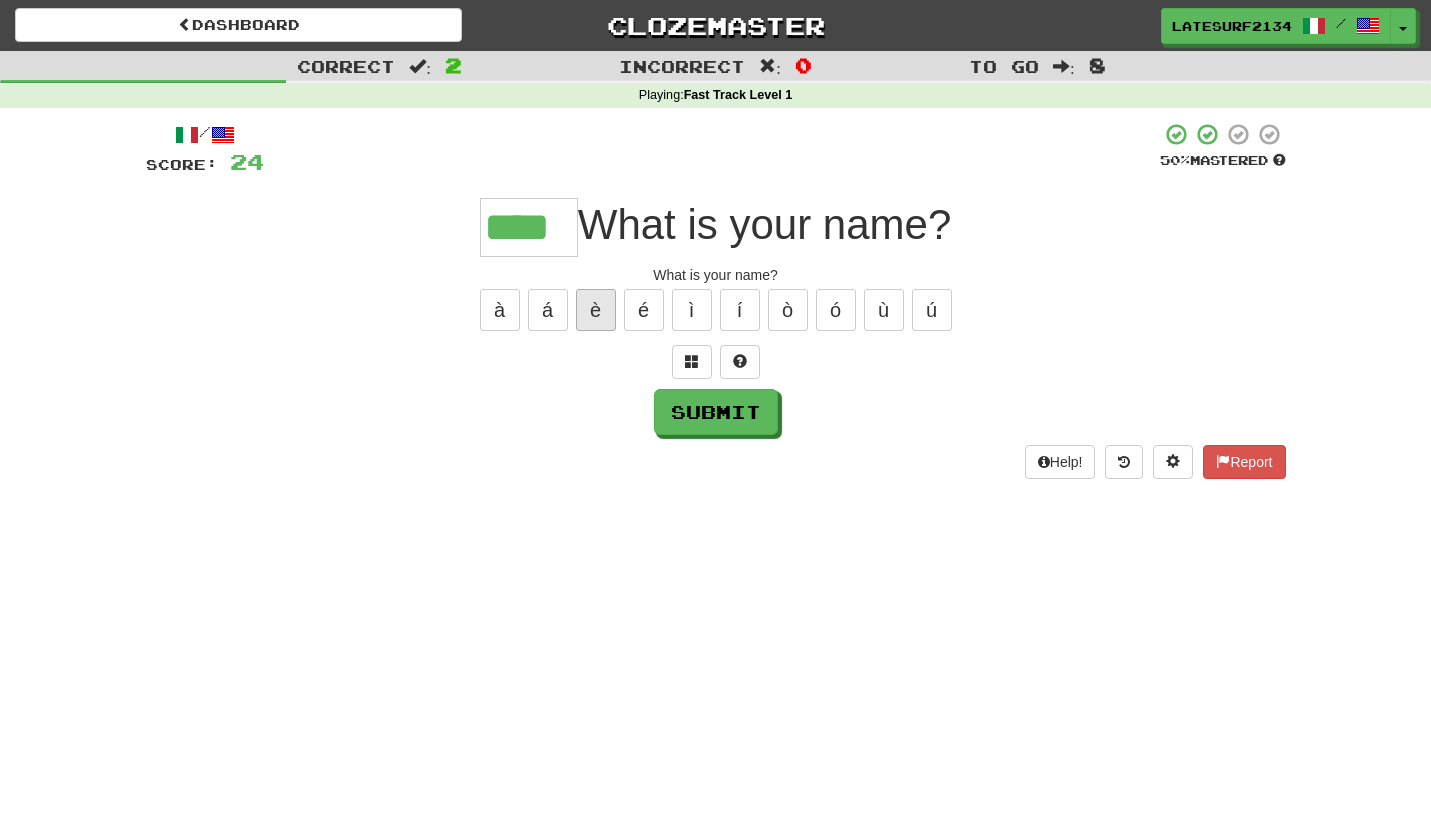 click on "è" at bounding box center (596, 310) 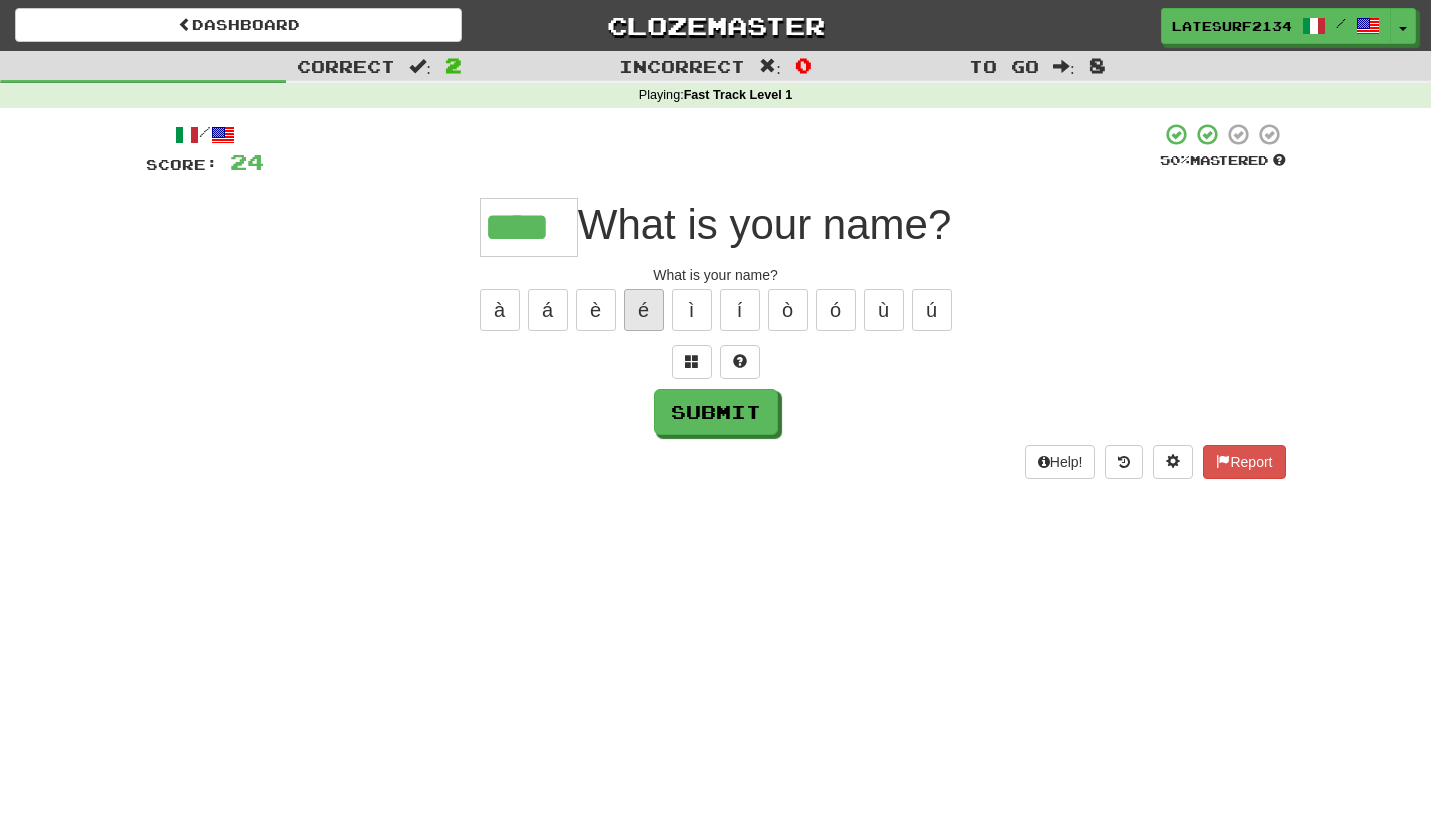 click on "é" at bounding box center (644, 310) 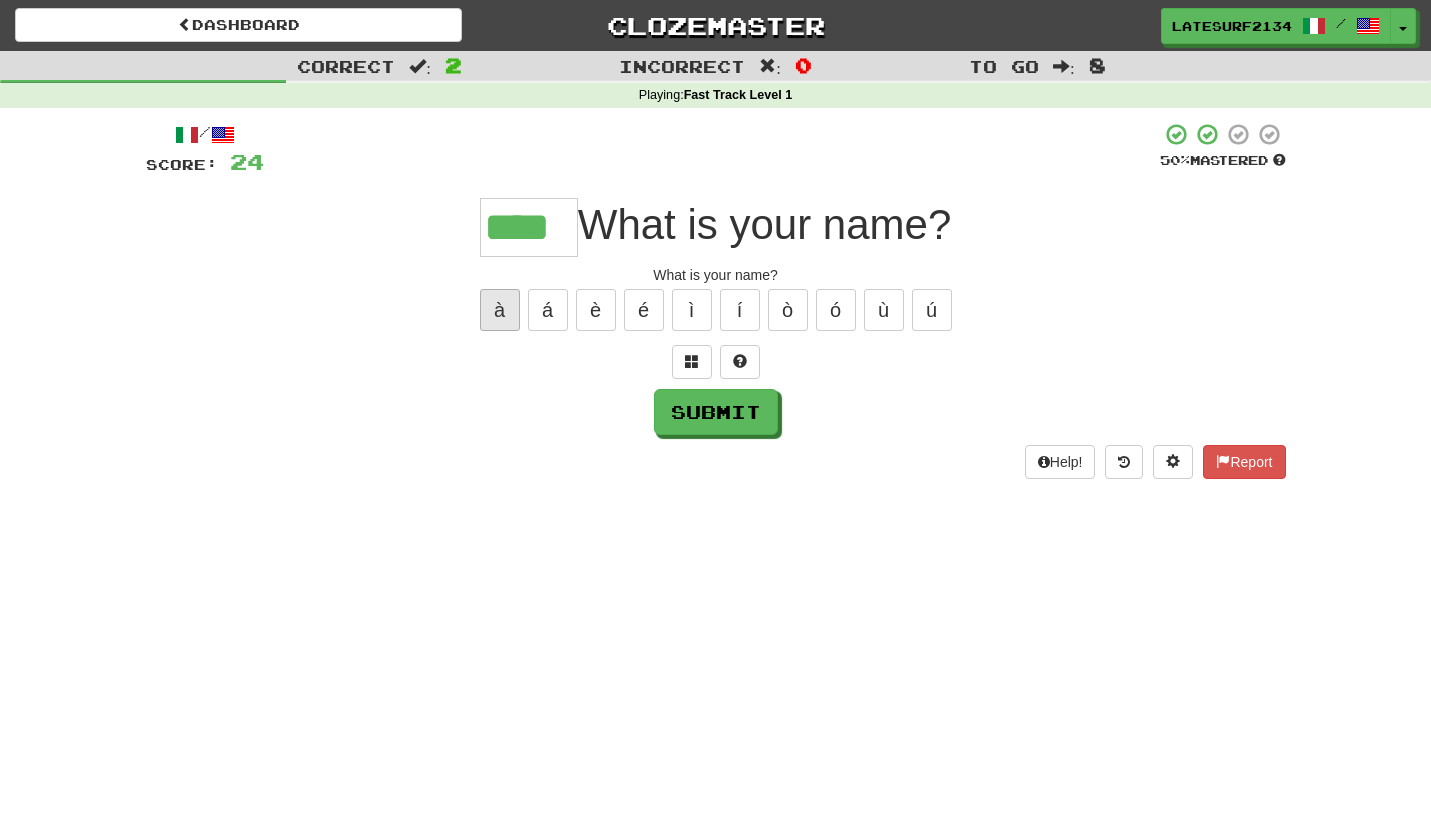 click on "à" at bounding box center (500, 310) 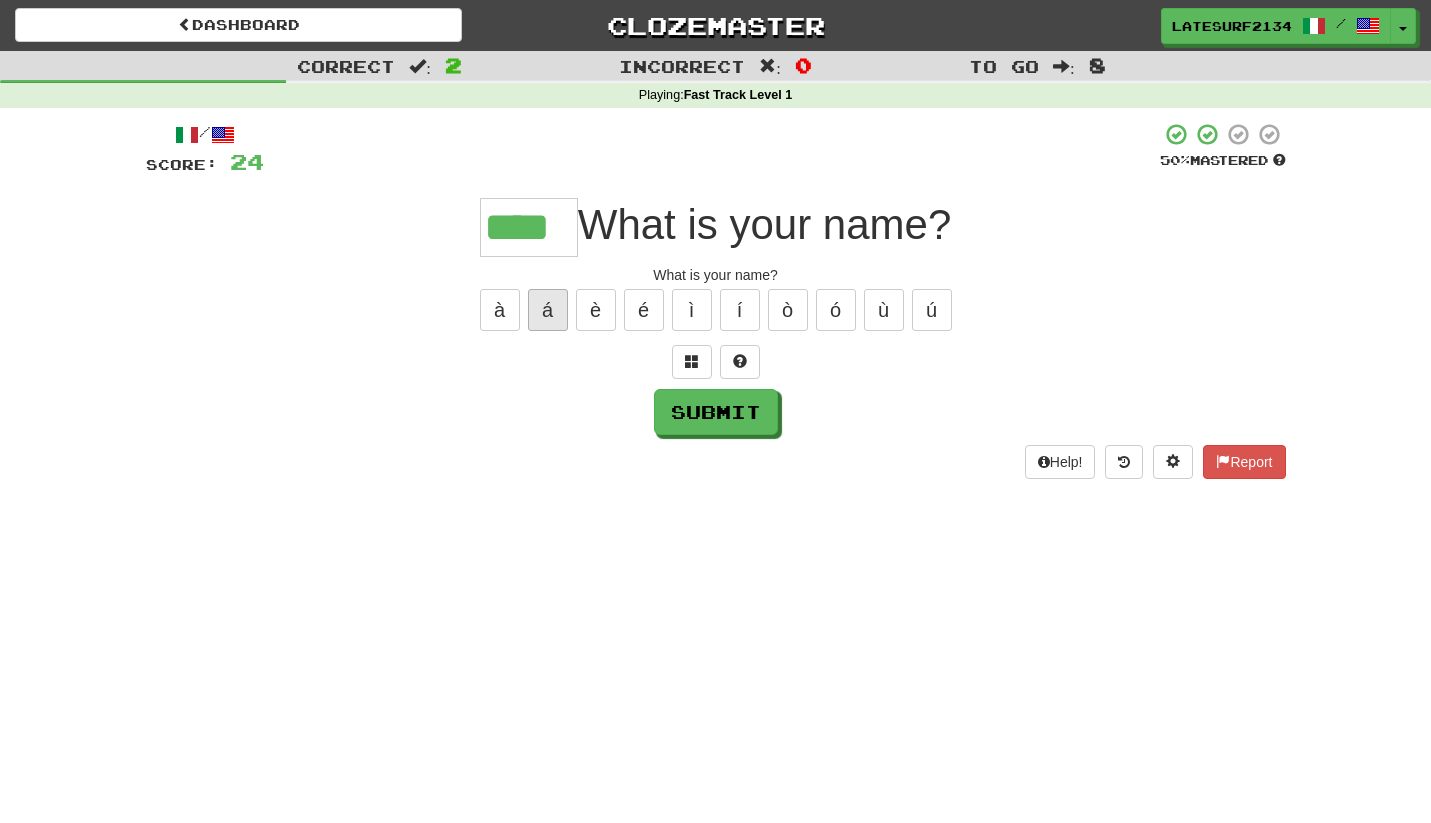 click on "á" at bounding box center [548, 310] 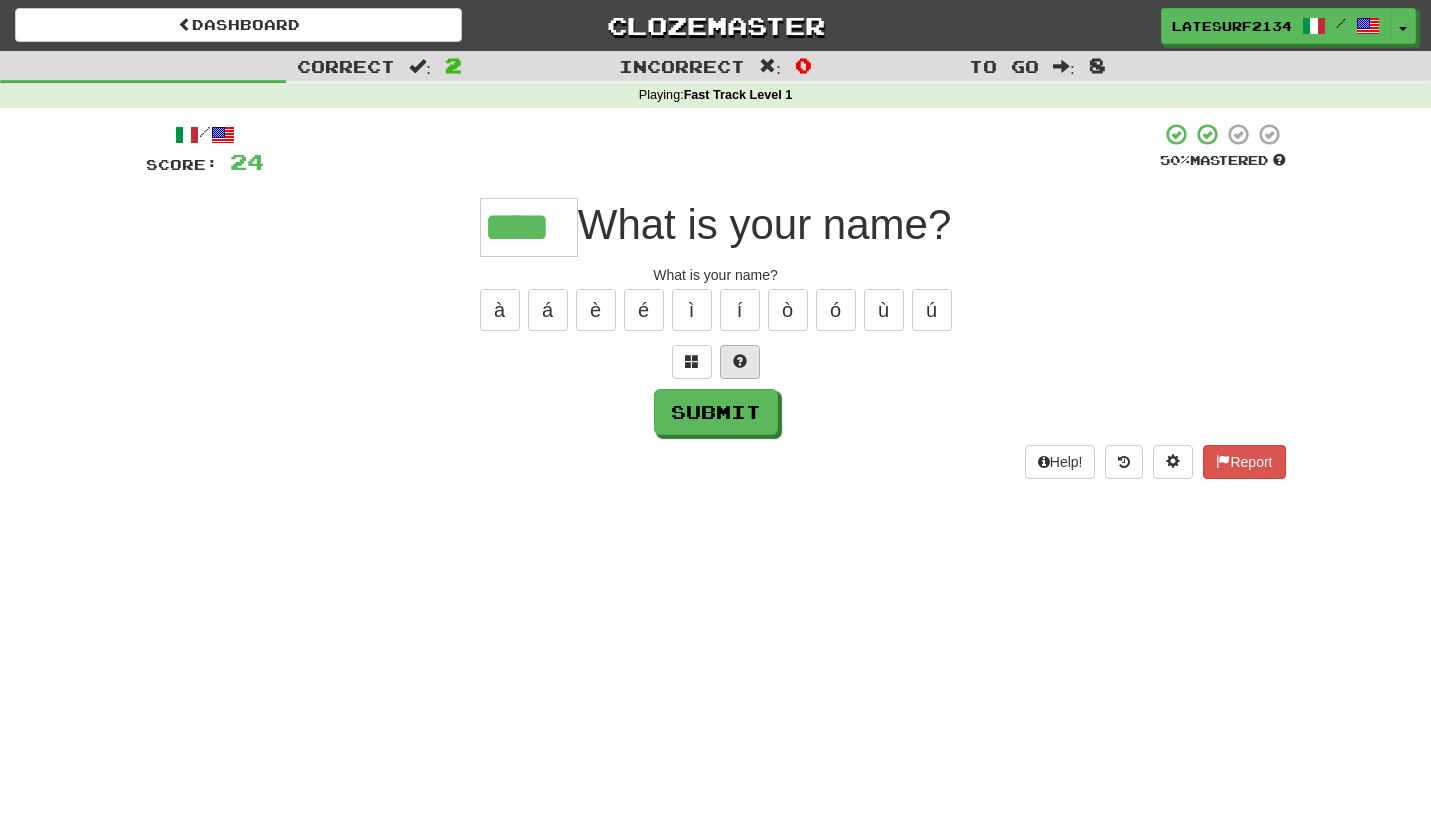type on "****" 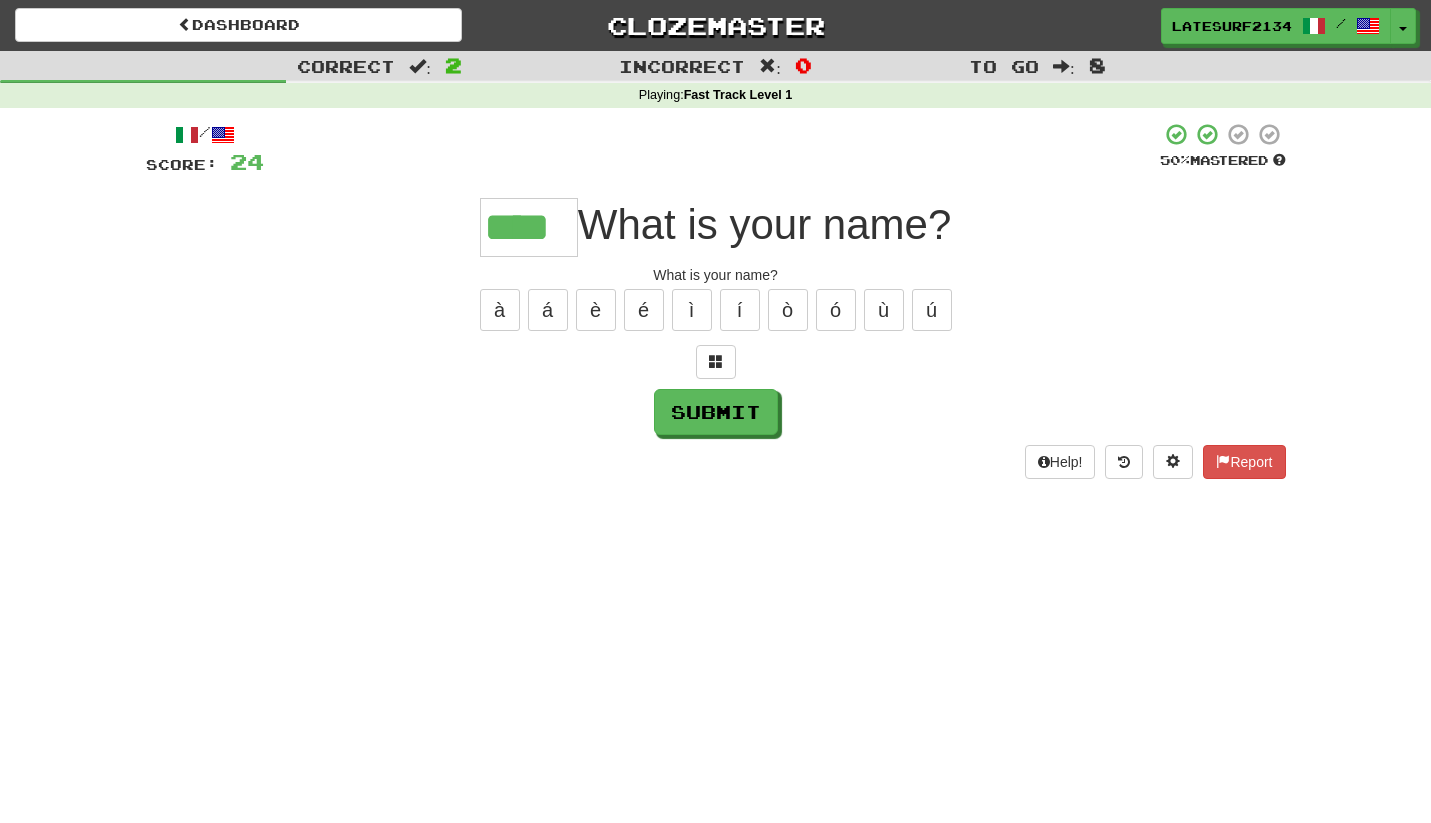 click at bounding box center (716, 362) 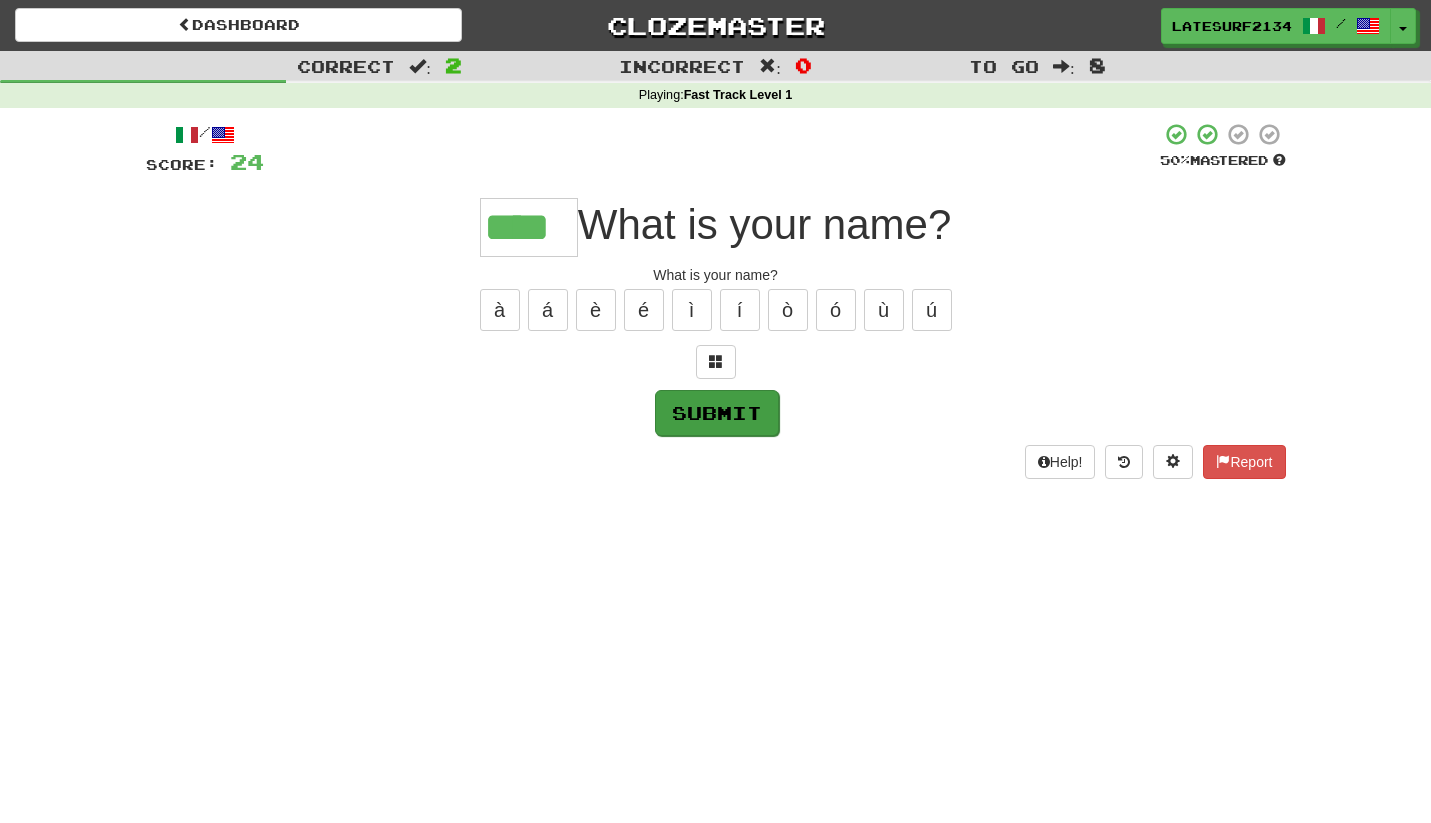 click on "Submit" at bounding box center (717, 413) 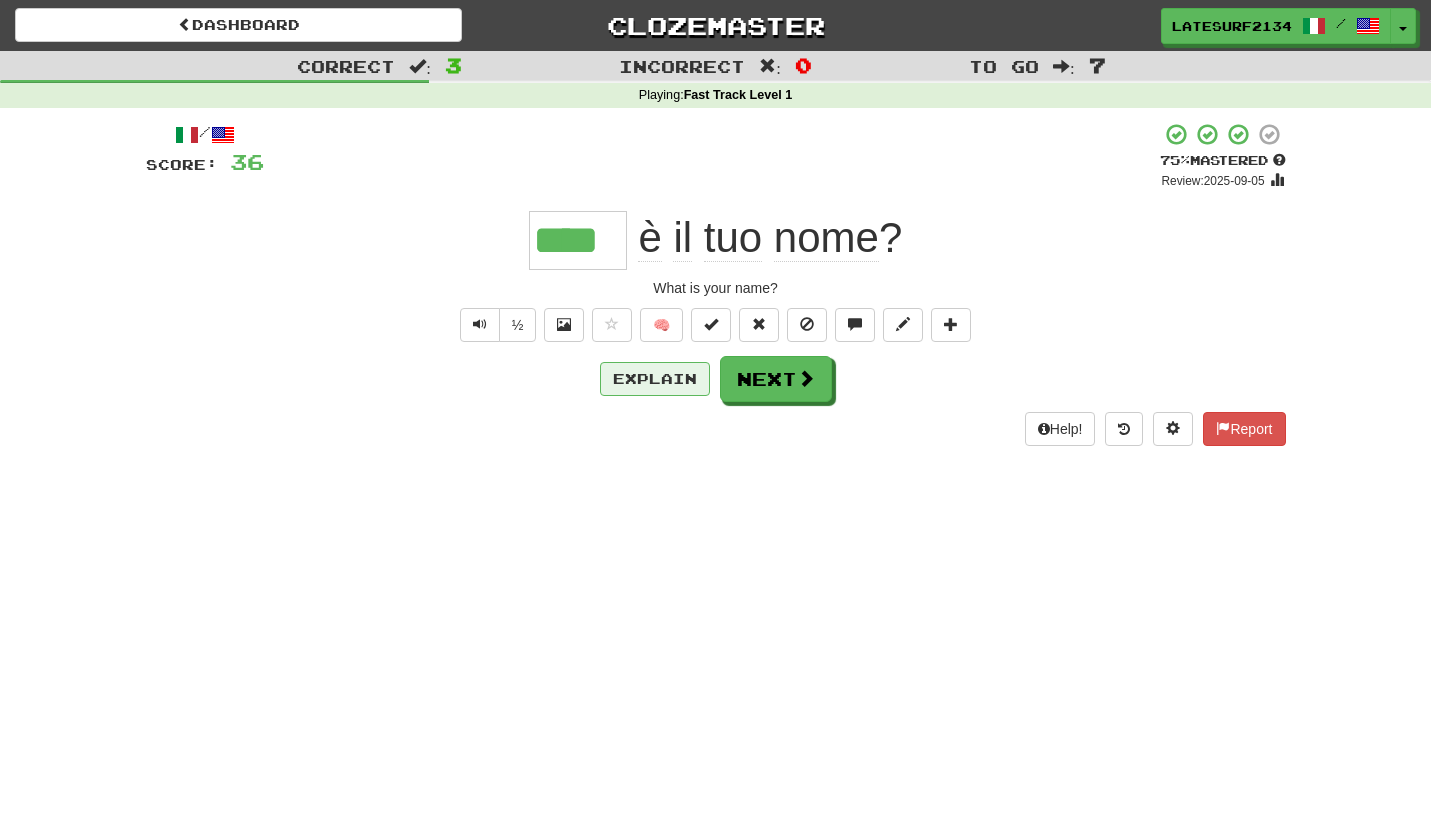 click on "Explain" at bounding box center (655, 379) 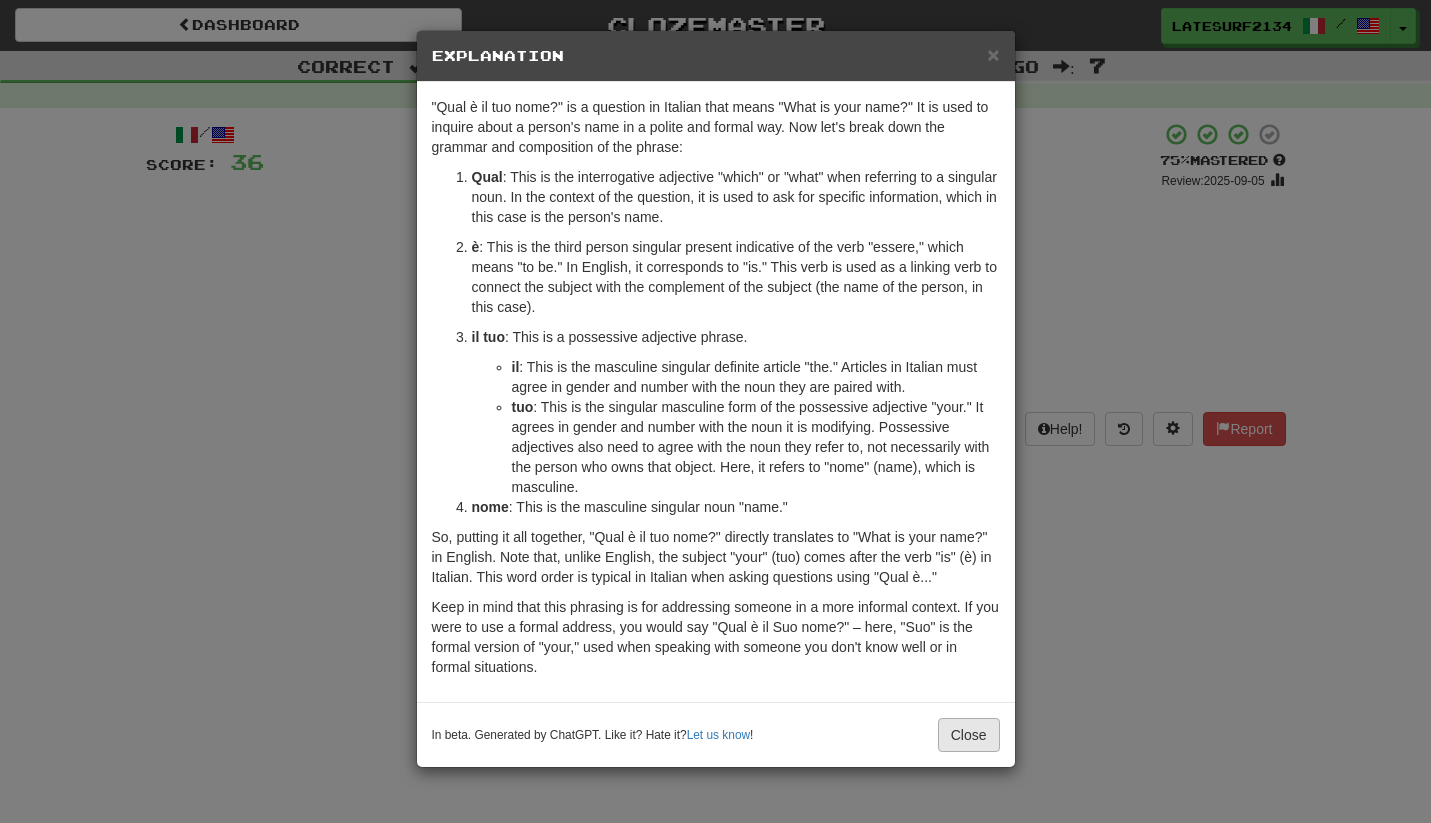 click on "Close" at bounding box center [969, 735] 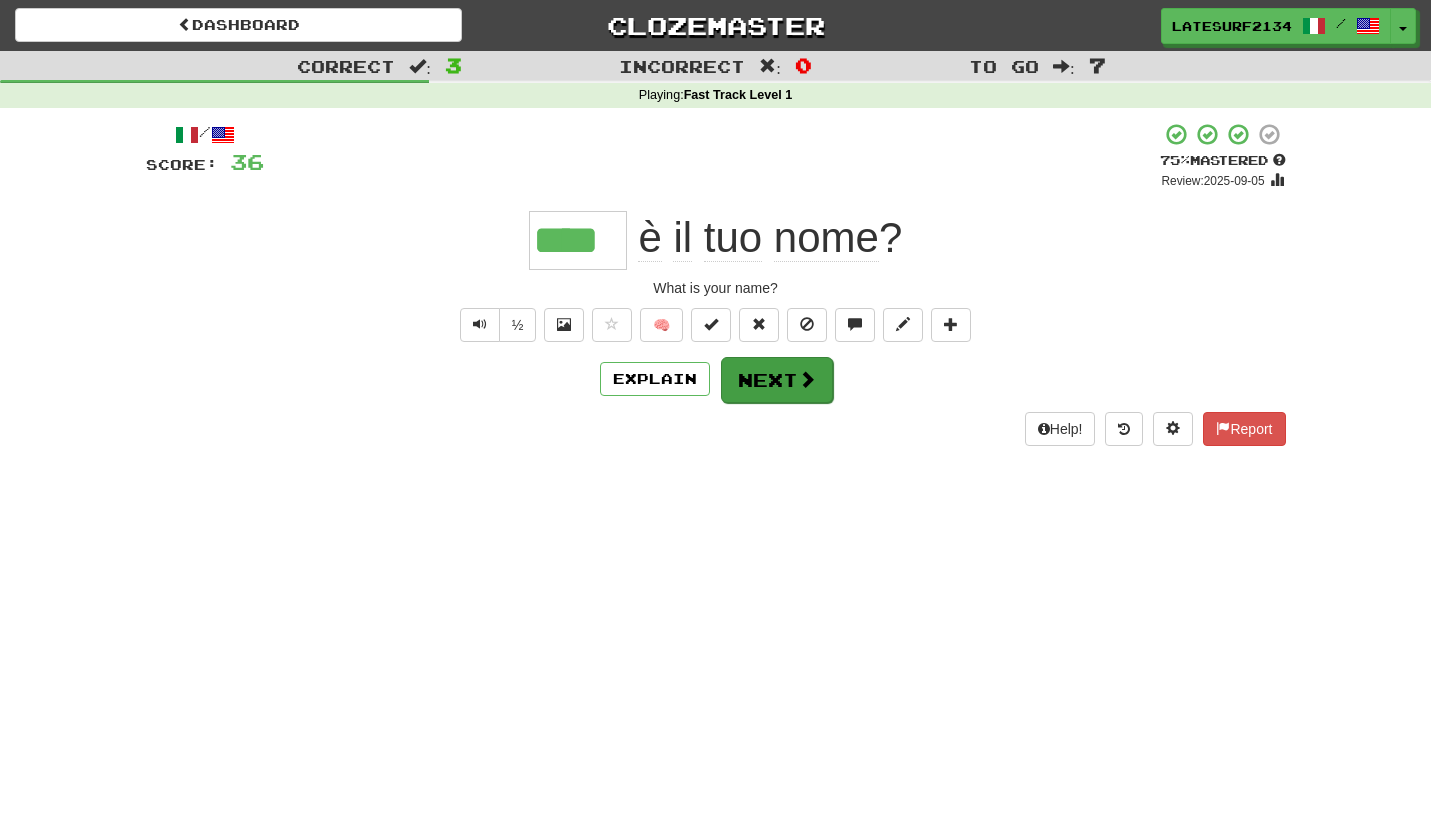 click on "Next" at bounding box center (777, 380) 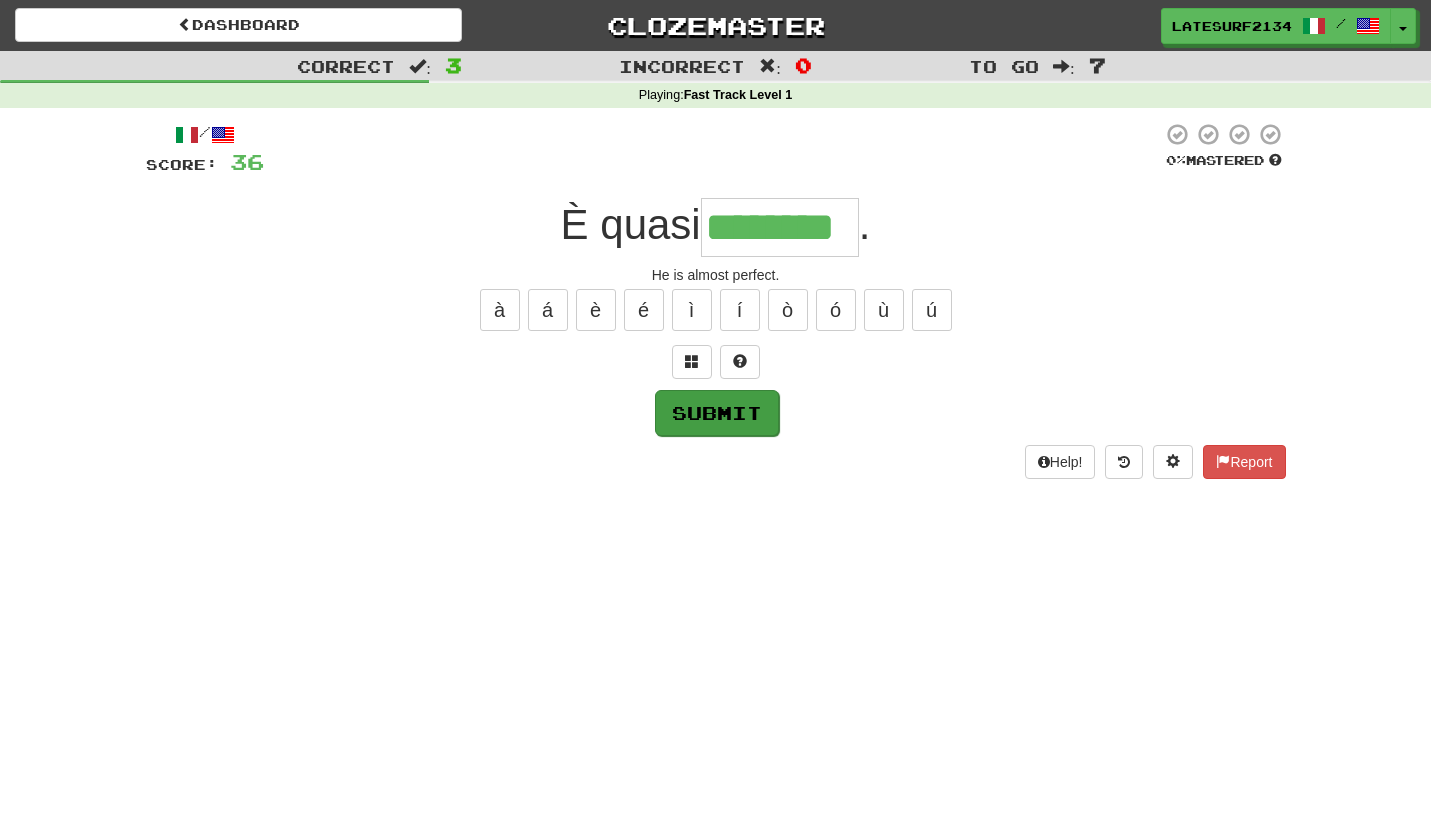 type on "********" 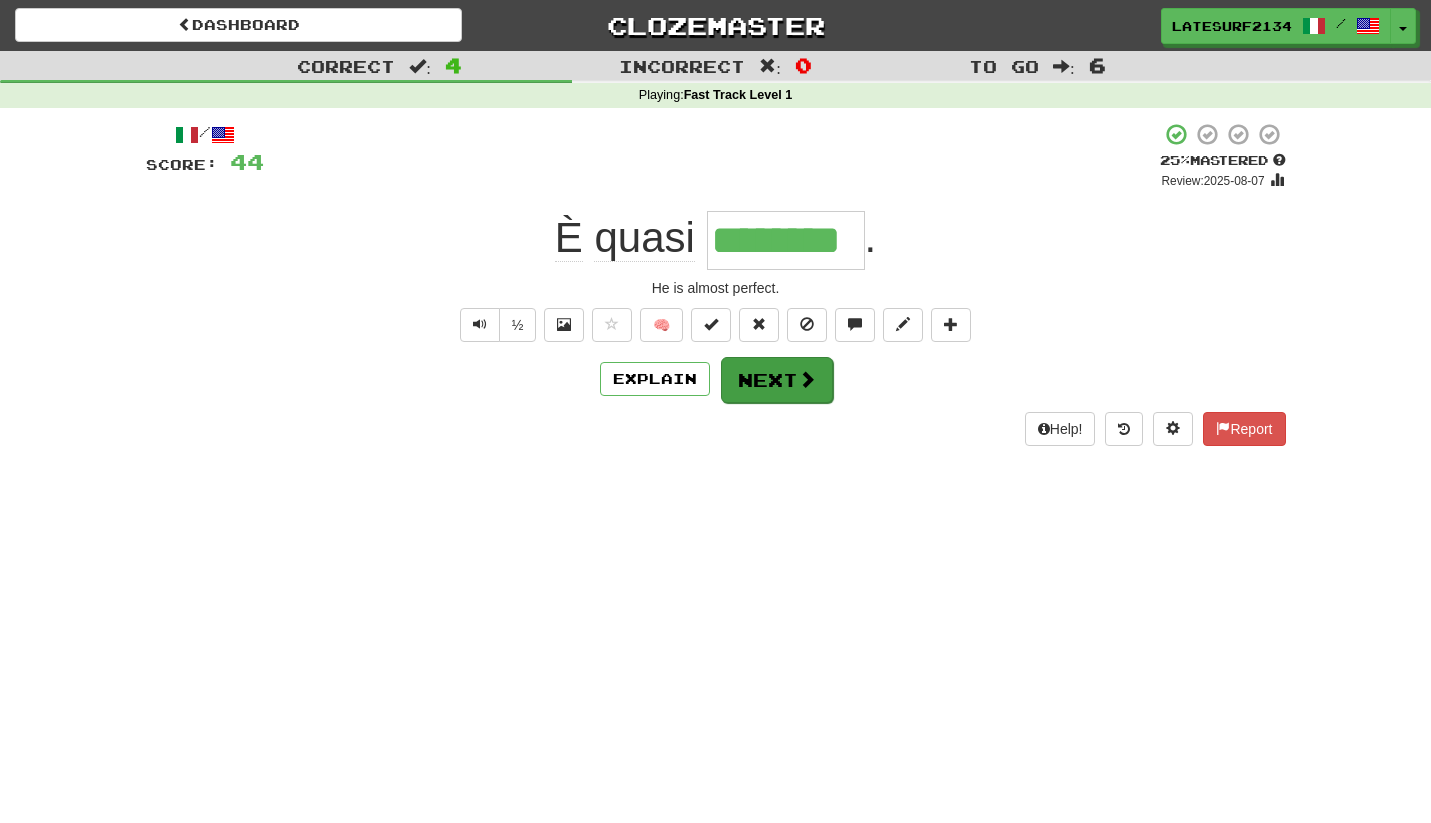 click on "Next" at bounding box center (777, 380) 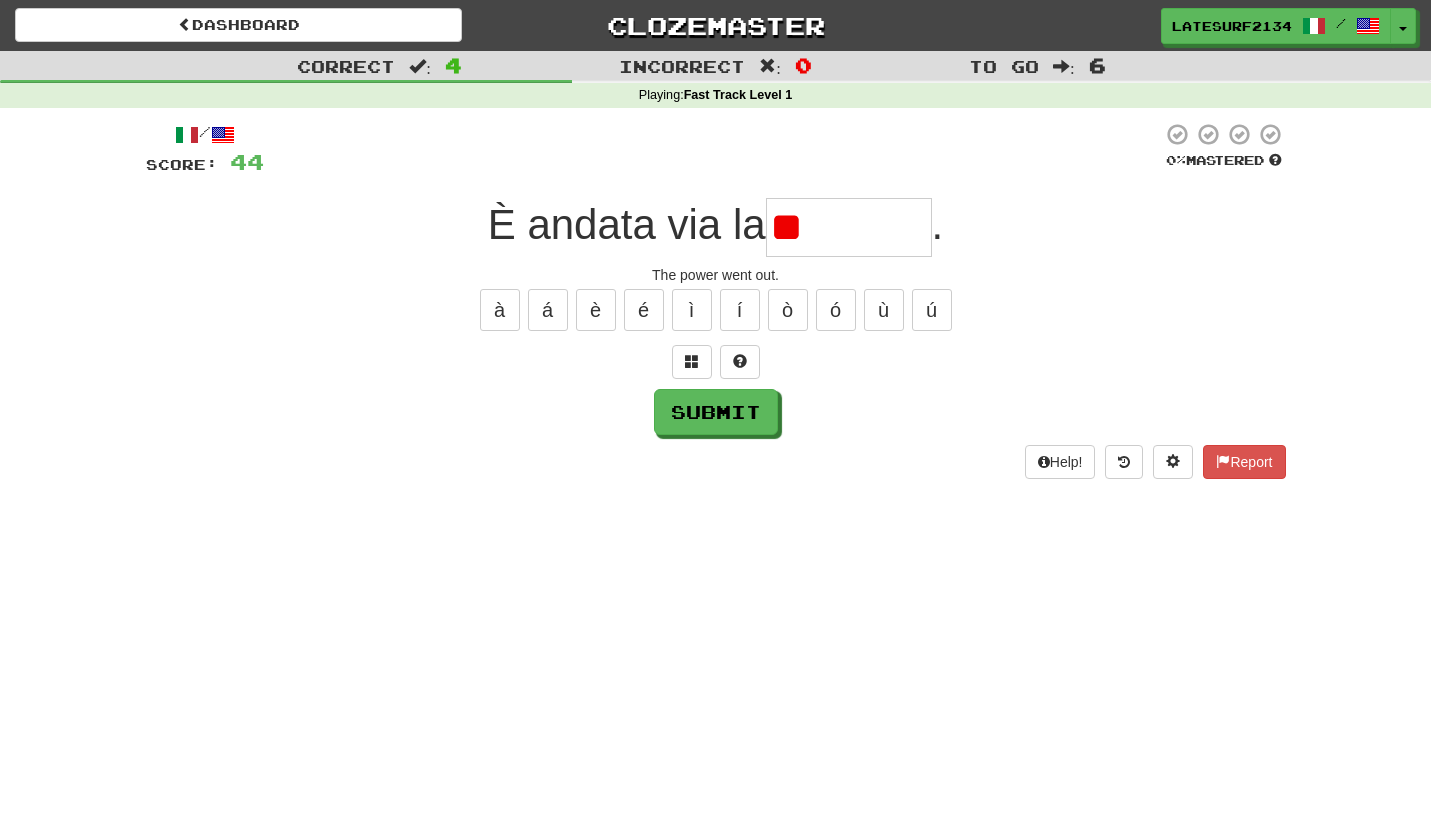 type on "*" 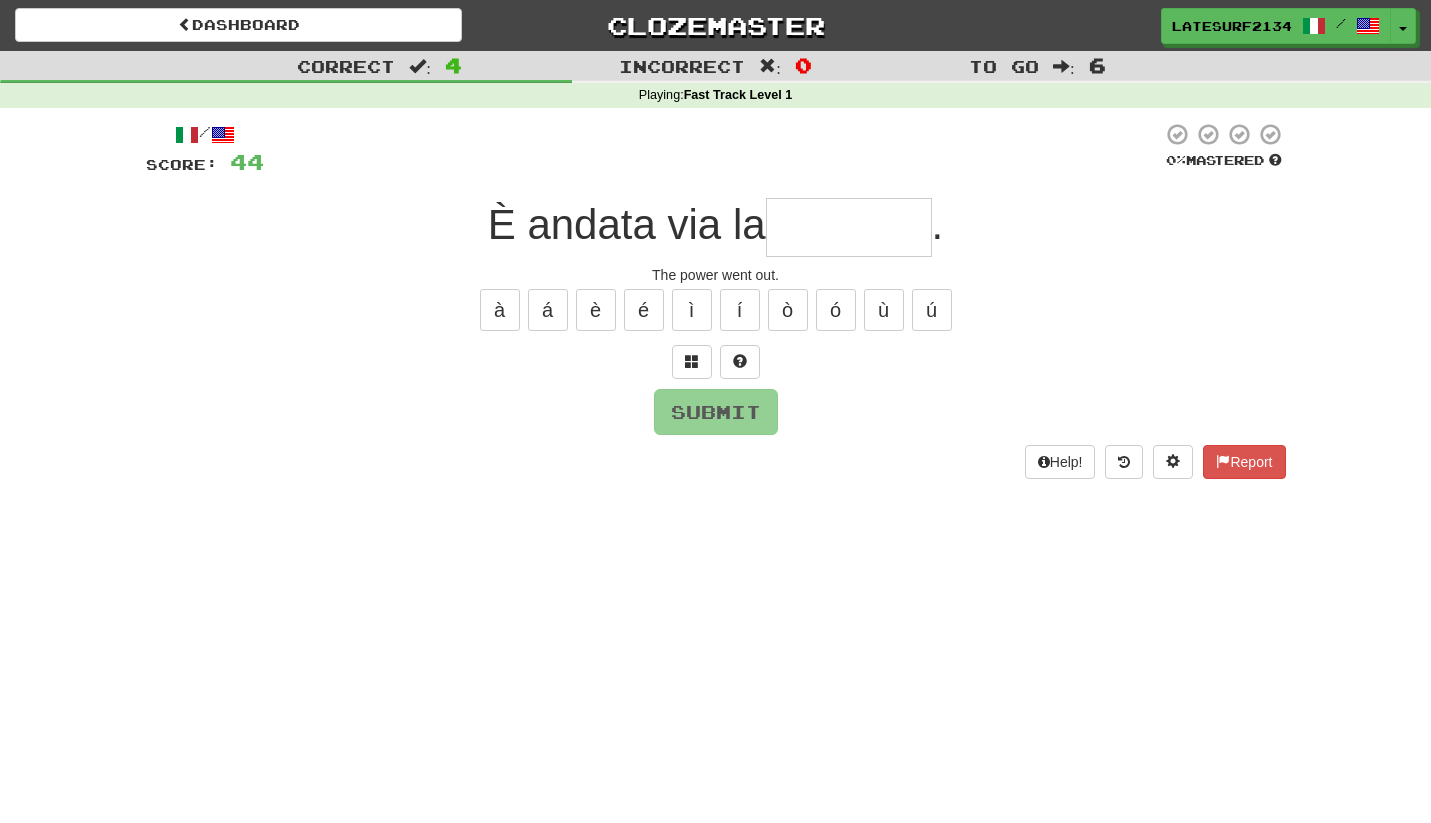 type on "*" 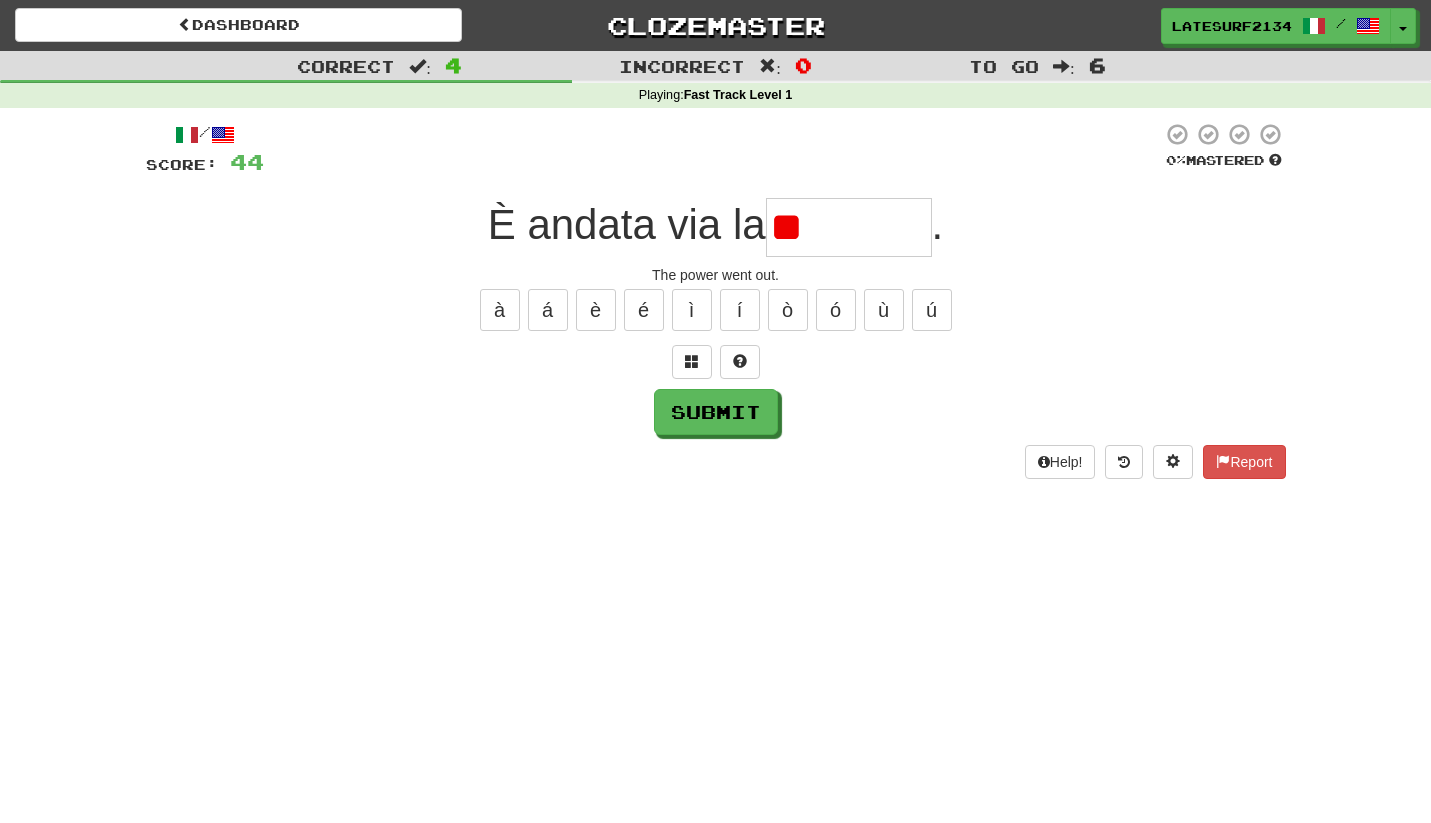 type on "*" 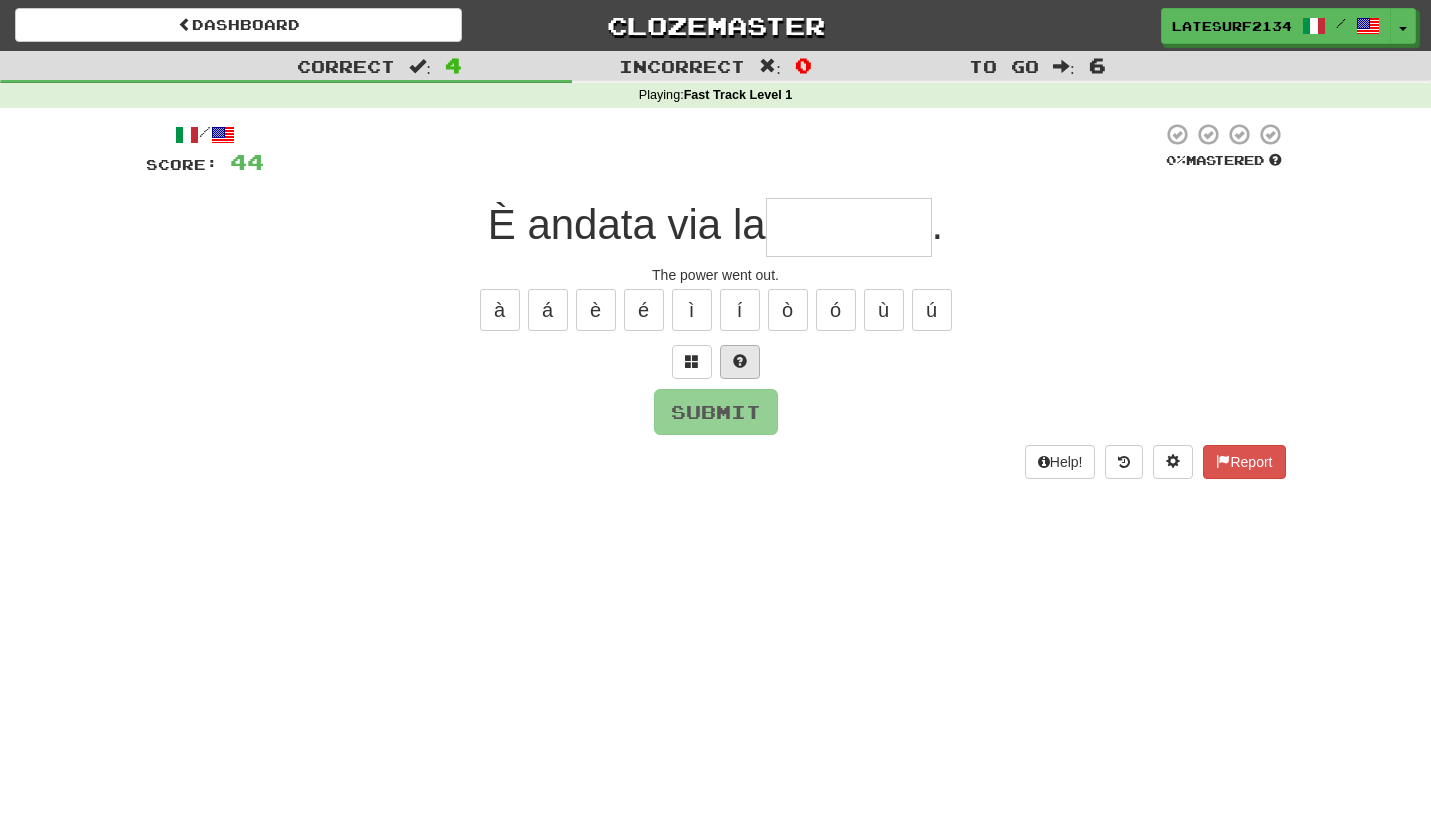 click at bounding box center (740, 361) 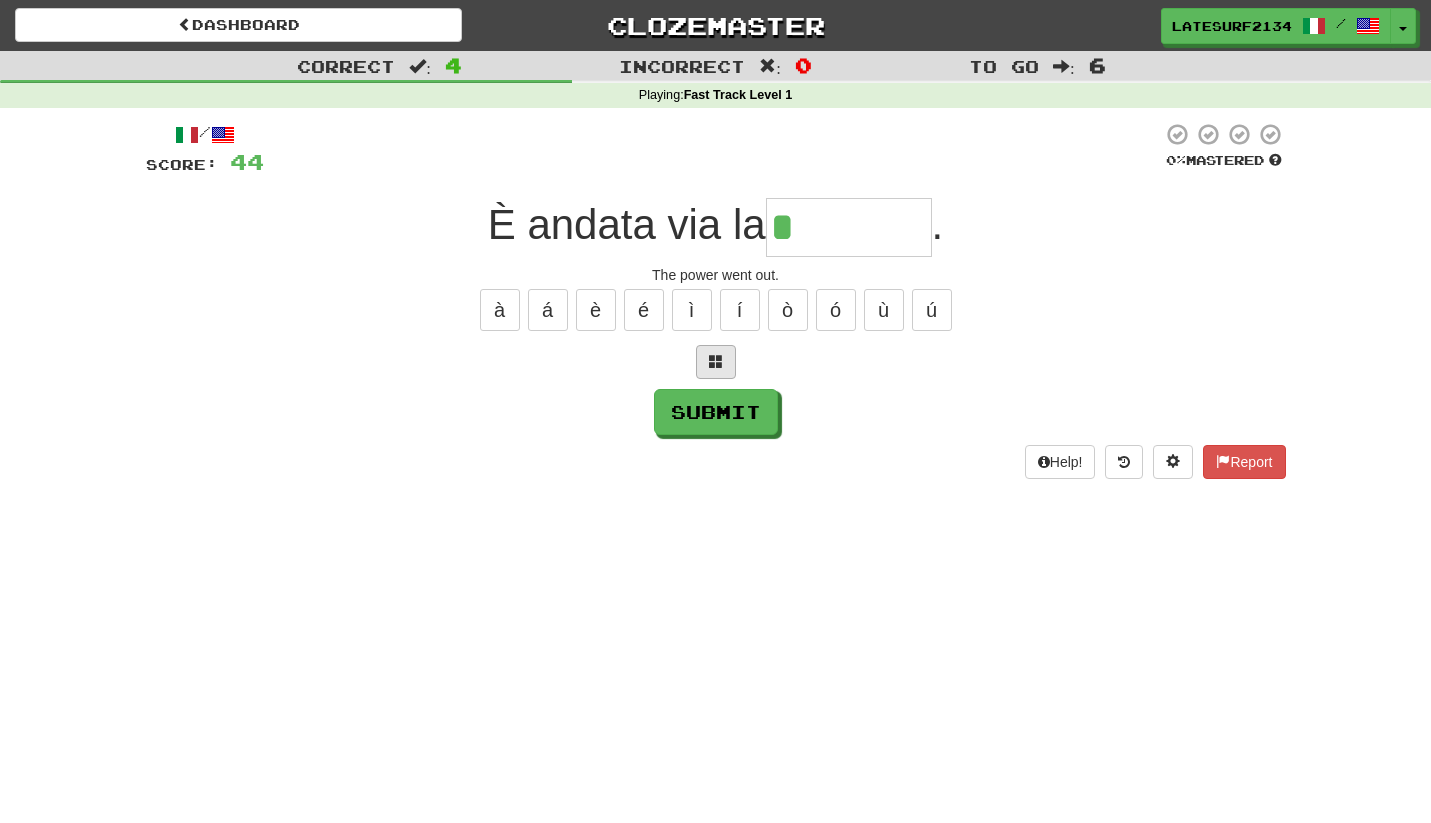 click at bounding box center (716, 361) 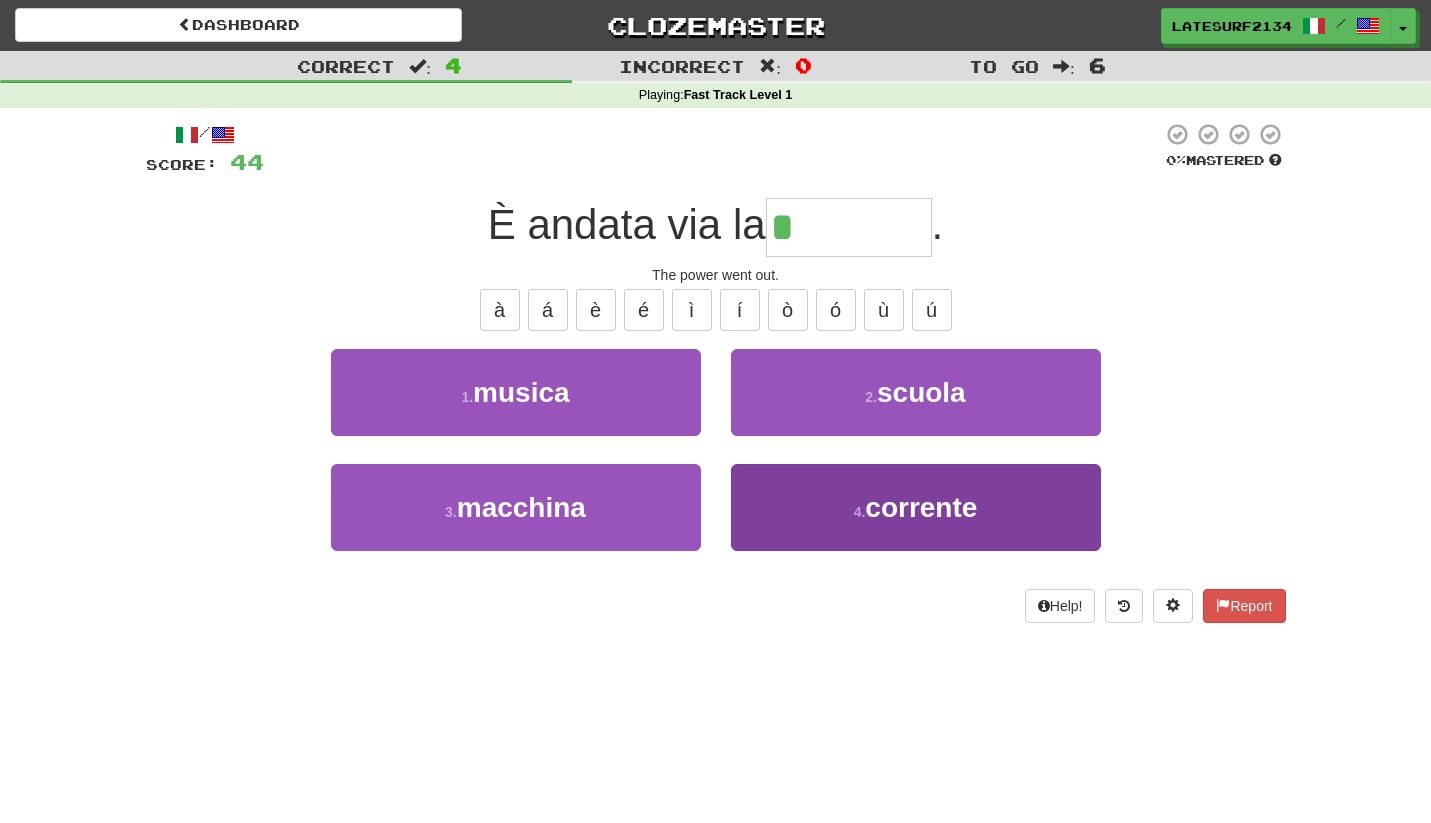 click on "corrente" at bounding box center (921, 507) 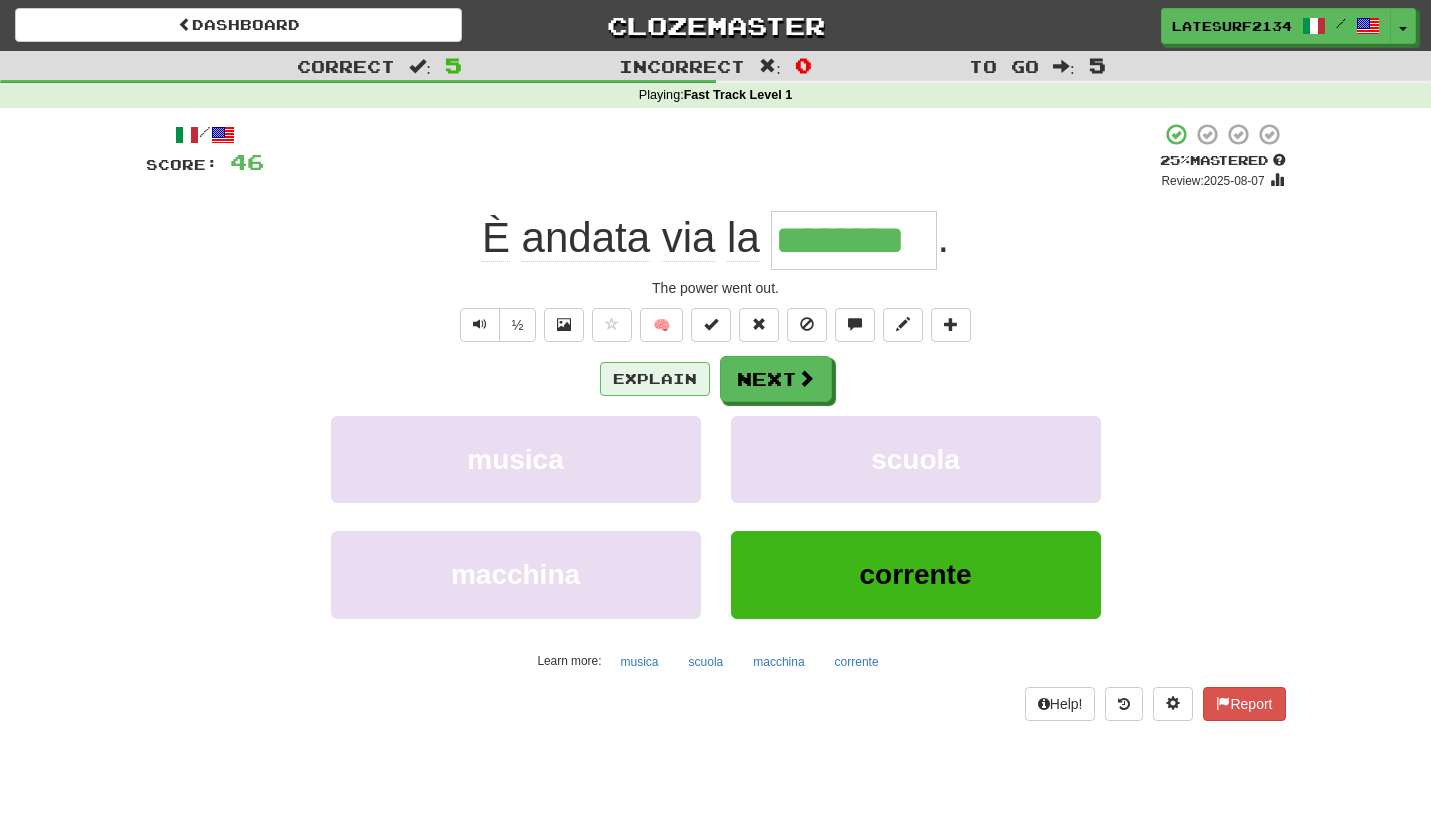 click on "Explain" at bounding box center [655, 379] 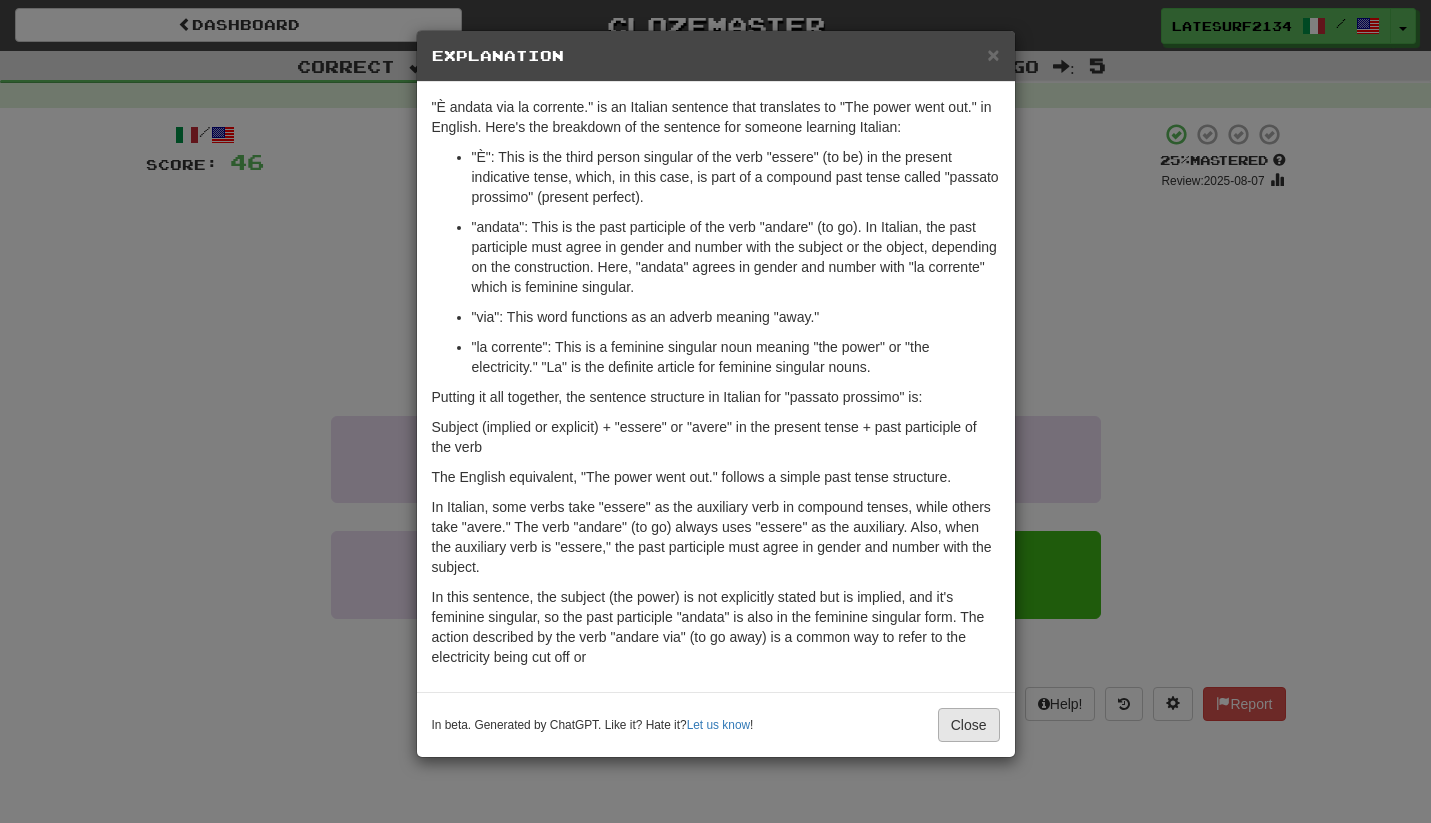 click on "Close" at bounding box center [969, 725] 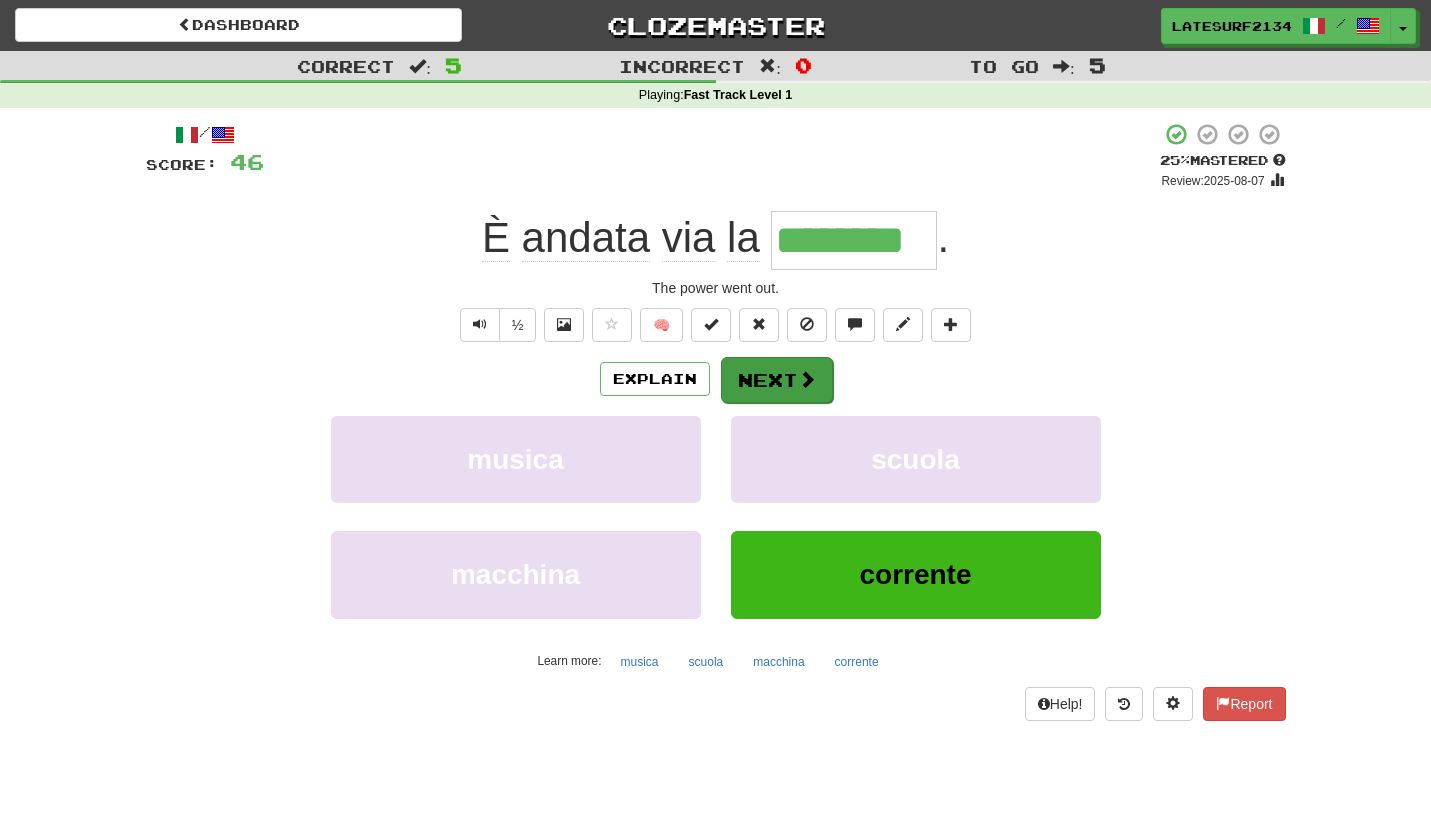 click on "Next" at bounding box center (777, 380) 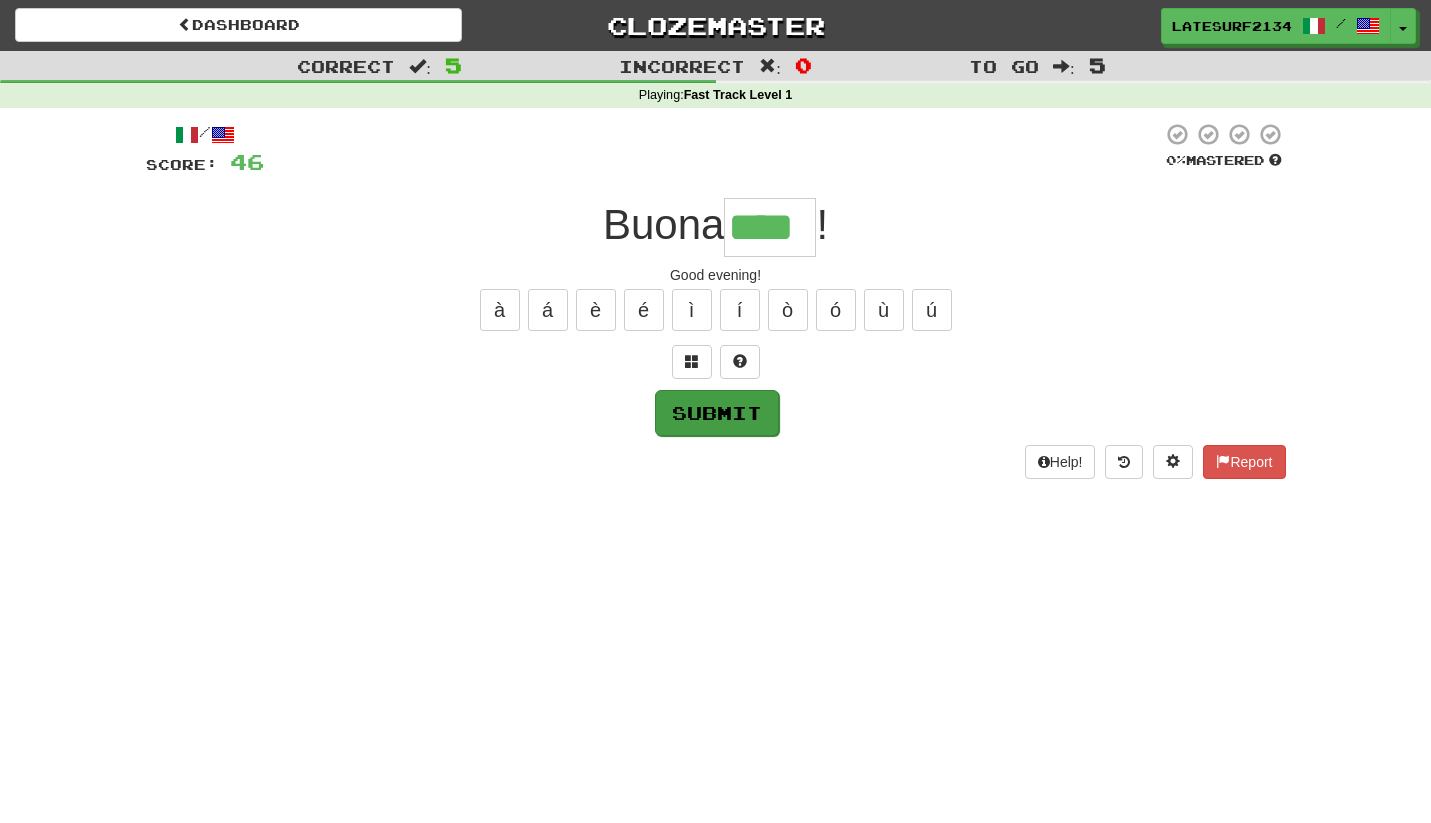 type on "****" 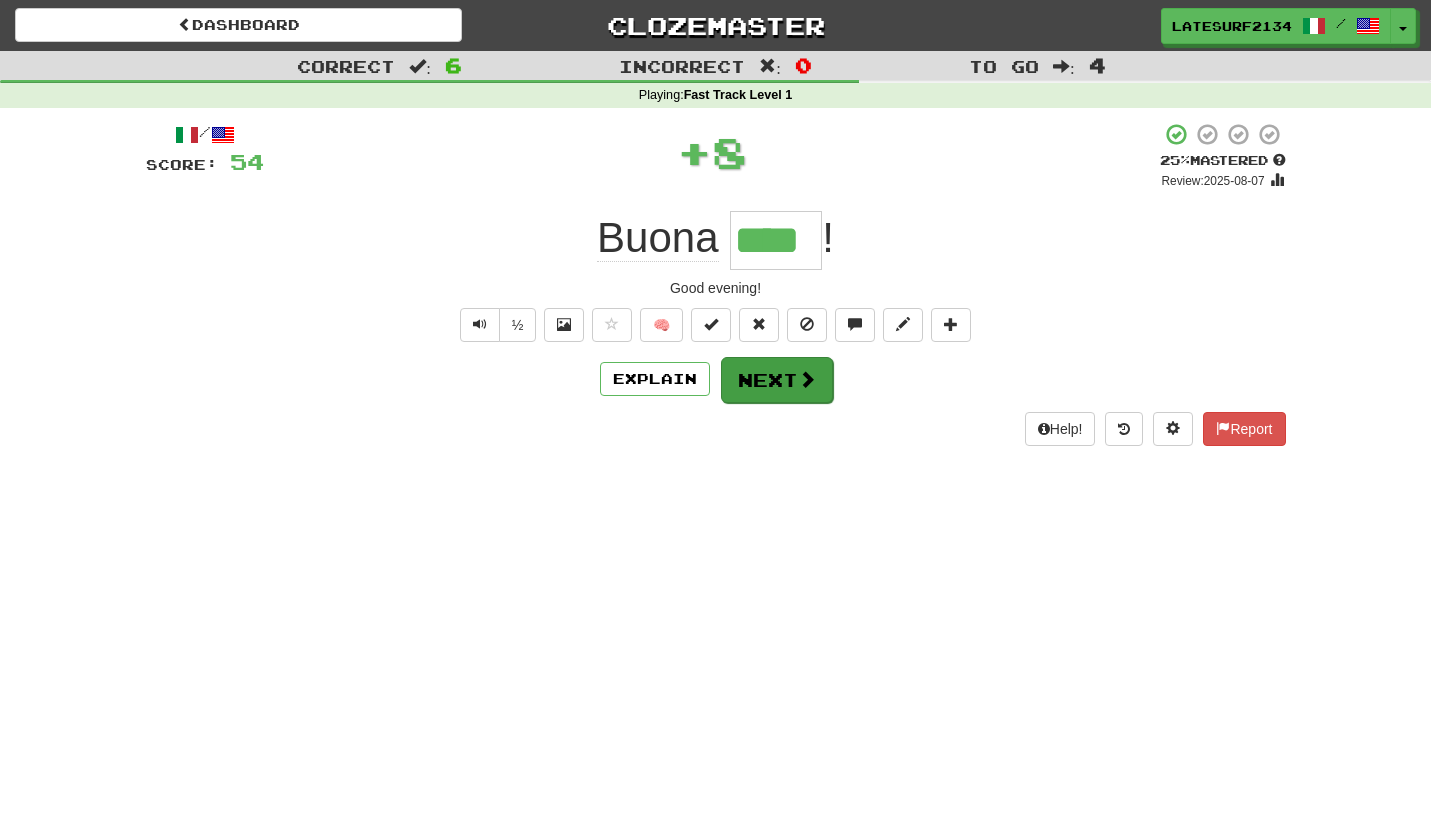 click on "Next" at bounding box center [777, 380] 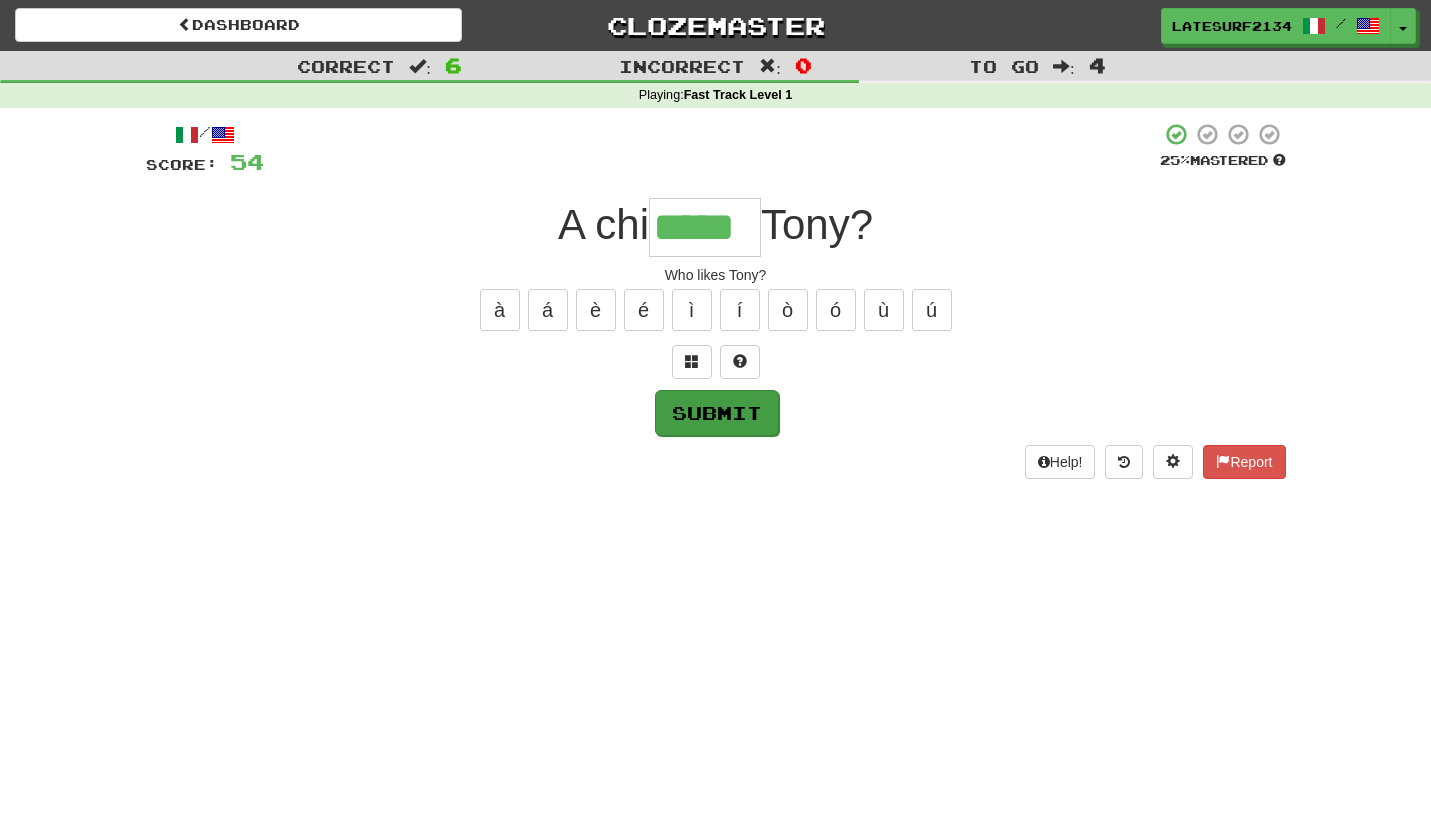 type on "*****" 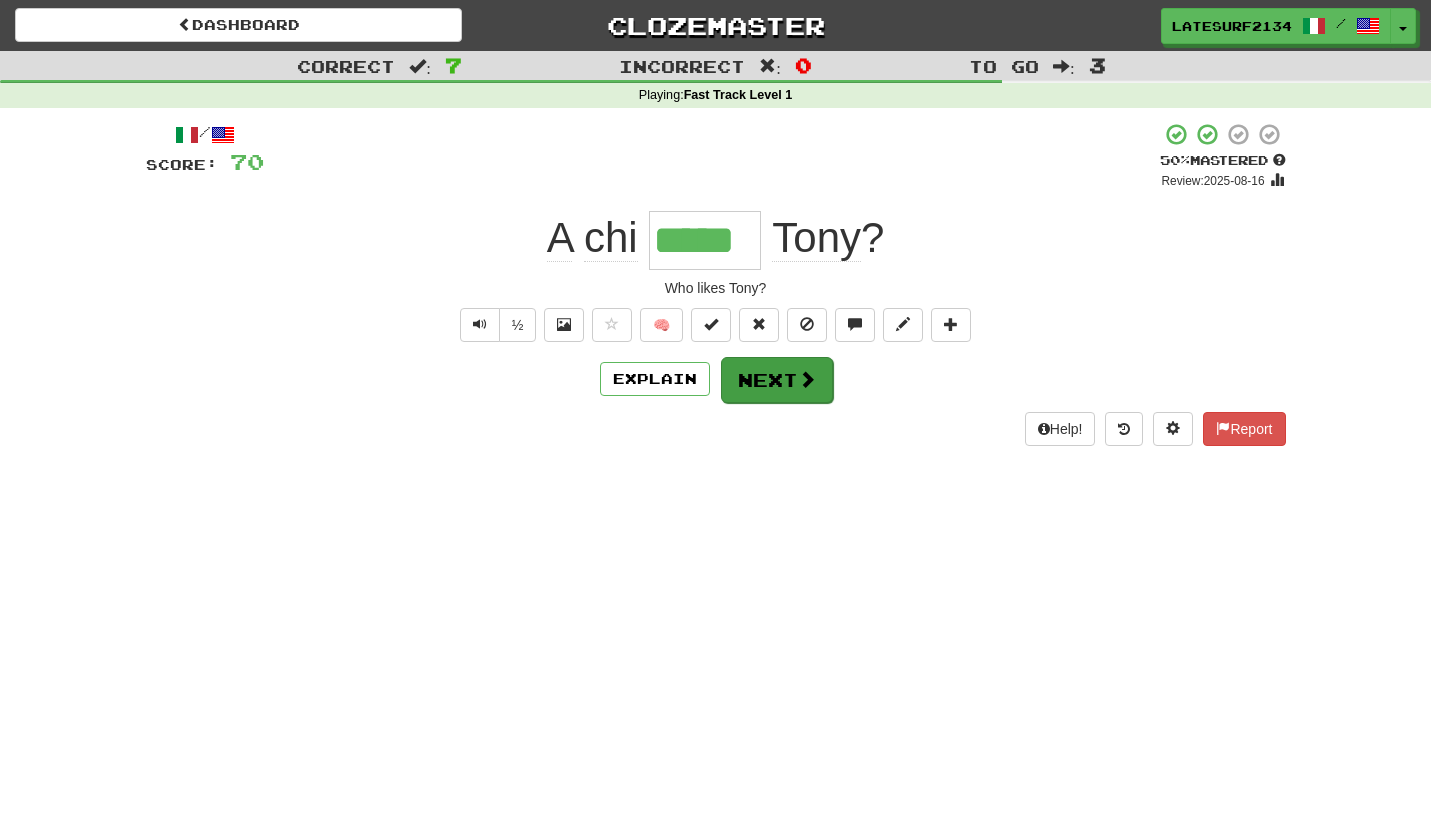 click on "Next" at bounding box center (777, 380) 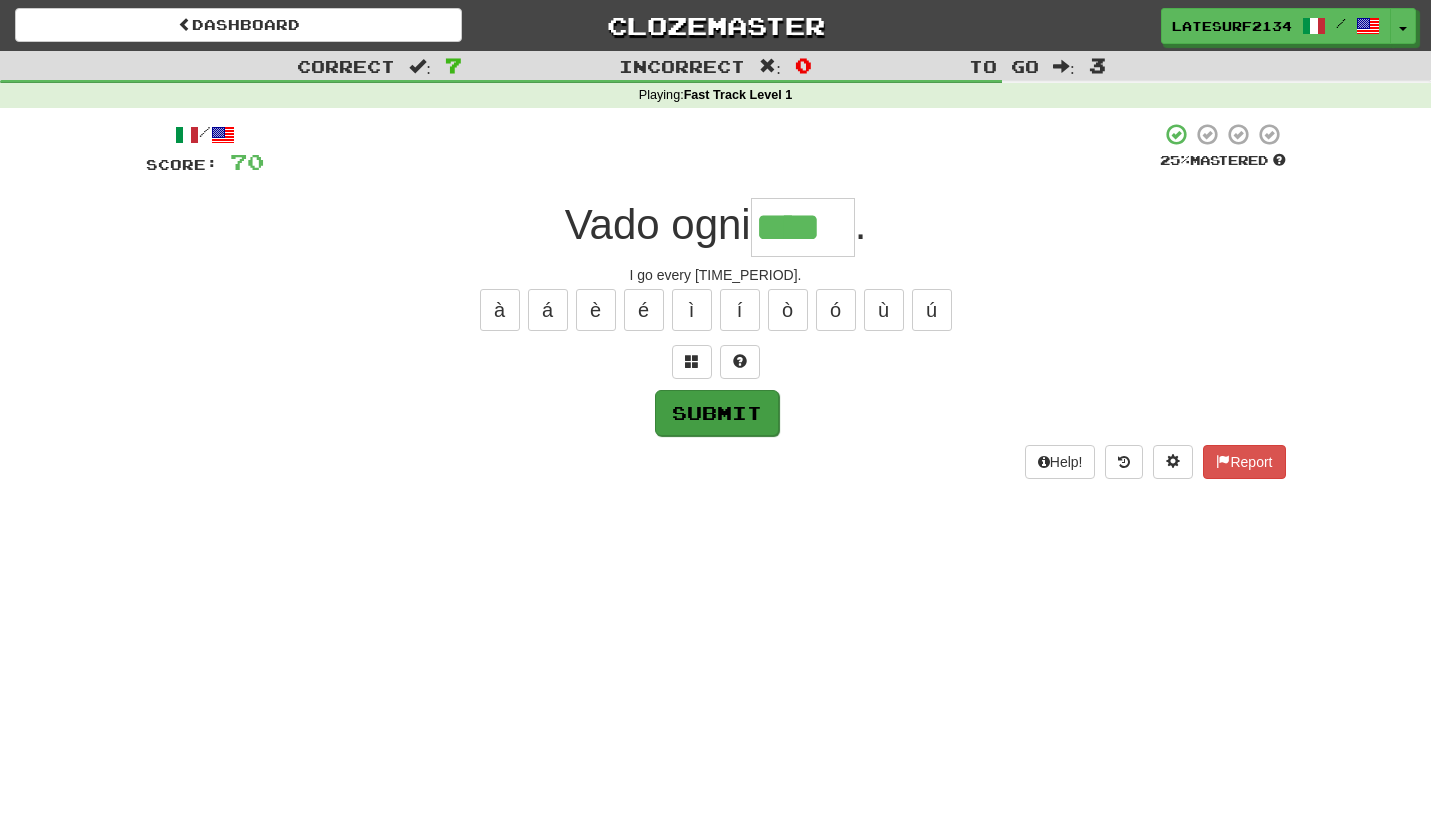 type on "****" 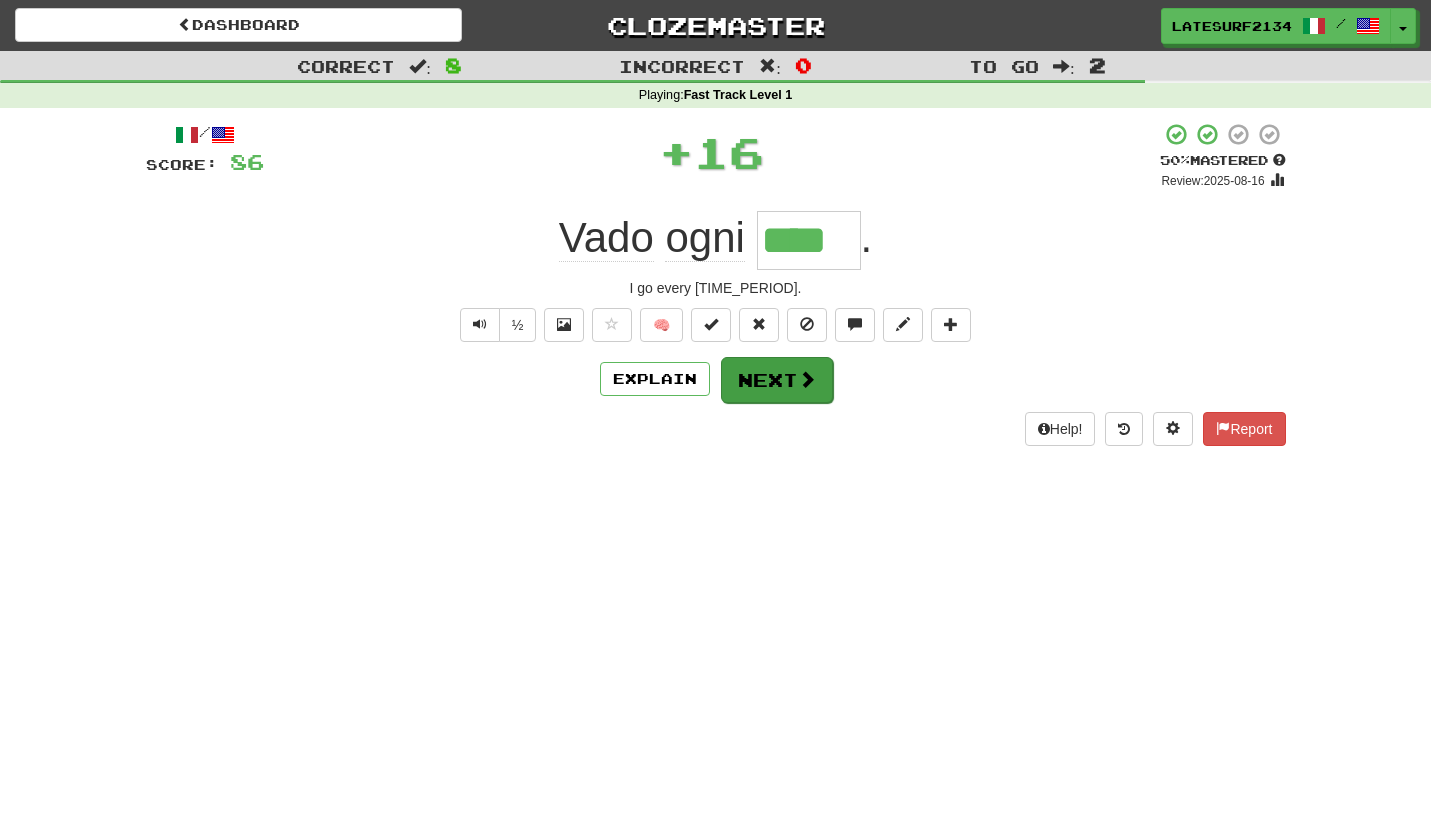 click on "Next" at bounding box center [777, 380] 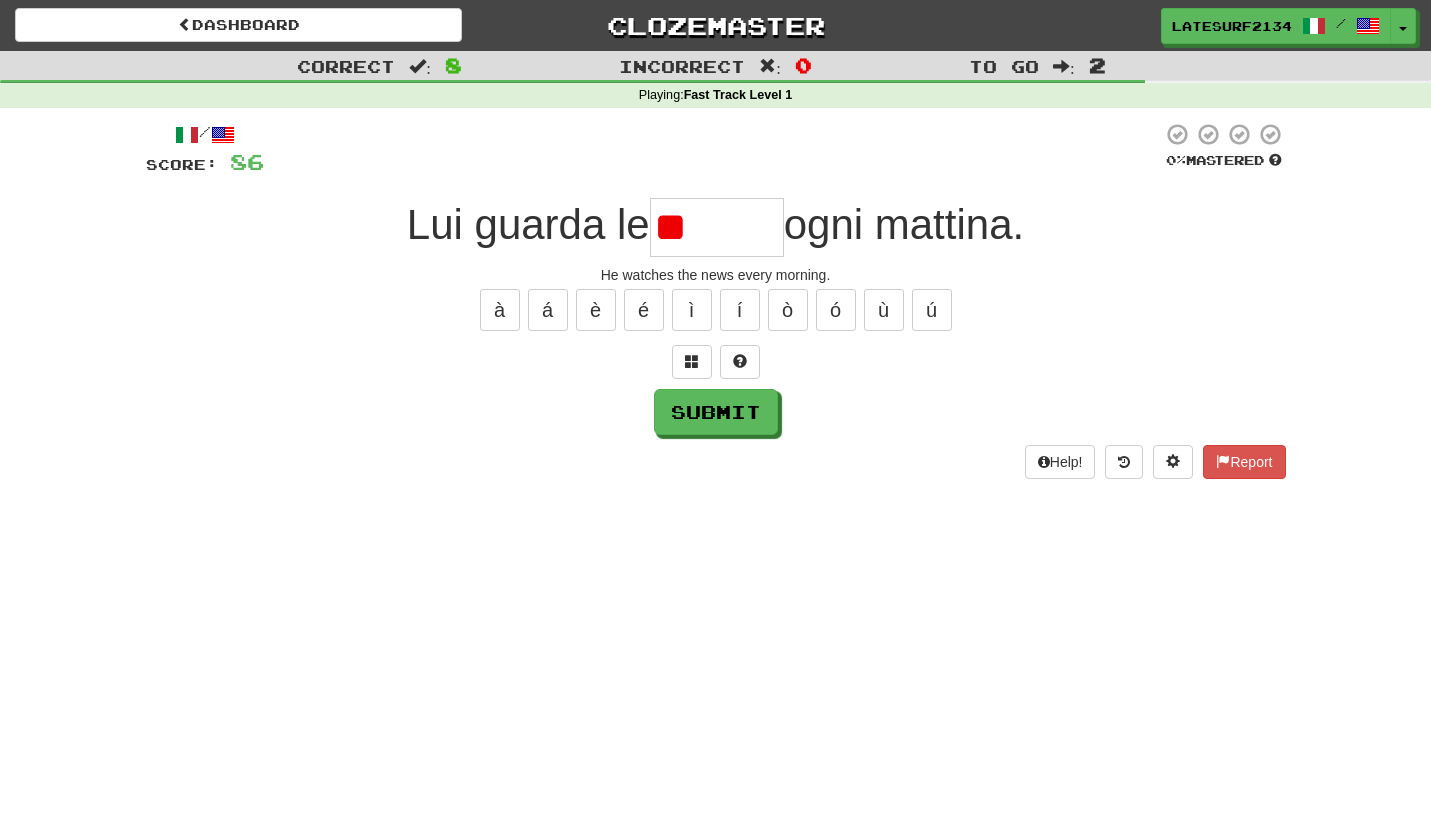 type on "*" 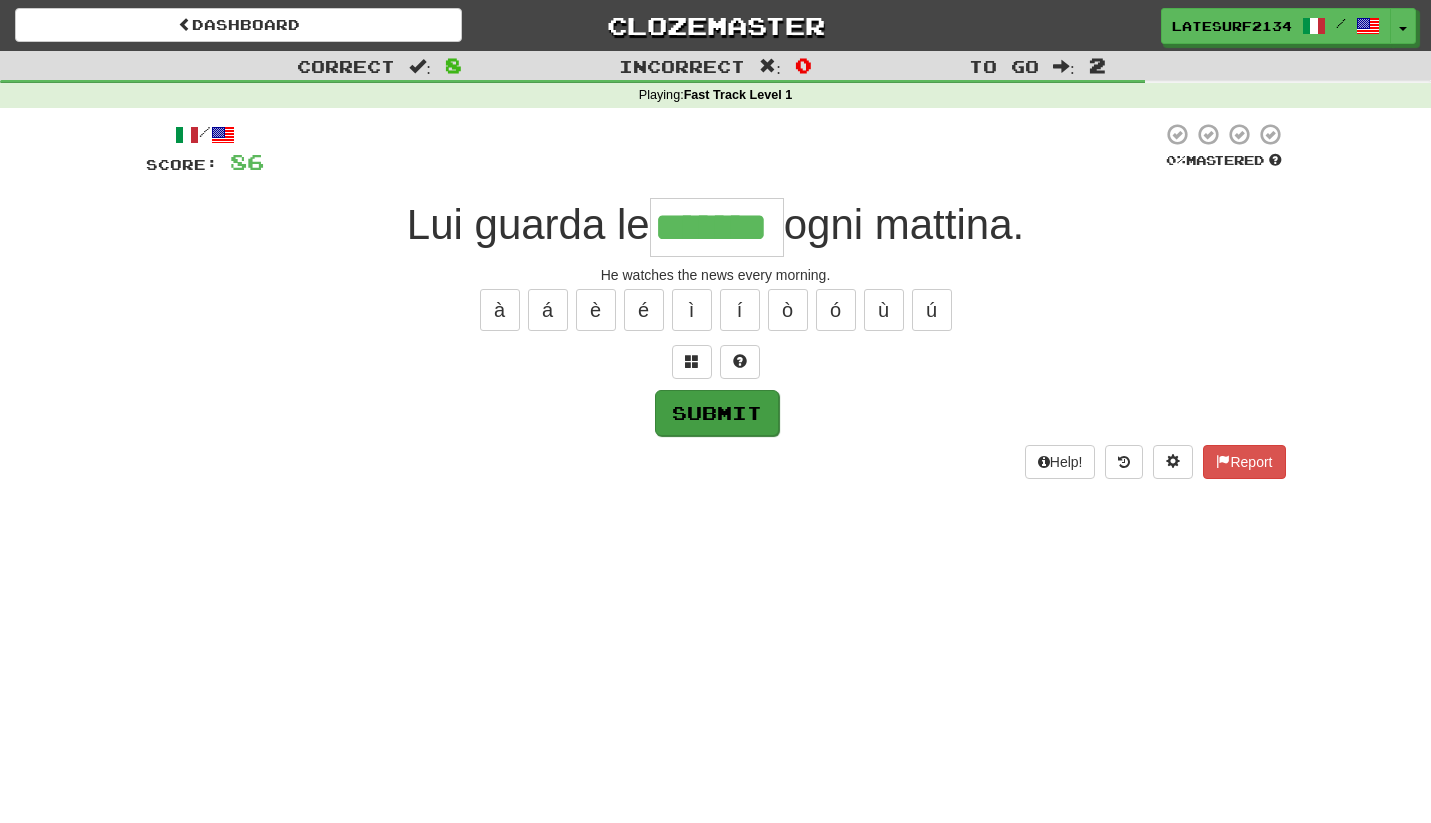 type on "*******" 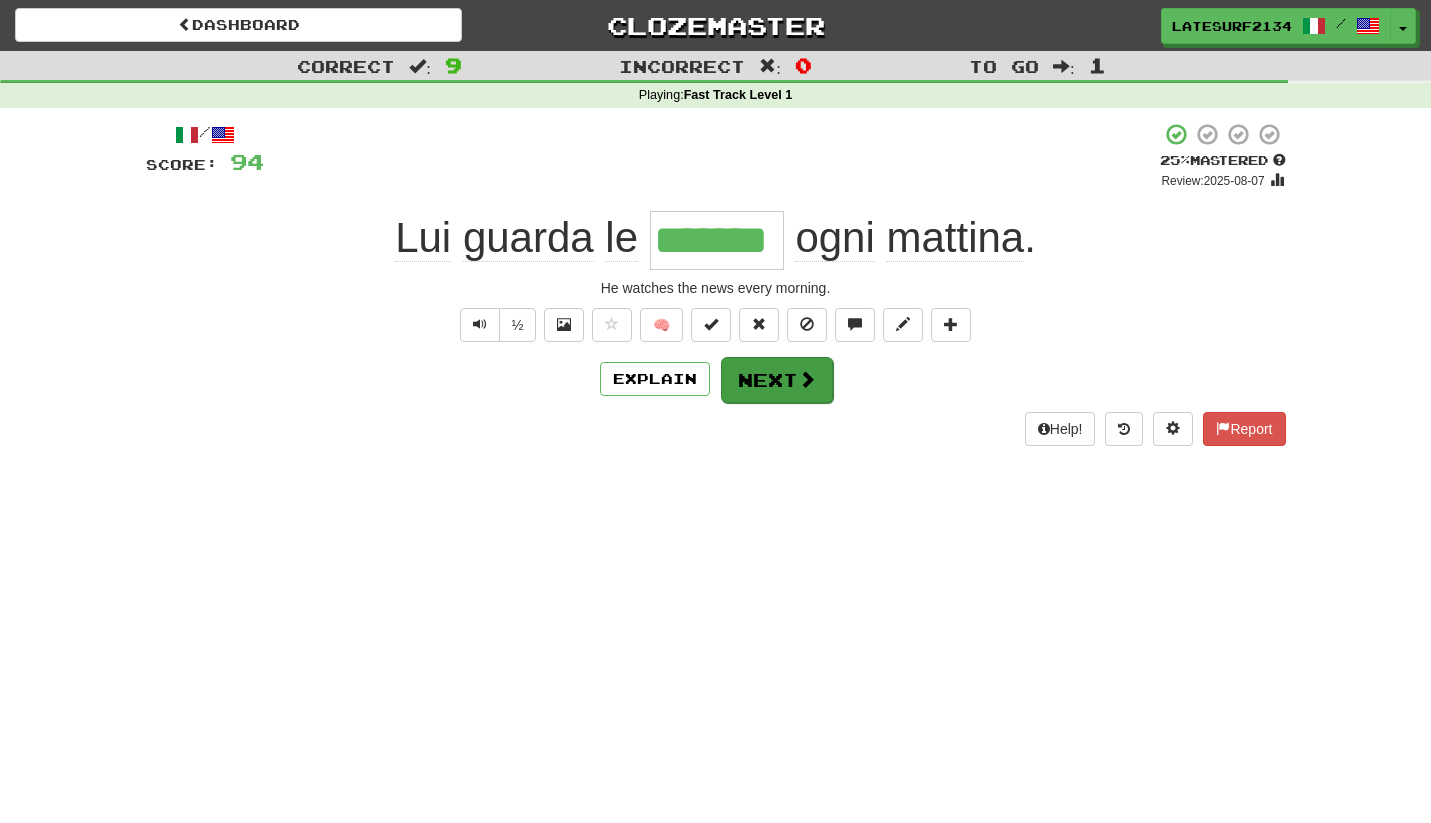 click at bounding box center (807, 379) 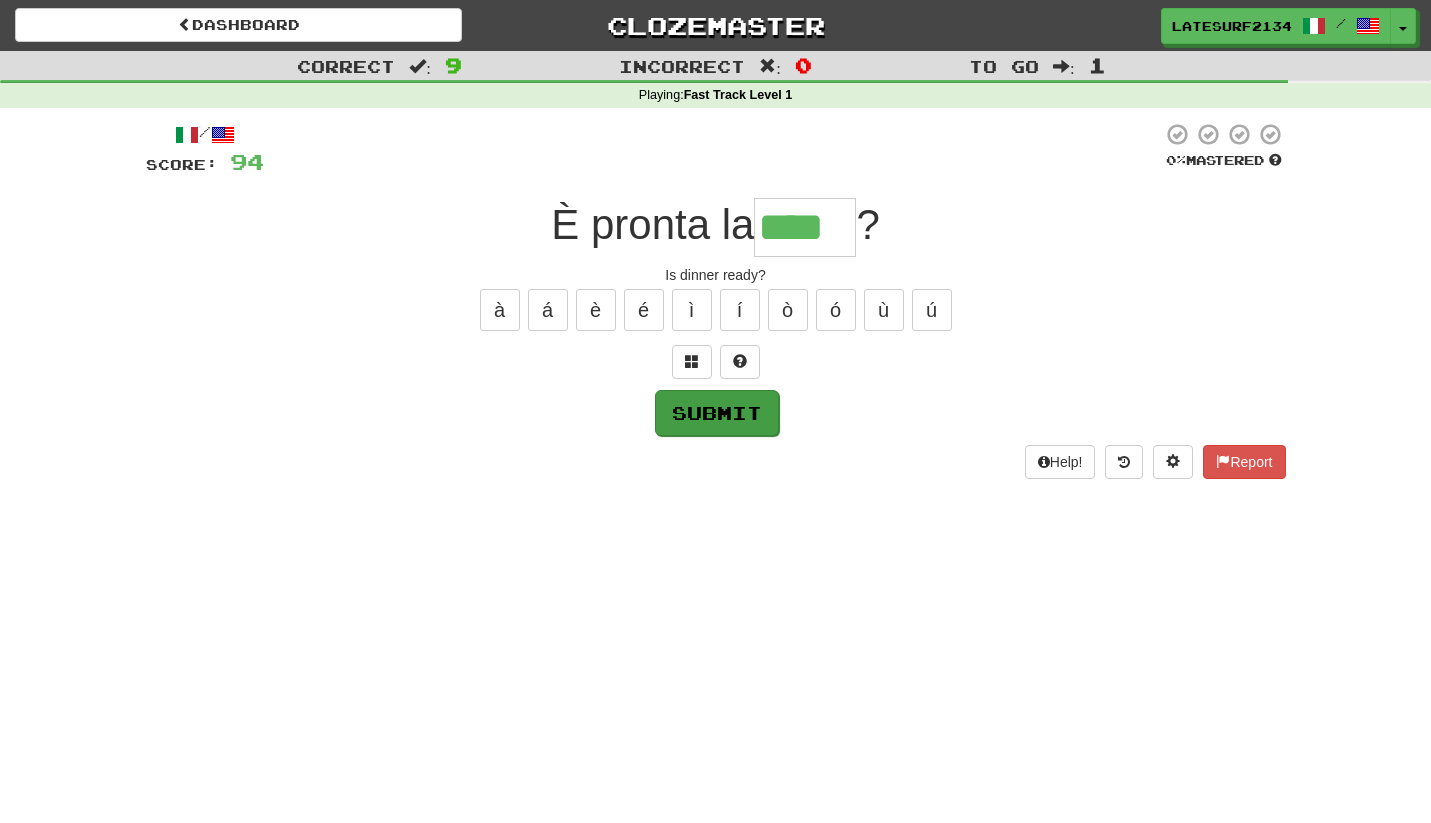 type on "****" 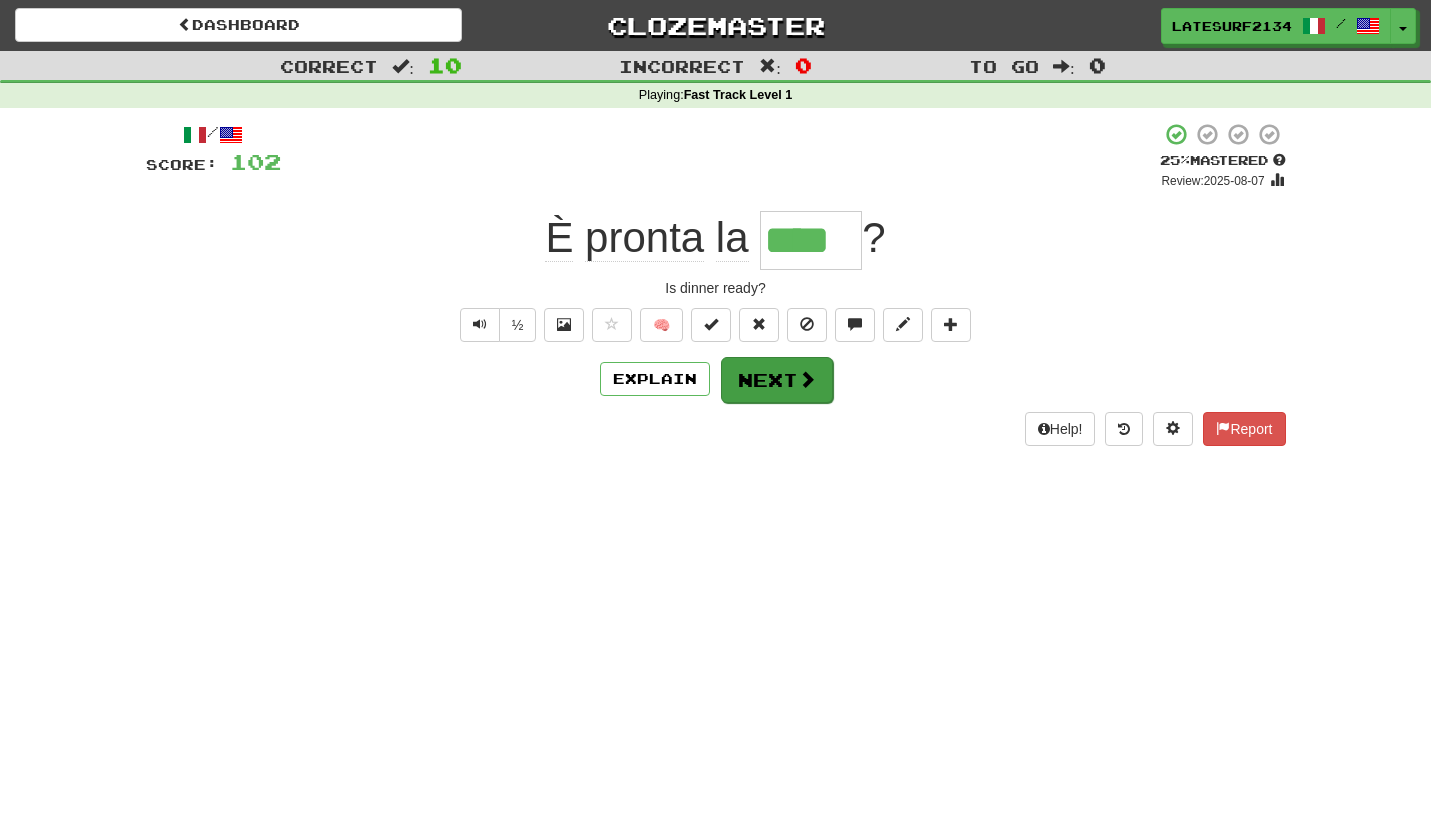 click on "Next" at bounding box center (777, 380) 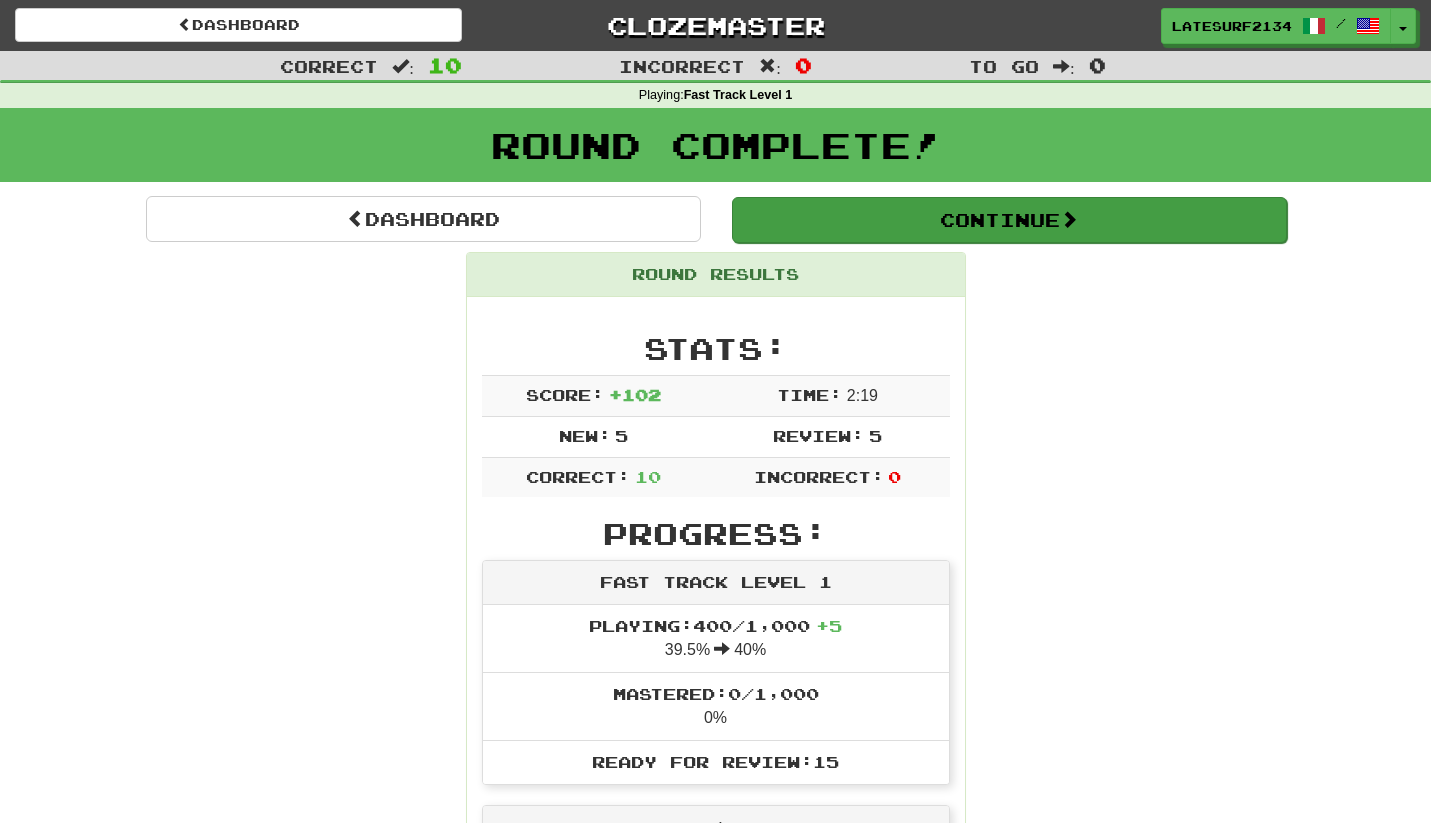 click on "Continue" at bounding box center [1009, 220] 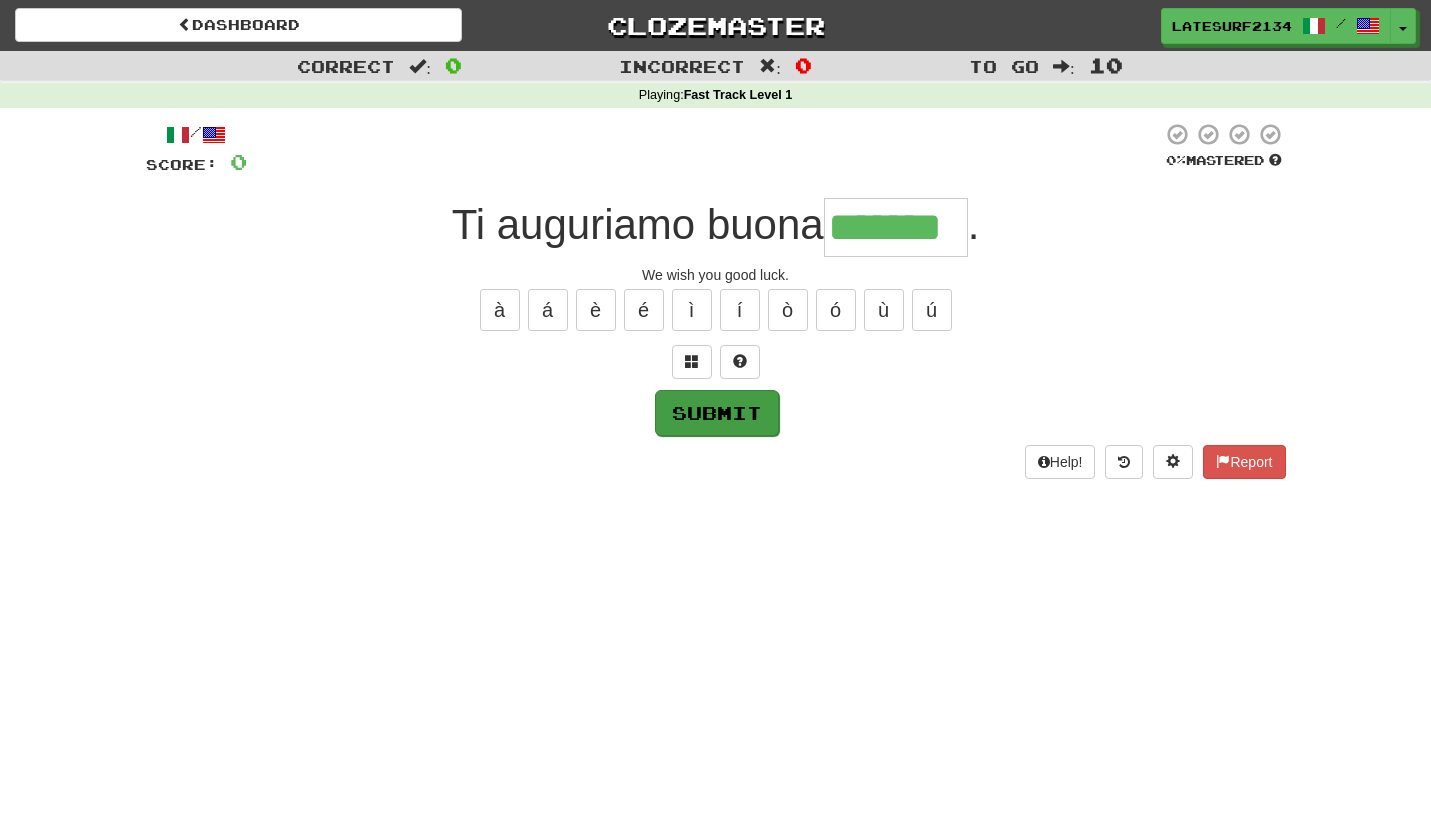 type on "*******" 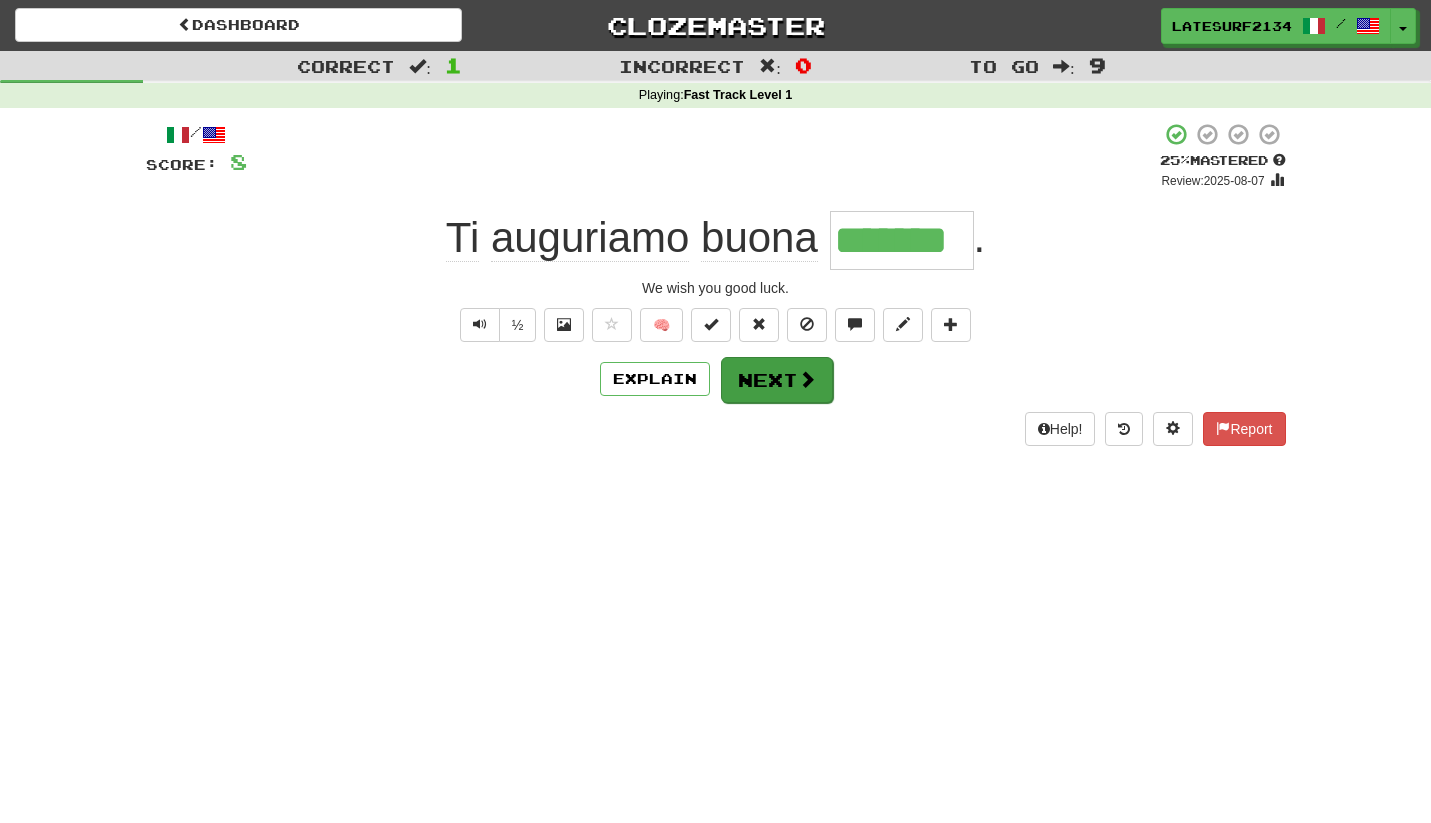 click on "Next" at bounding box center (777, 380) 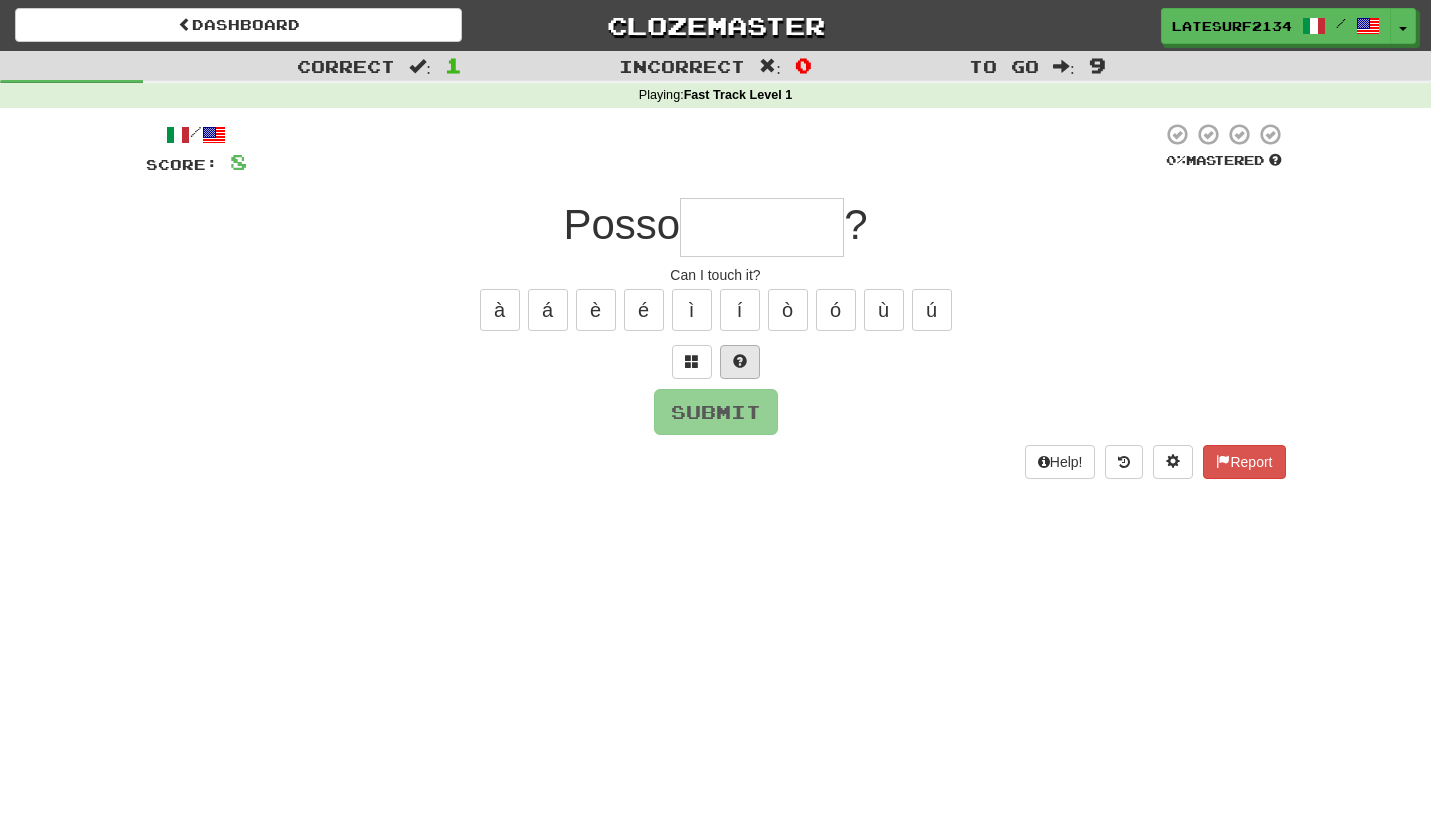 click at bounding box center [740, 362] 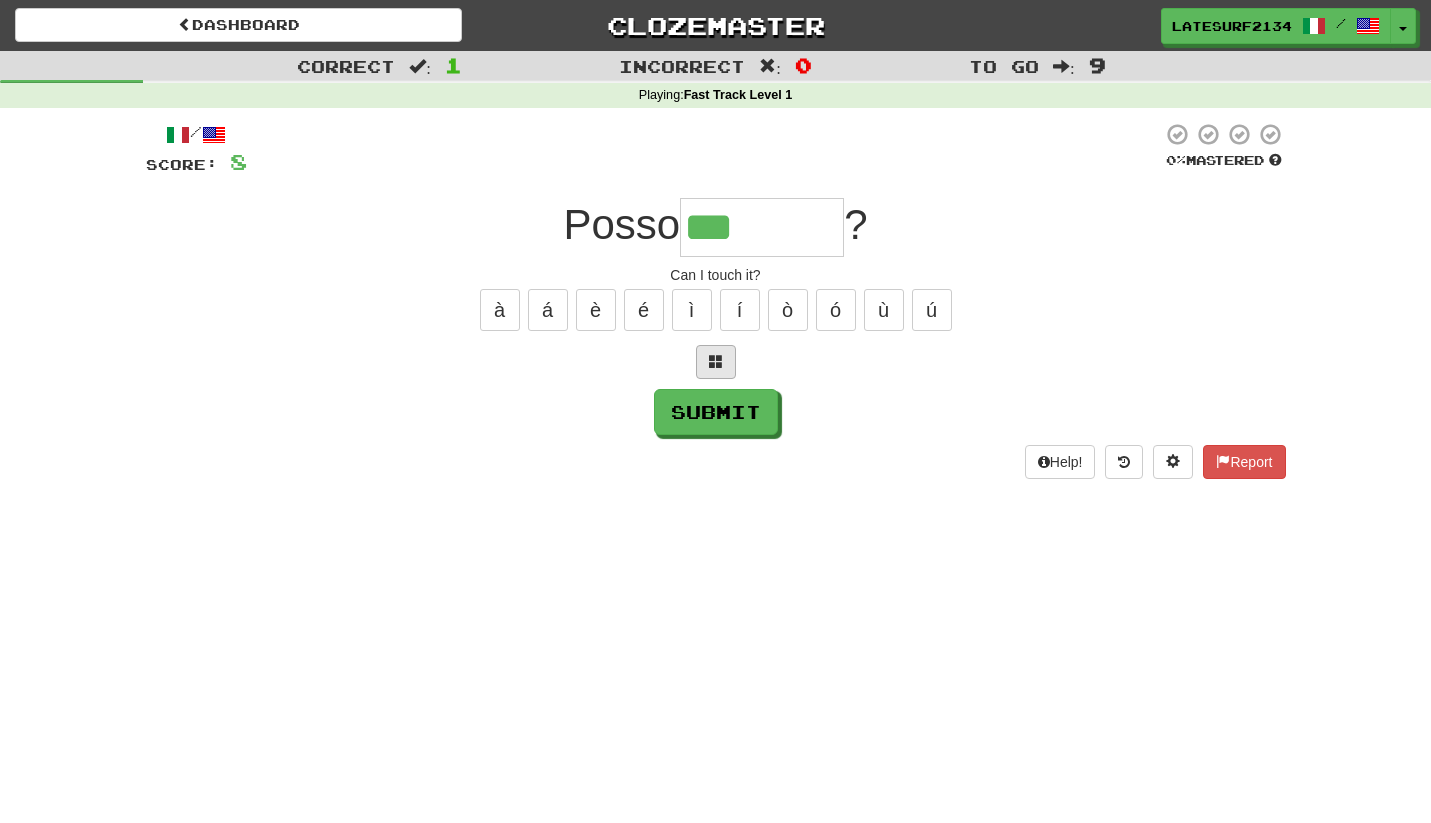 click at bounding box center (716, 361) 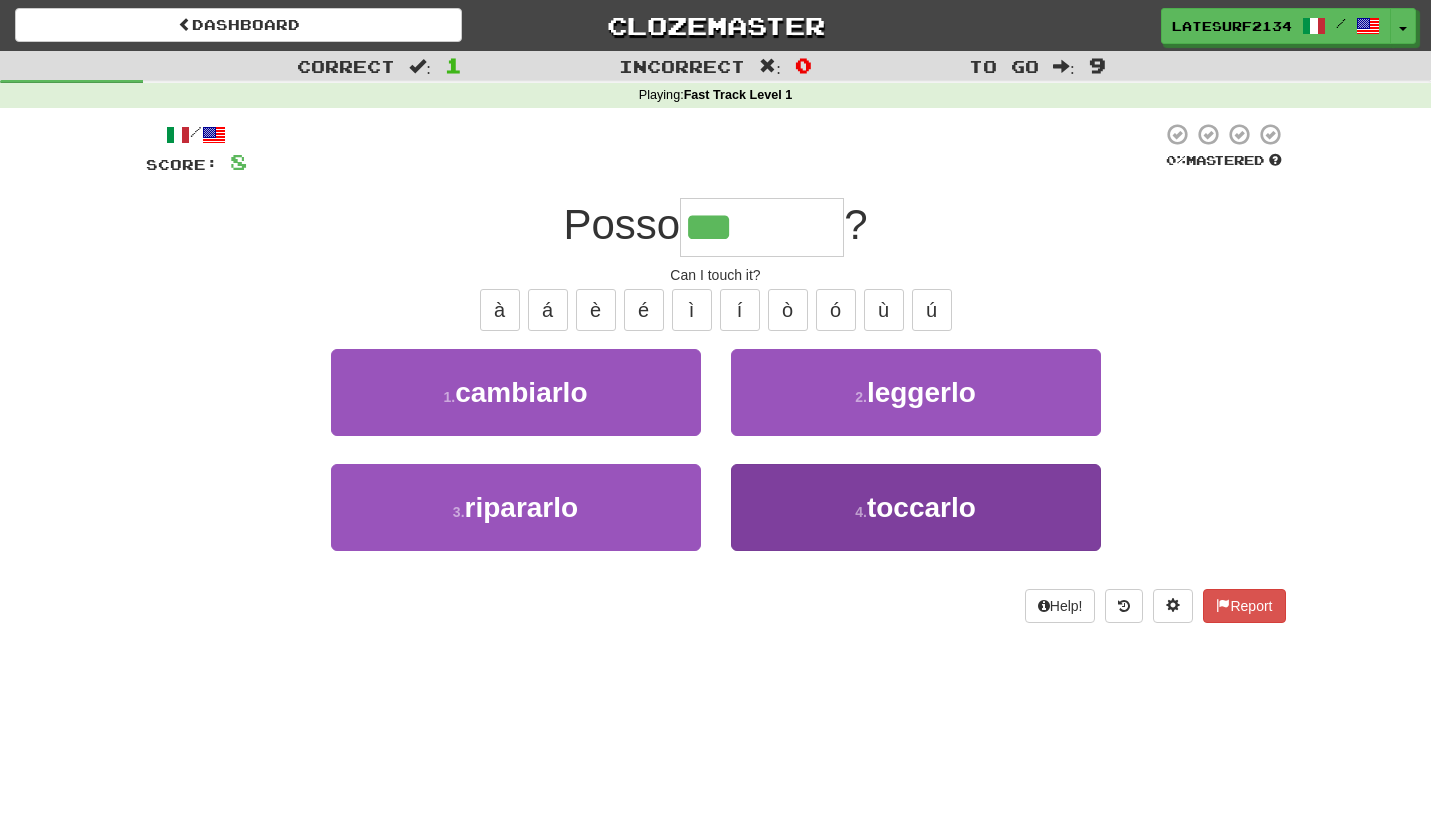 click on "4 .  toccarlo" at bounding box center [916, 507] 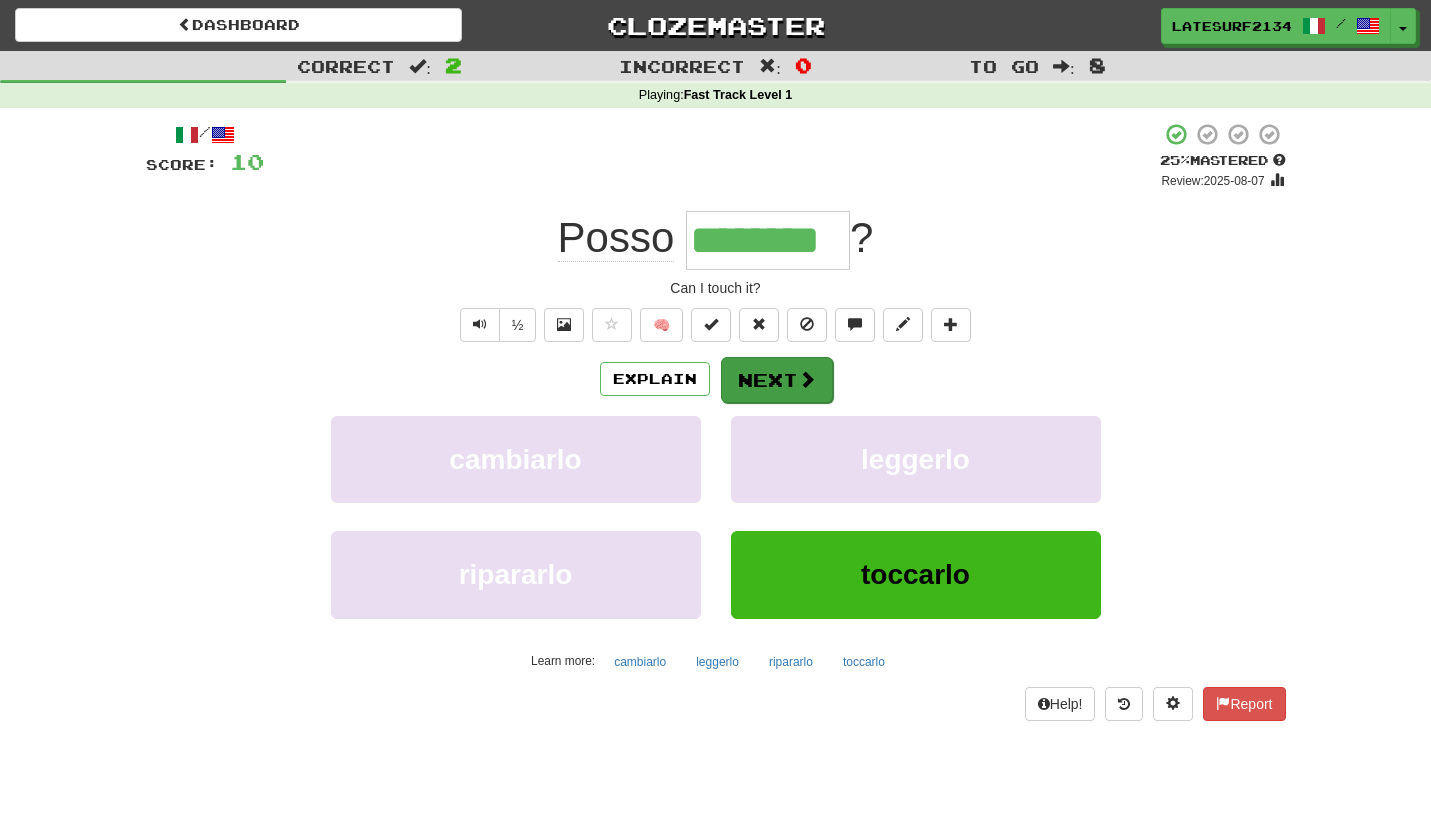 click at bounding box center (807, 379) 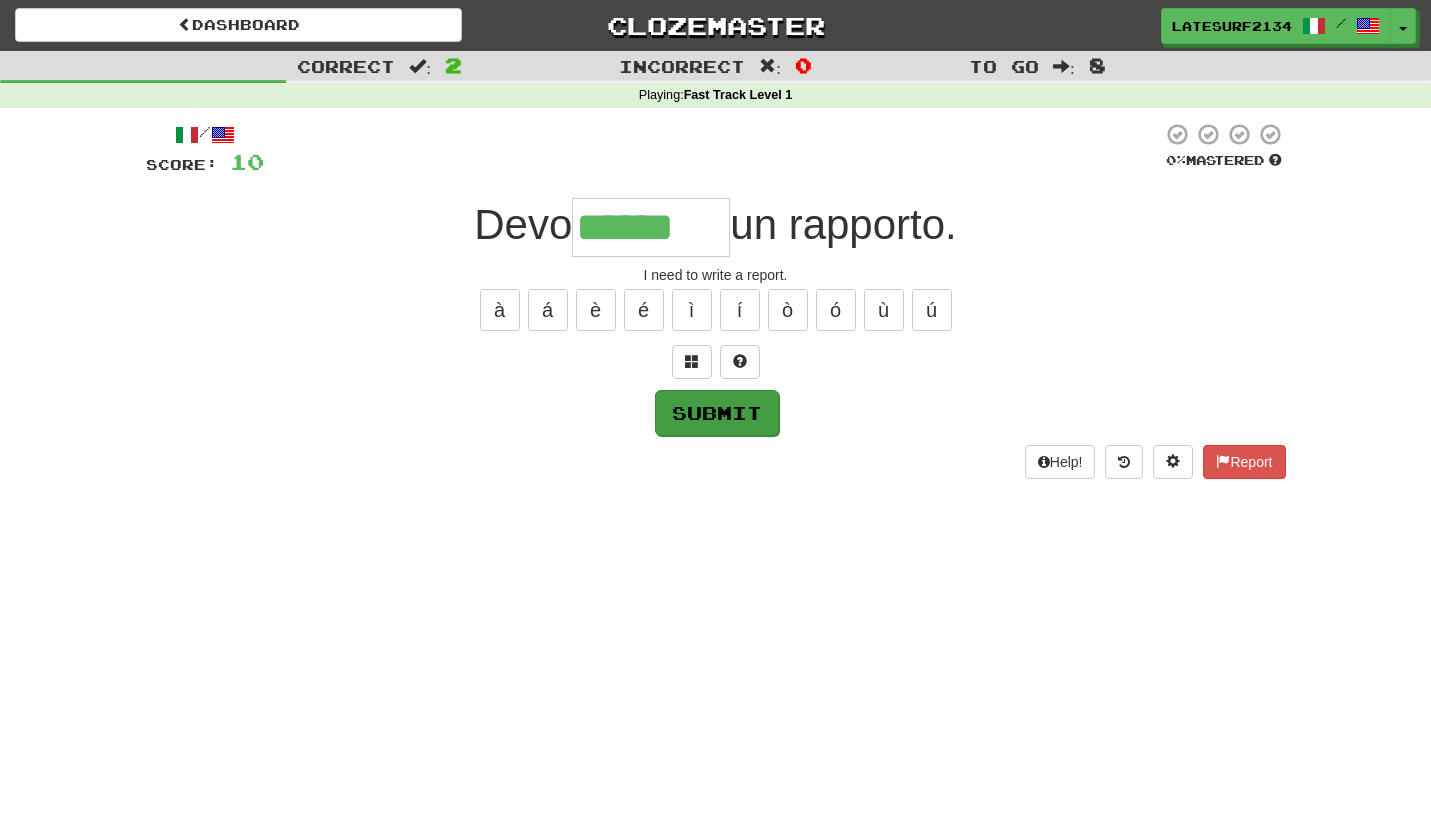 click on "Submit" at bounding box center (717, 413) 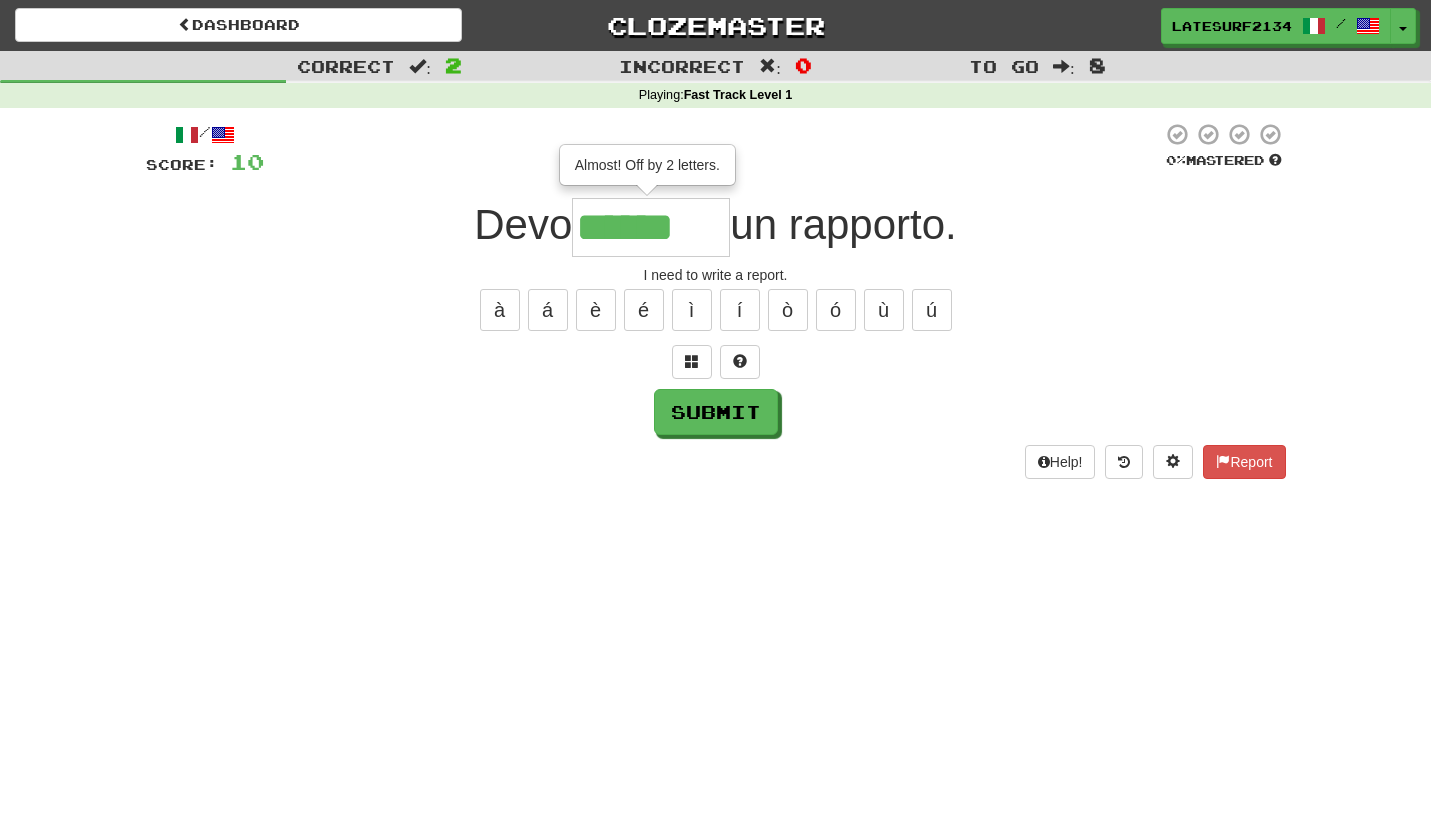 click on "******" at bounding box center [651, 227] 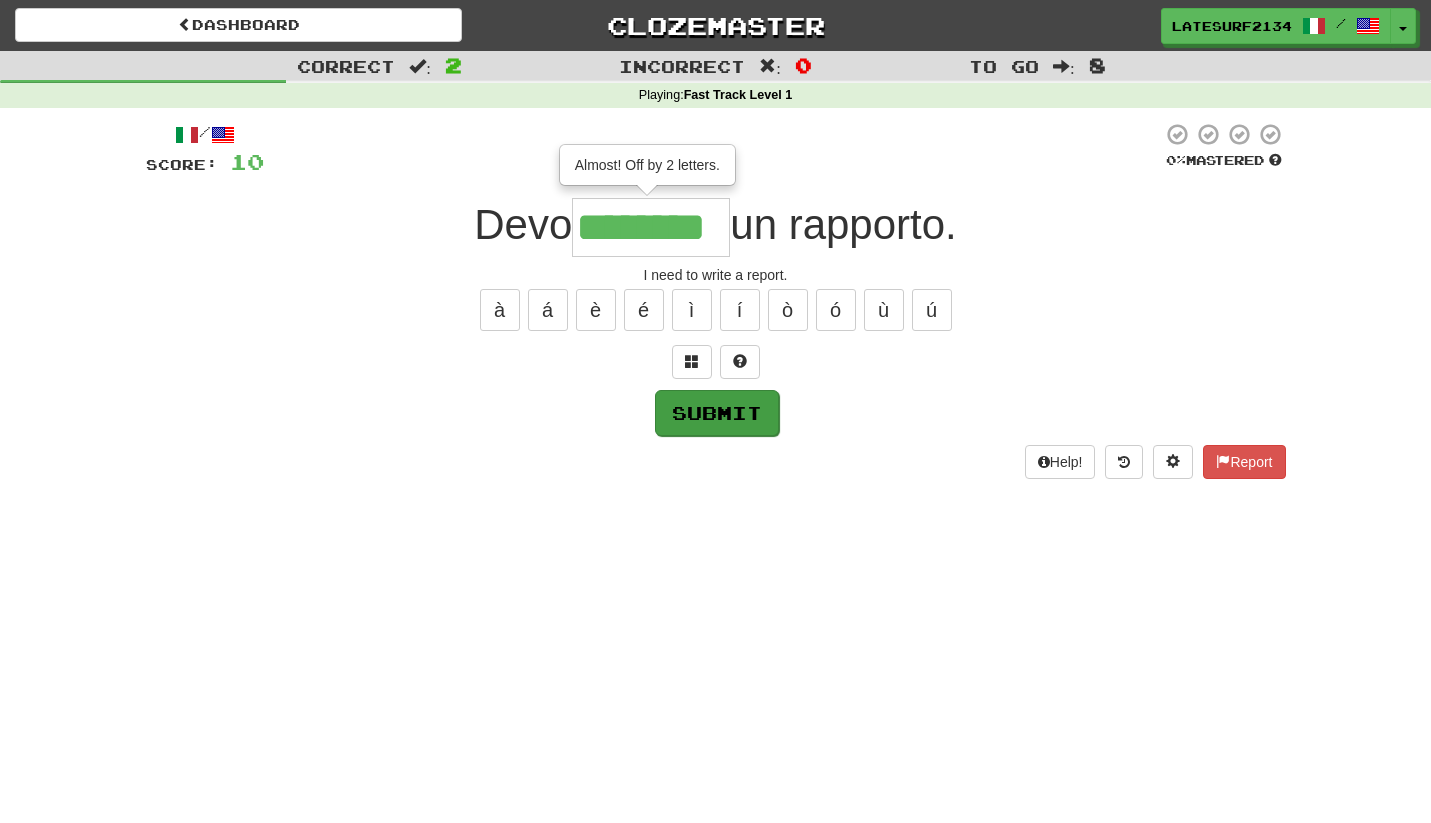 type on "********" 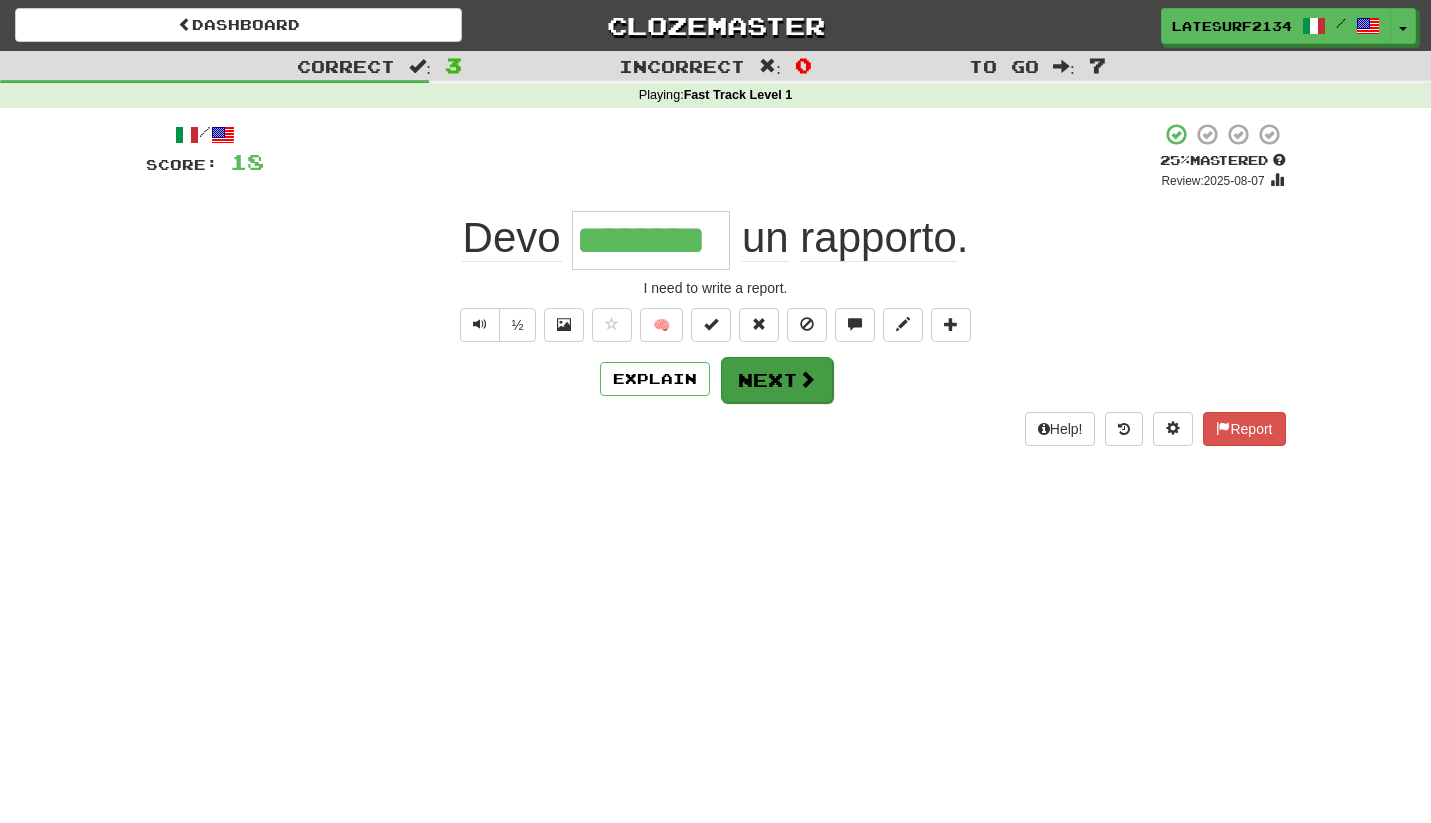click on "Next" at bounding box center [777, 380] 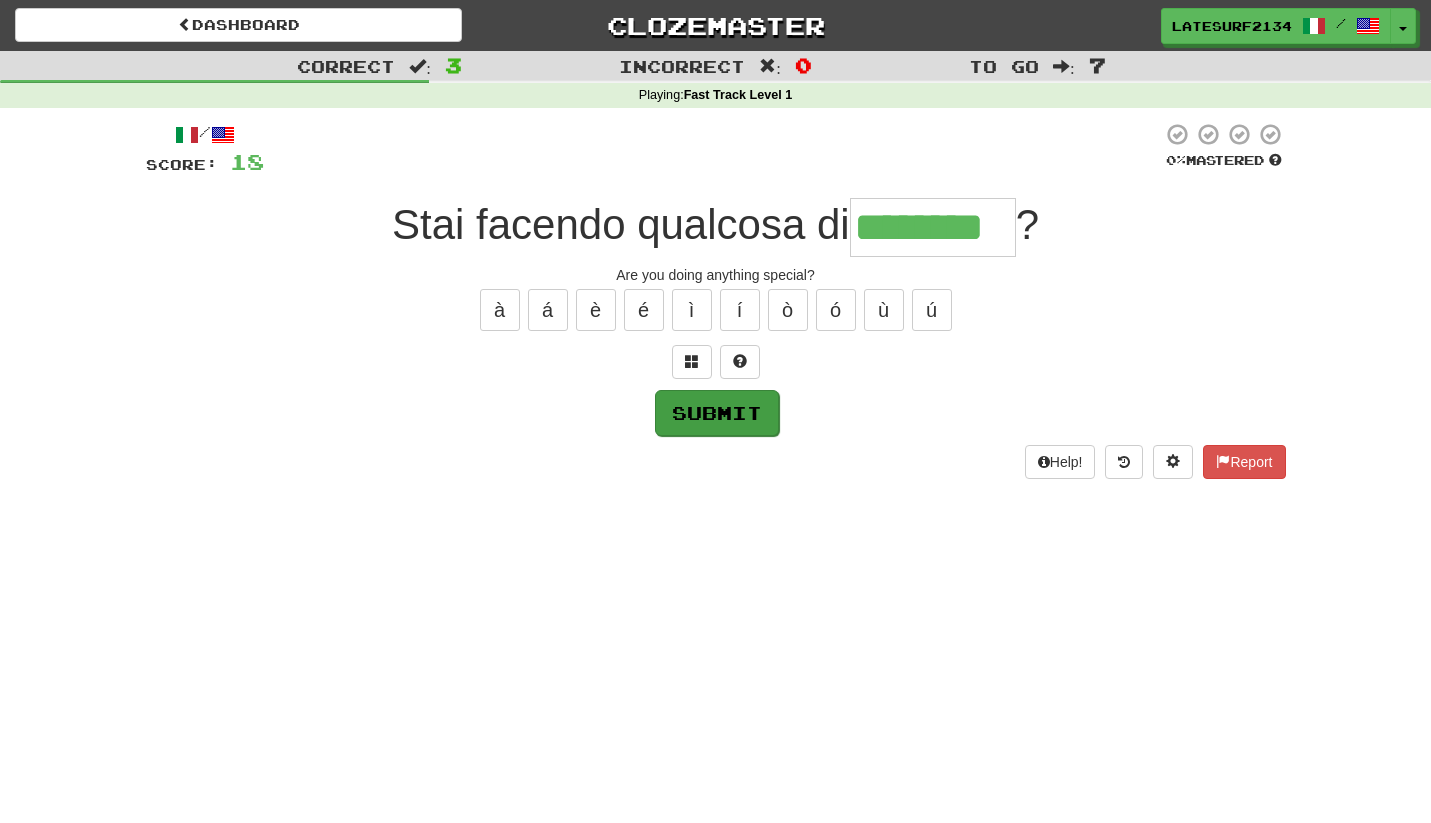 type on "********" 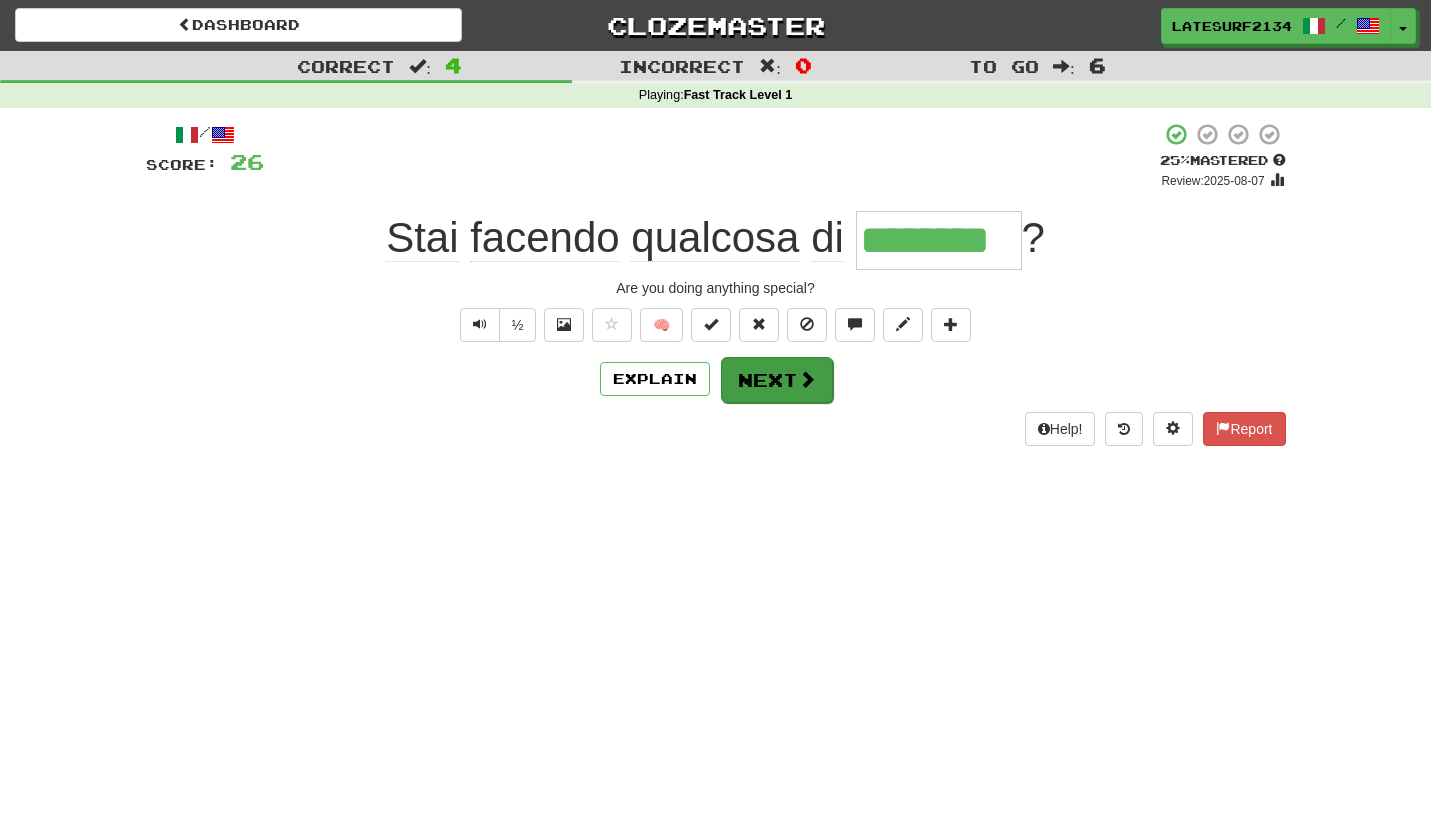 click on "Next" at bounding box center [777, 380] 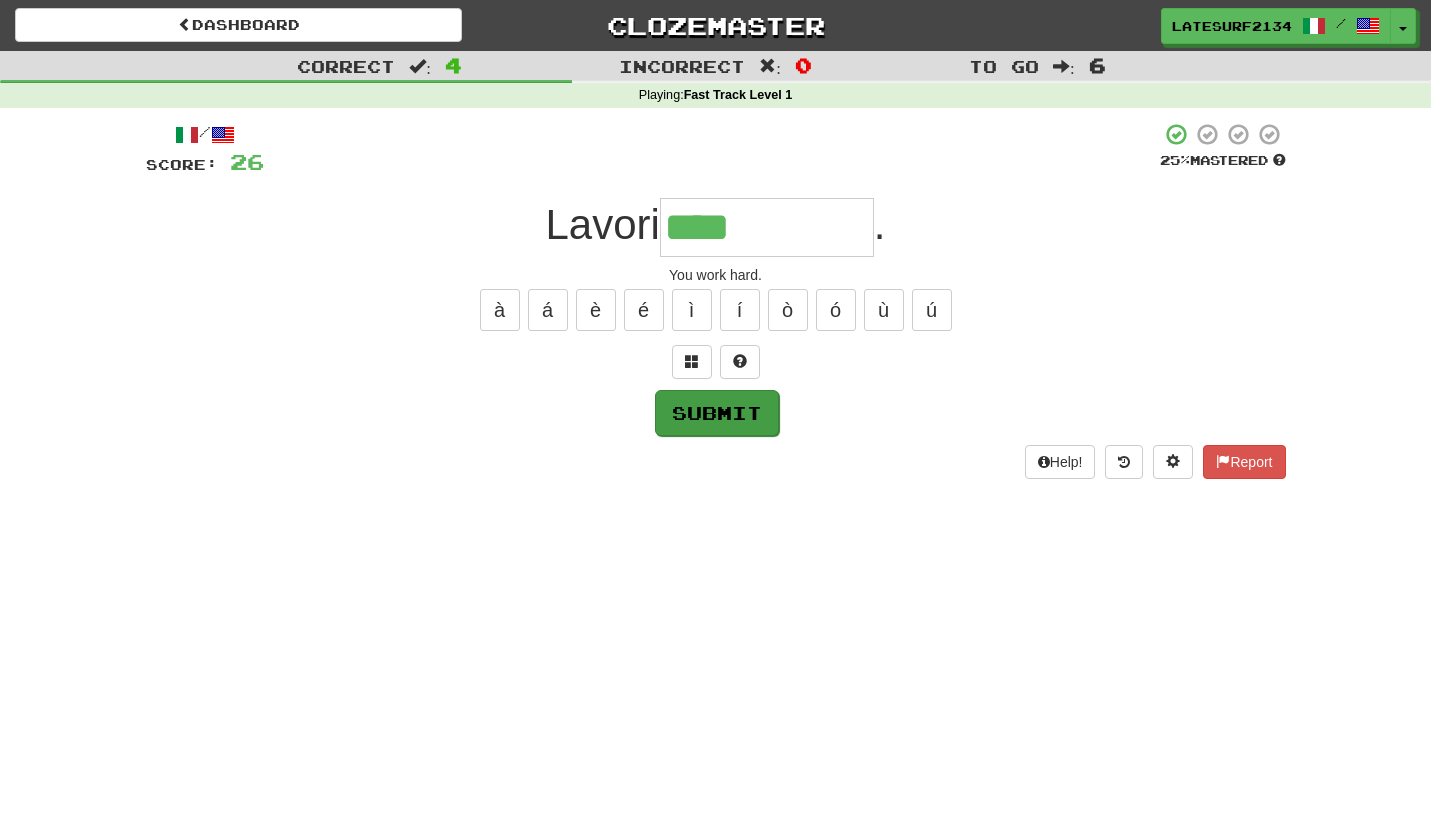 click on "Submit" at bounding box center [717, 413] 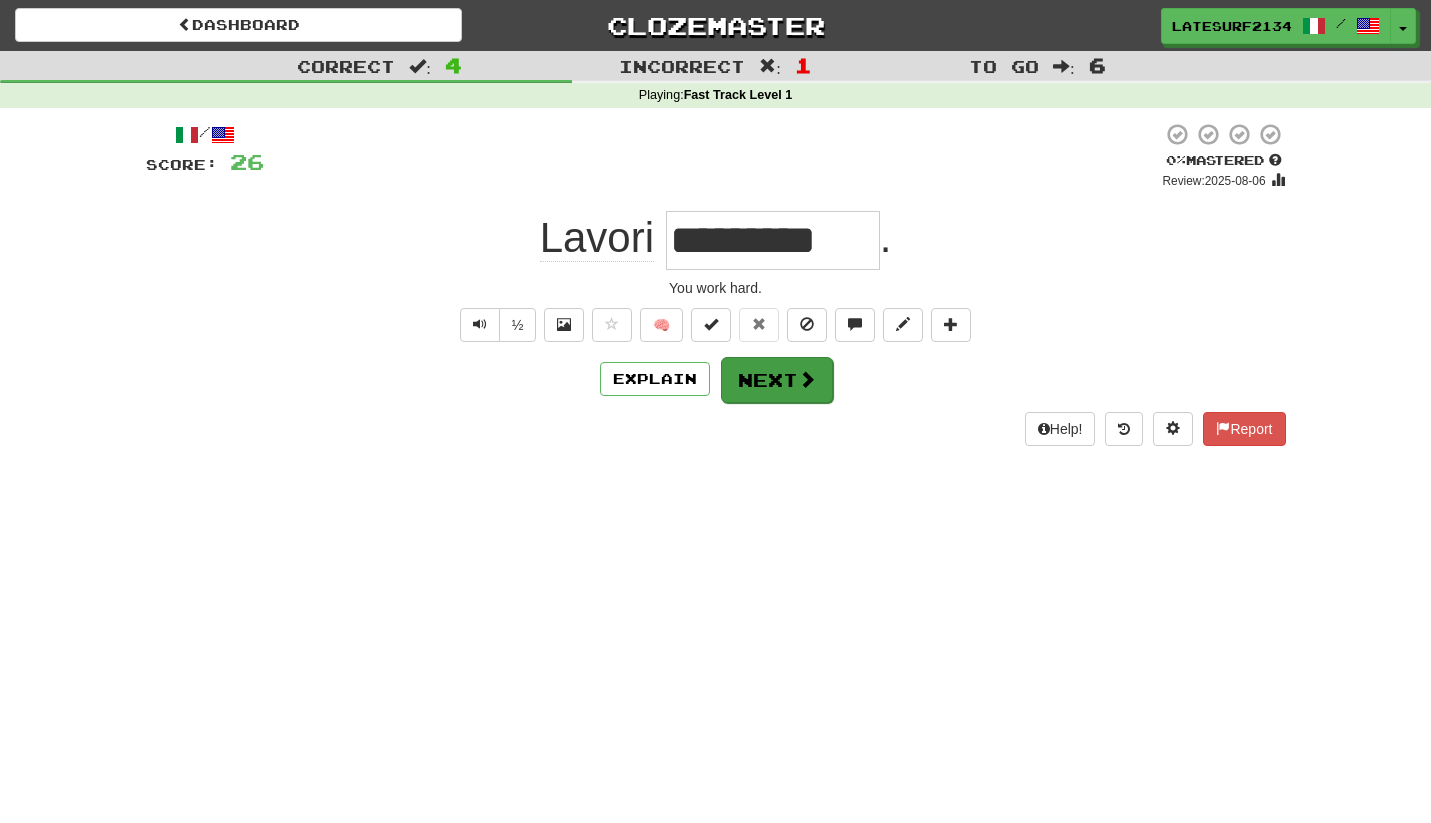 click at bounding box center [807, 379] 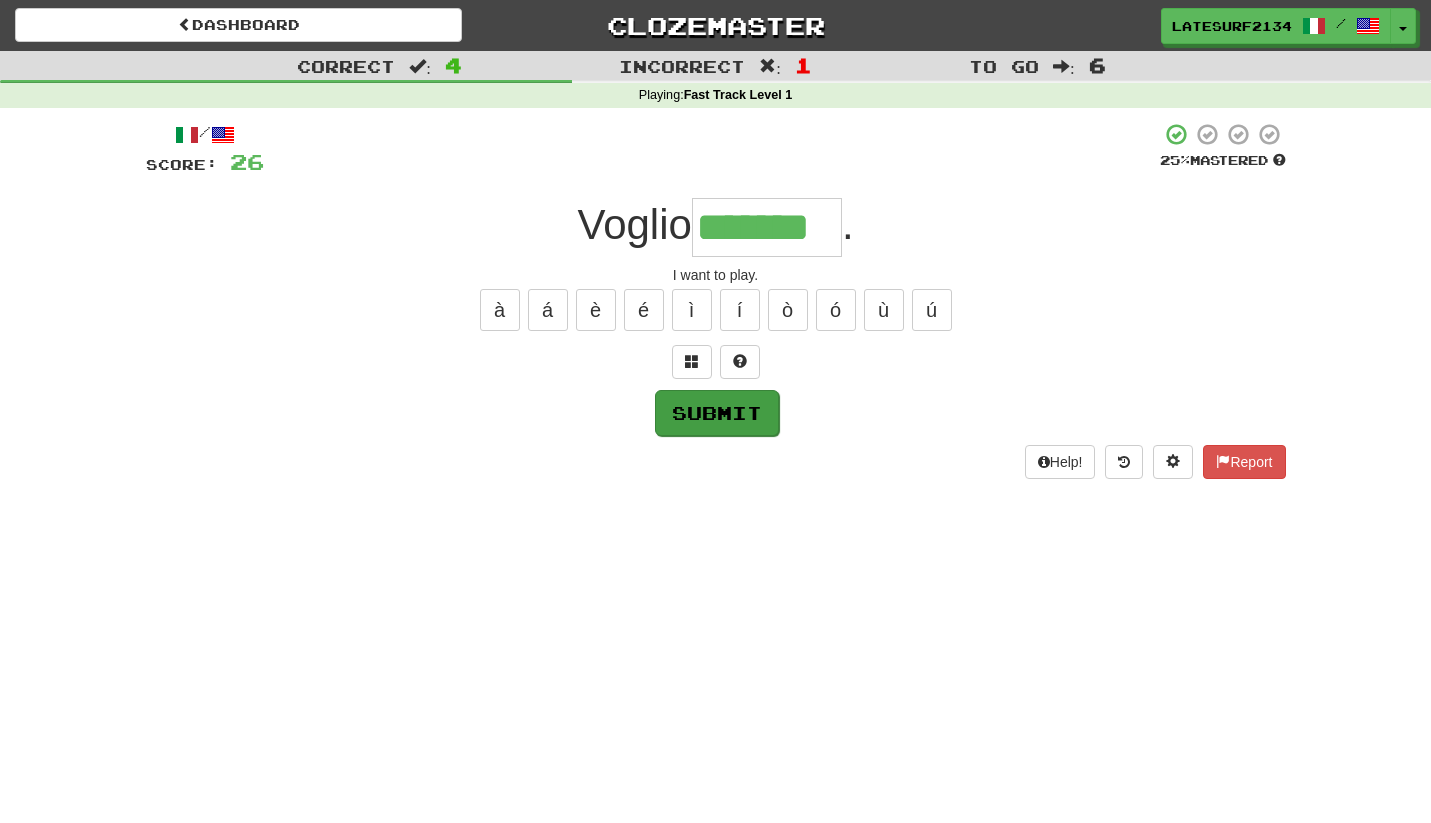 type on "*******" 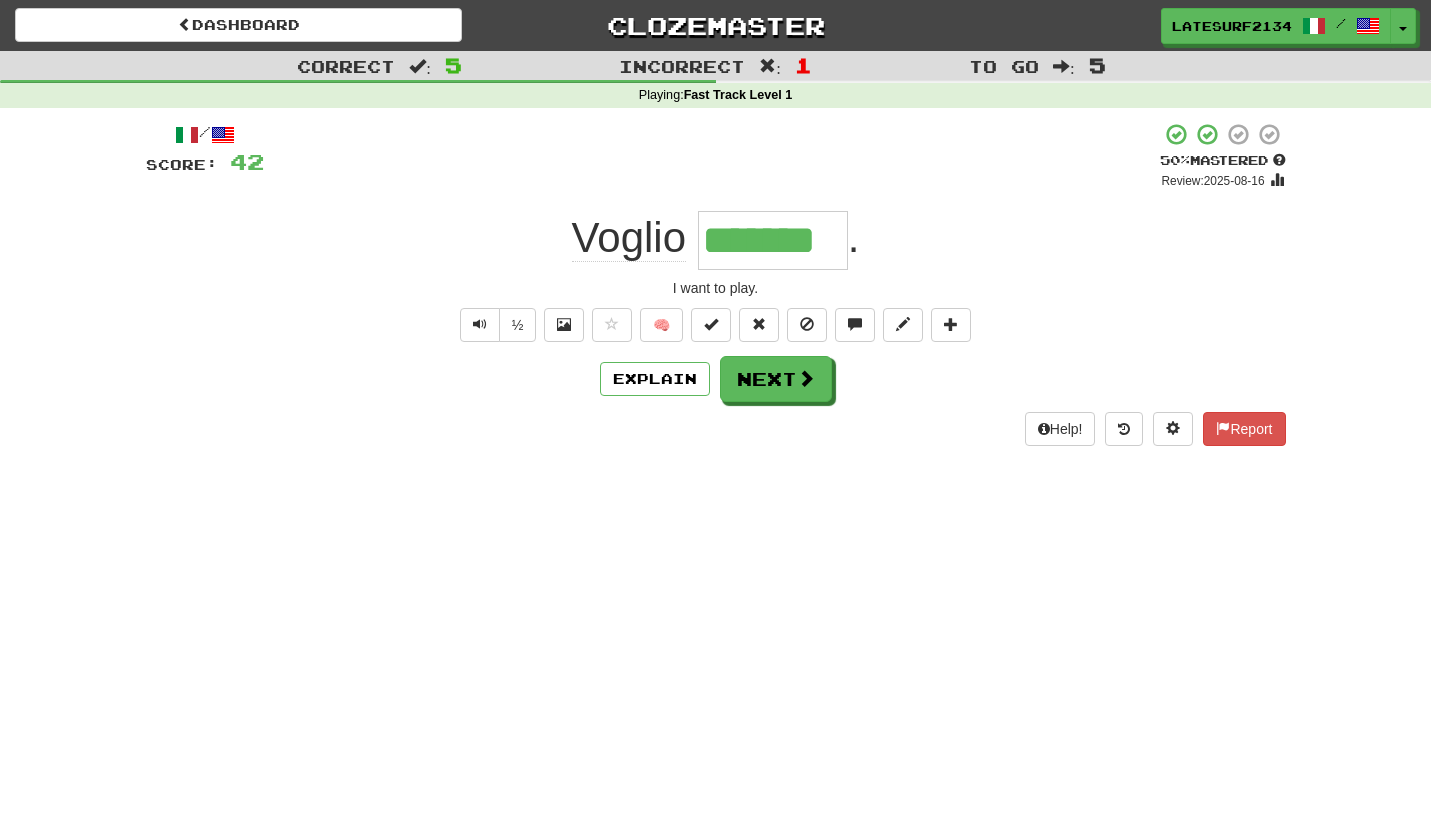 click on "Score: 86 25 % Mastered Review: 2025-08-16 Voglio ******* . I want to play. ½ 🧠 Explain Next Help! Report" at bounding box center [716, 284] 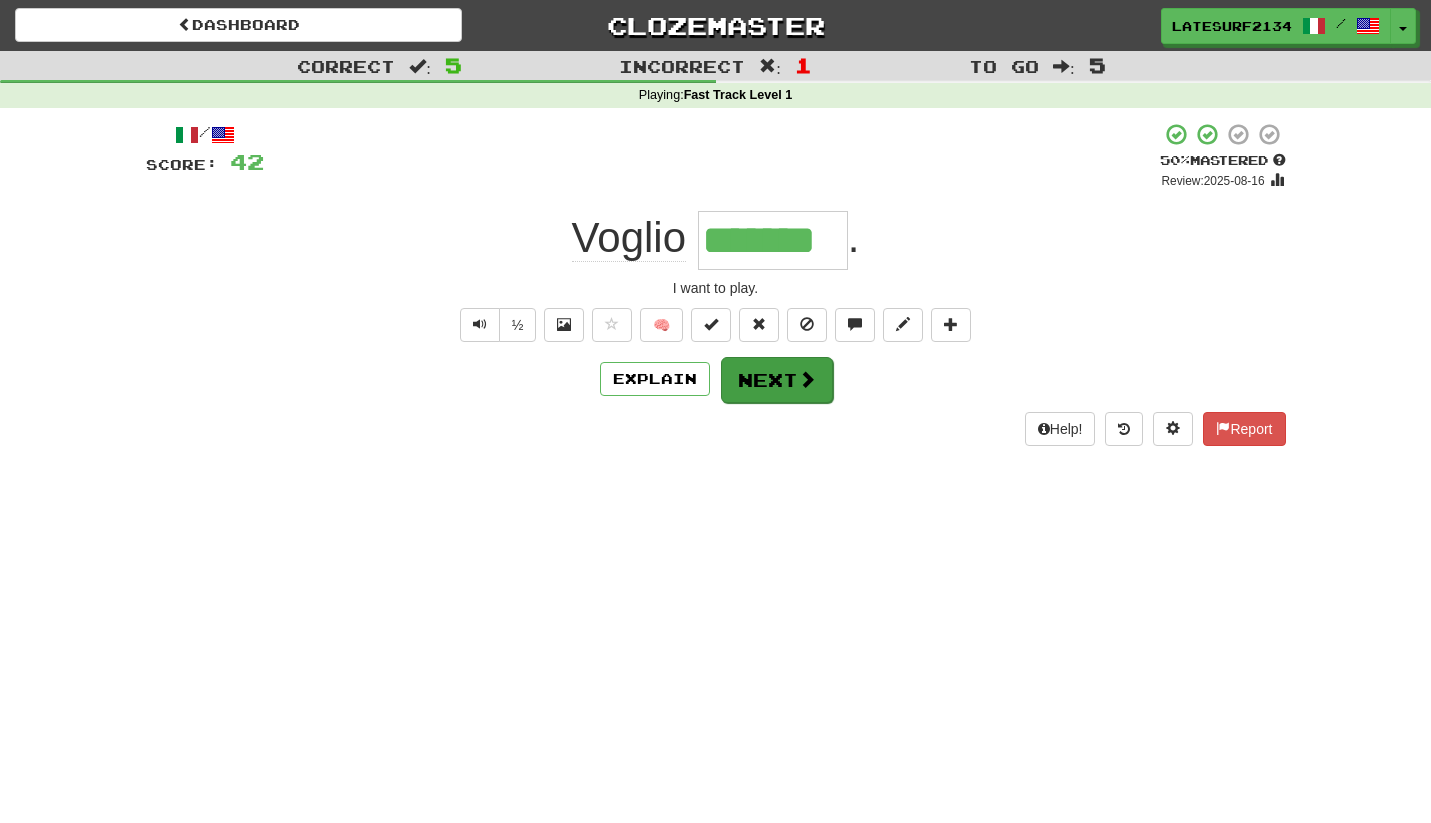 click on "Next" at bounding box center (777, 380) 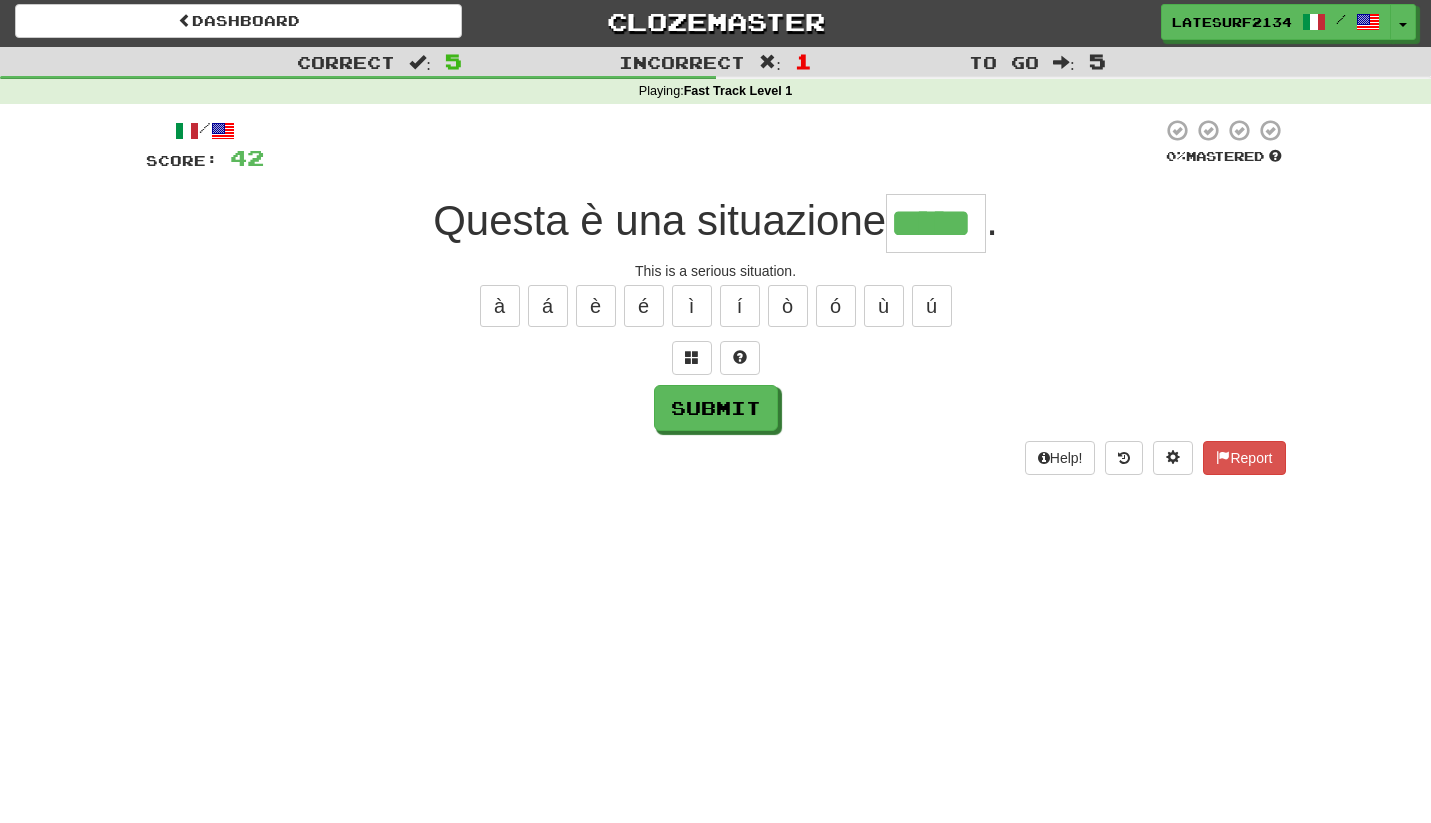 scroll, scrollTop: 4, scrollLeft: 0, axis: vertical 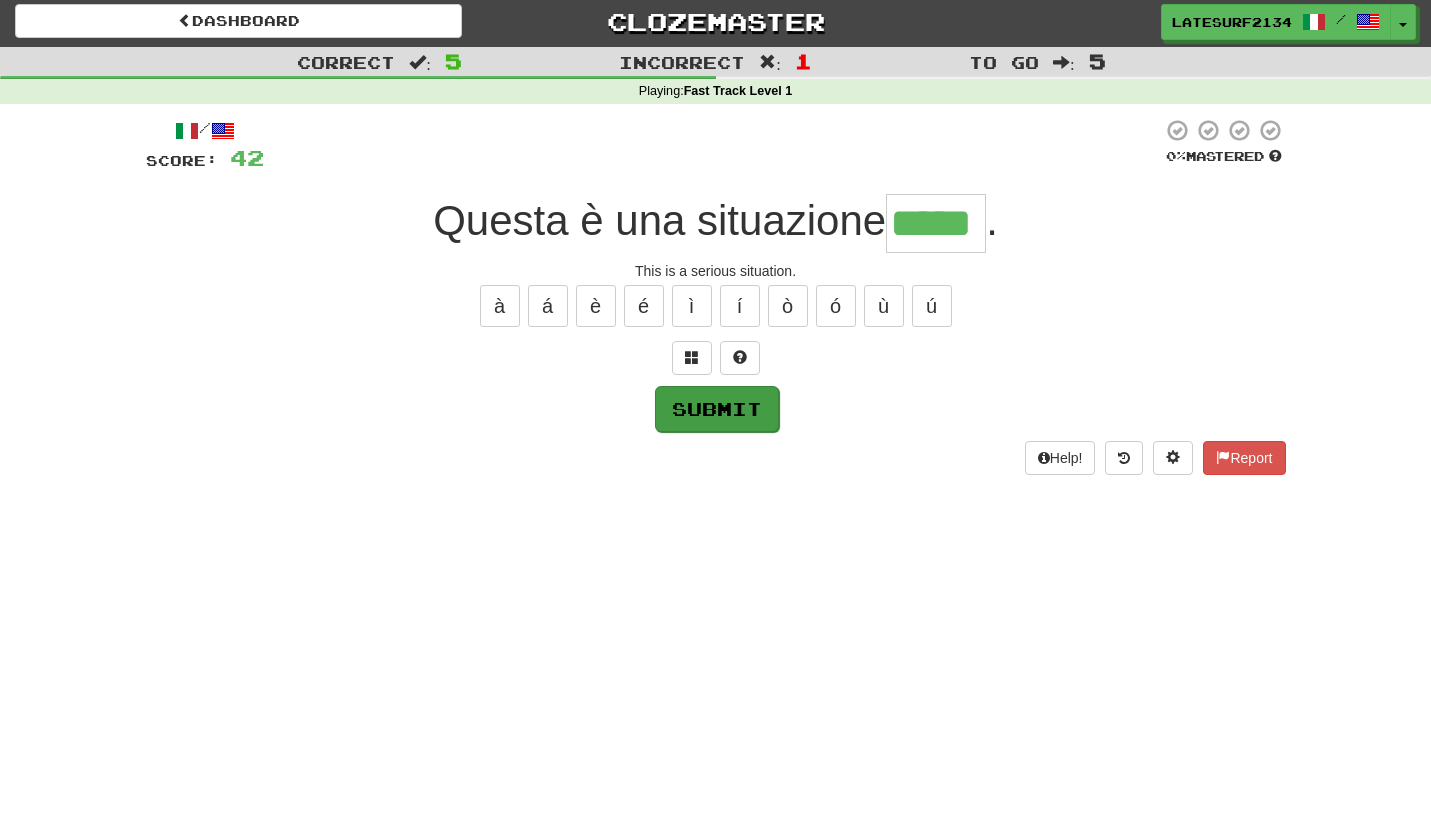 type on "*****" 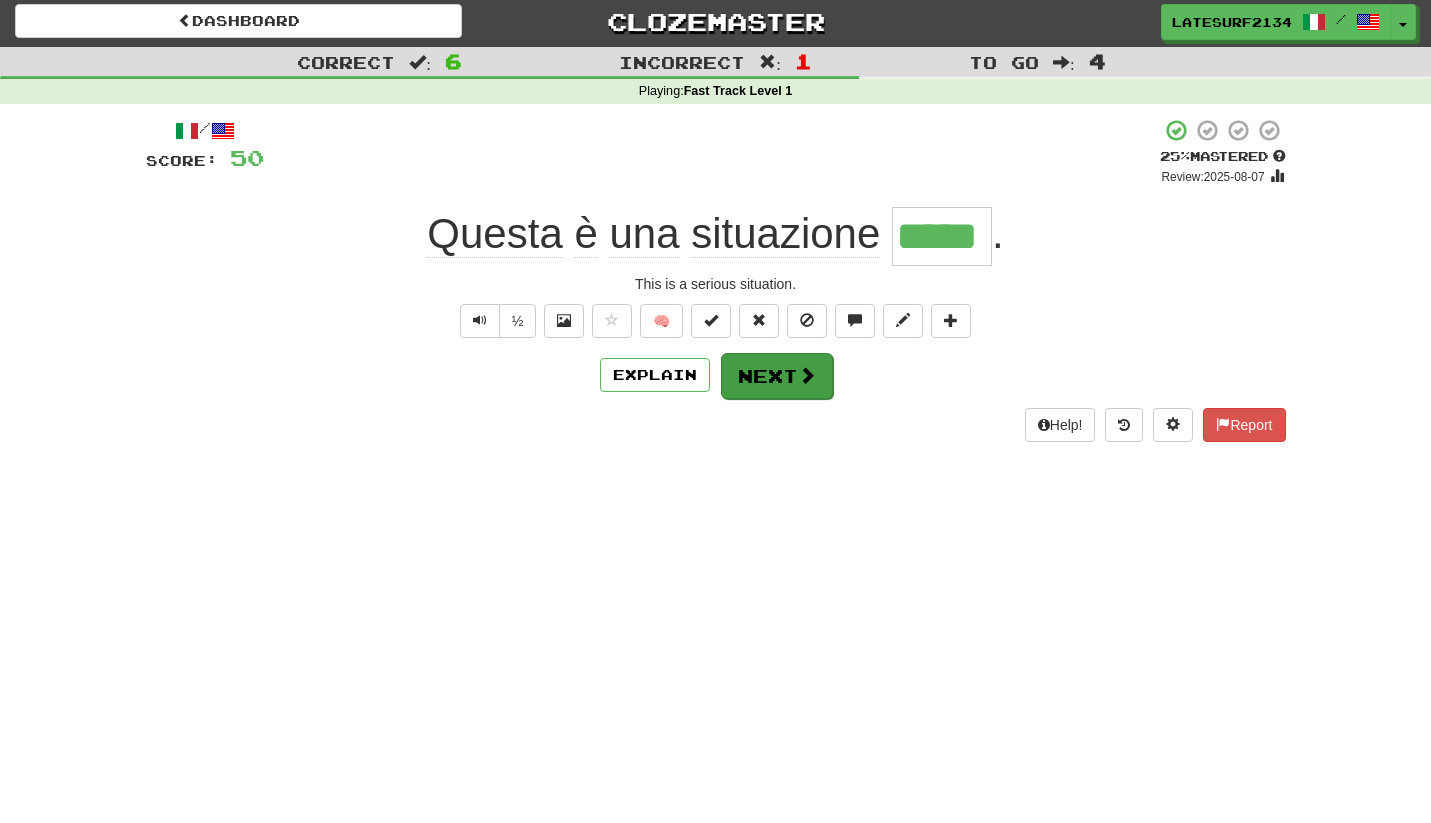 click on "Next" at bounding box center [777, 376] 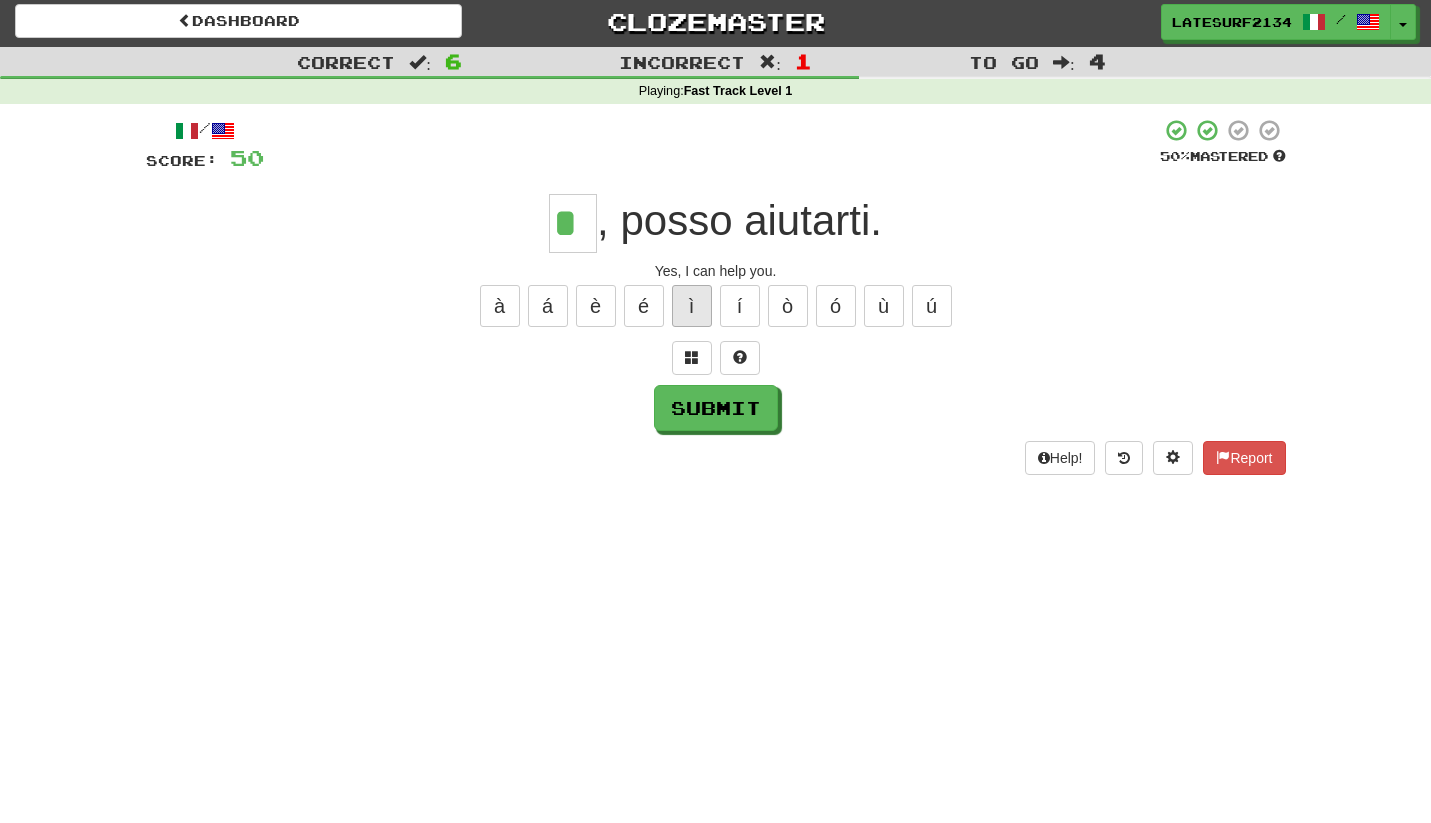 click on "ì" at bounding box center [692, 306] 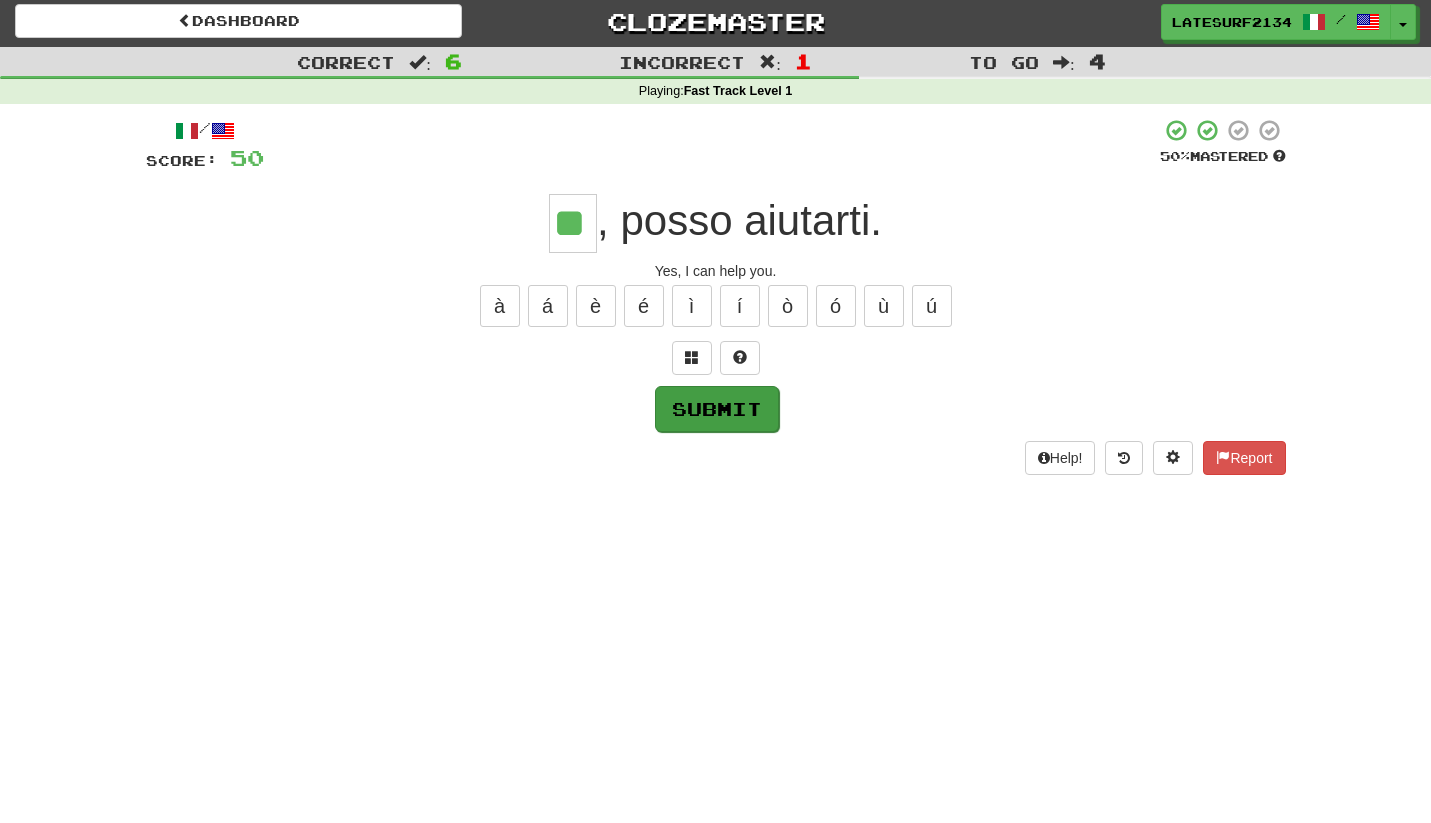 click on "Submit" at bounding box center (717, 409) 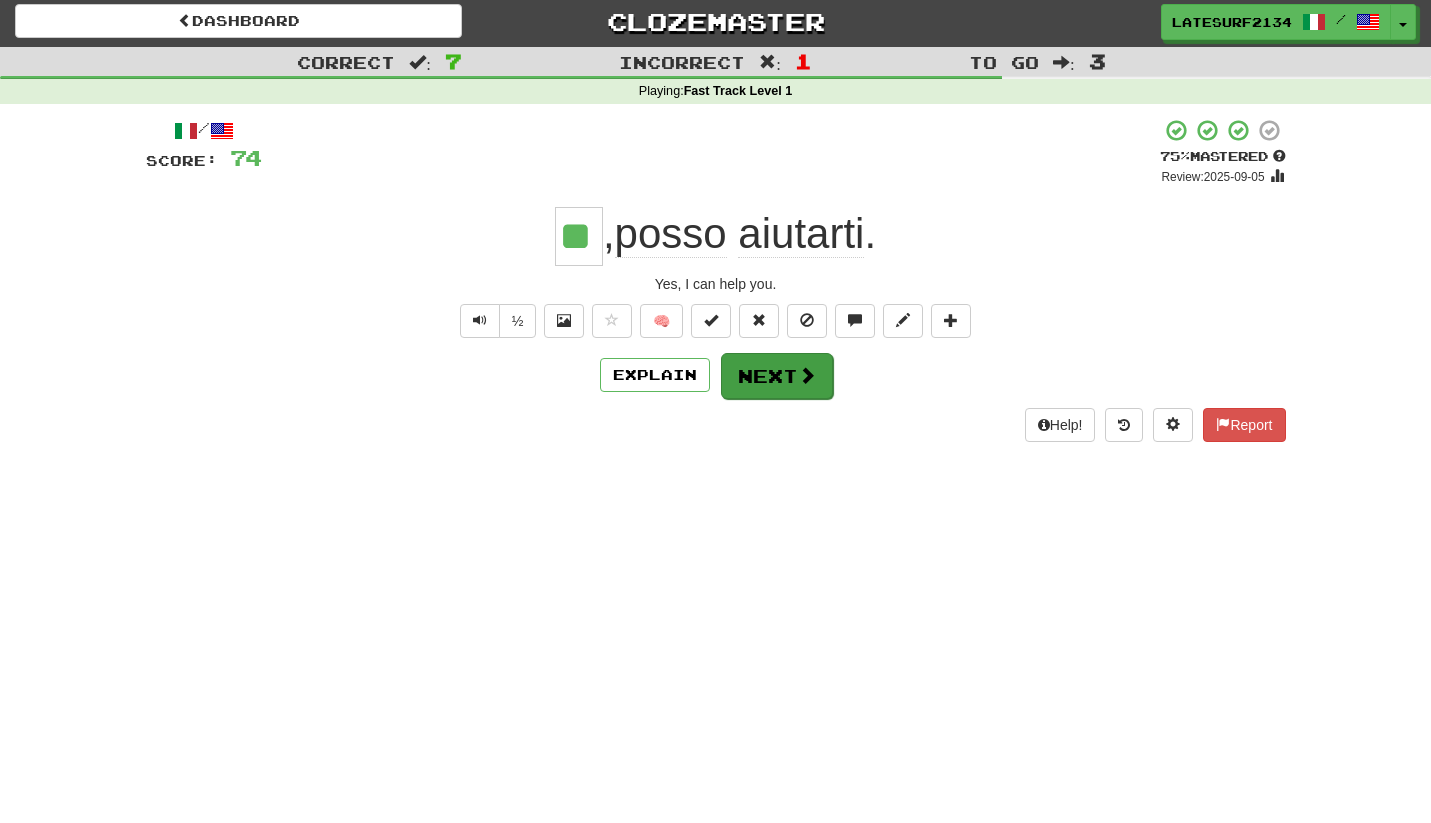 click on "Next" at bounding box center [777, 376] 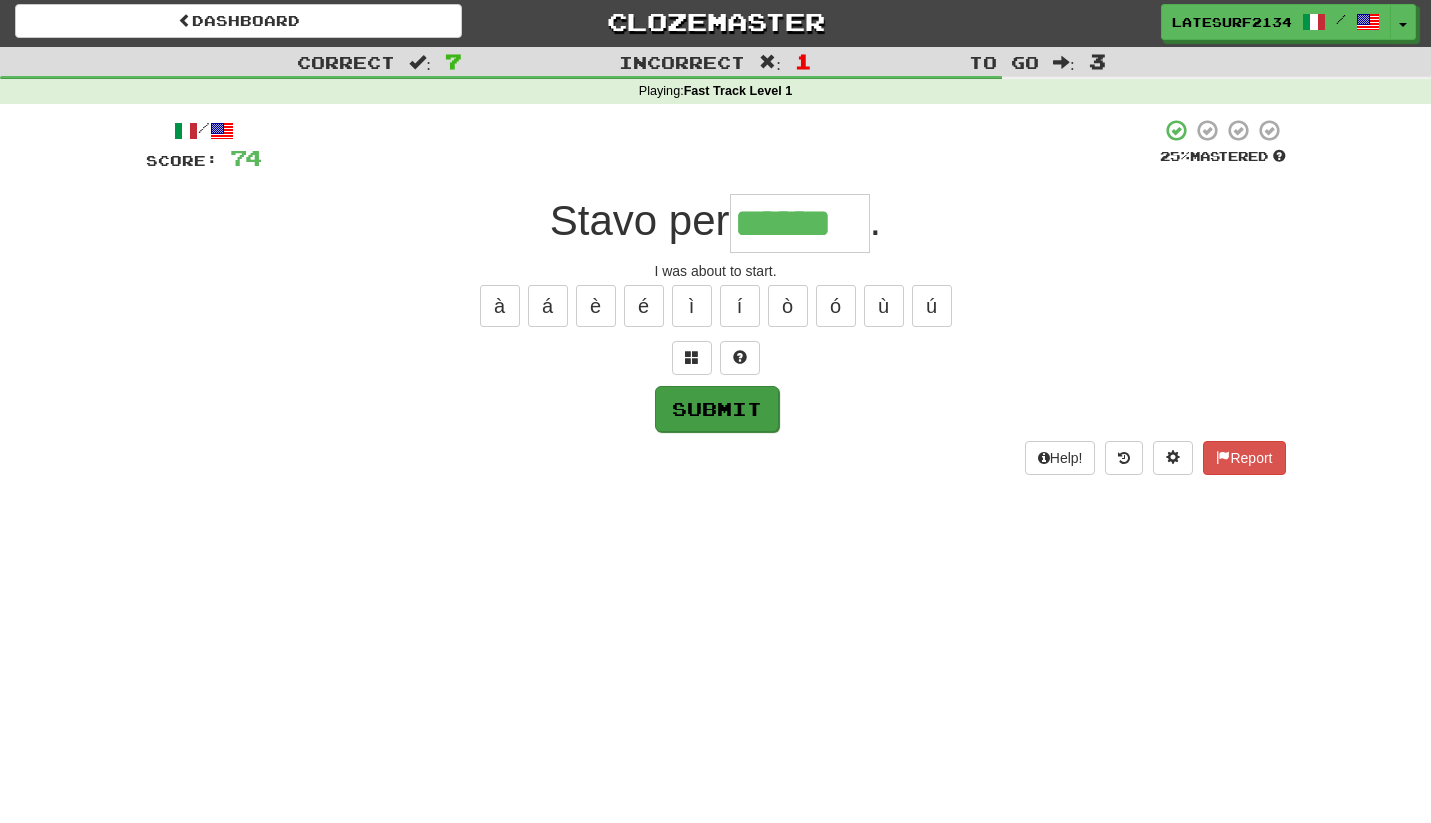 click on "Submit" at bounding box center (717, 409) 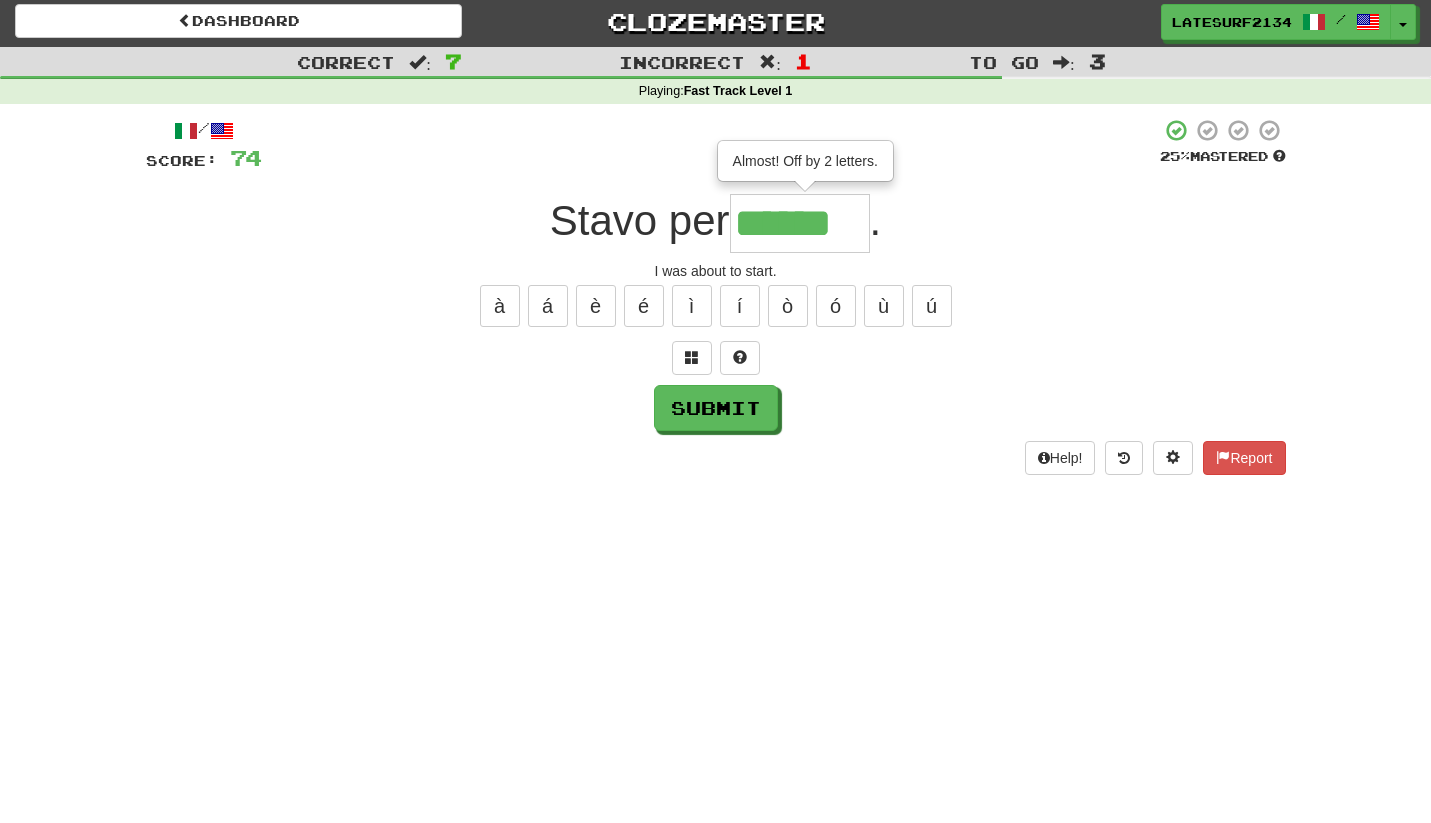 click on "******" at bounding box center [800, 223] 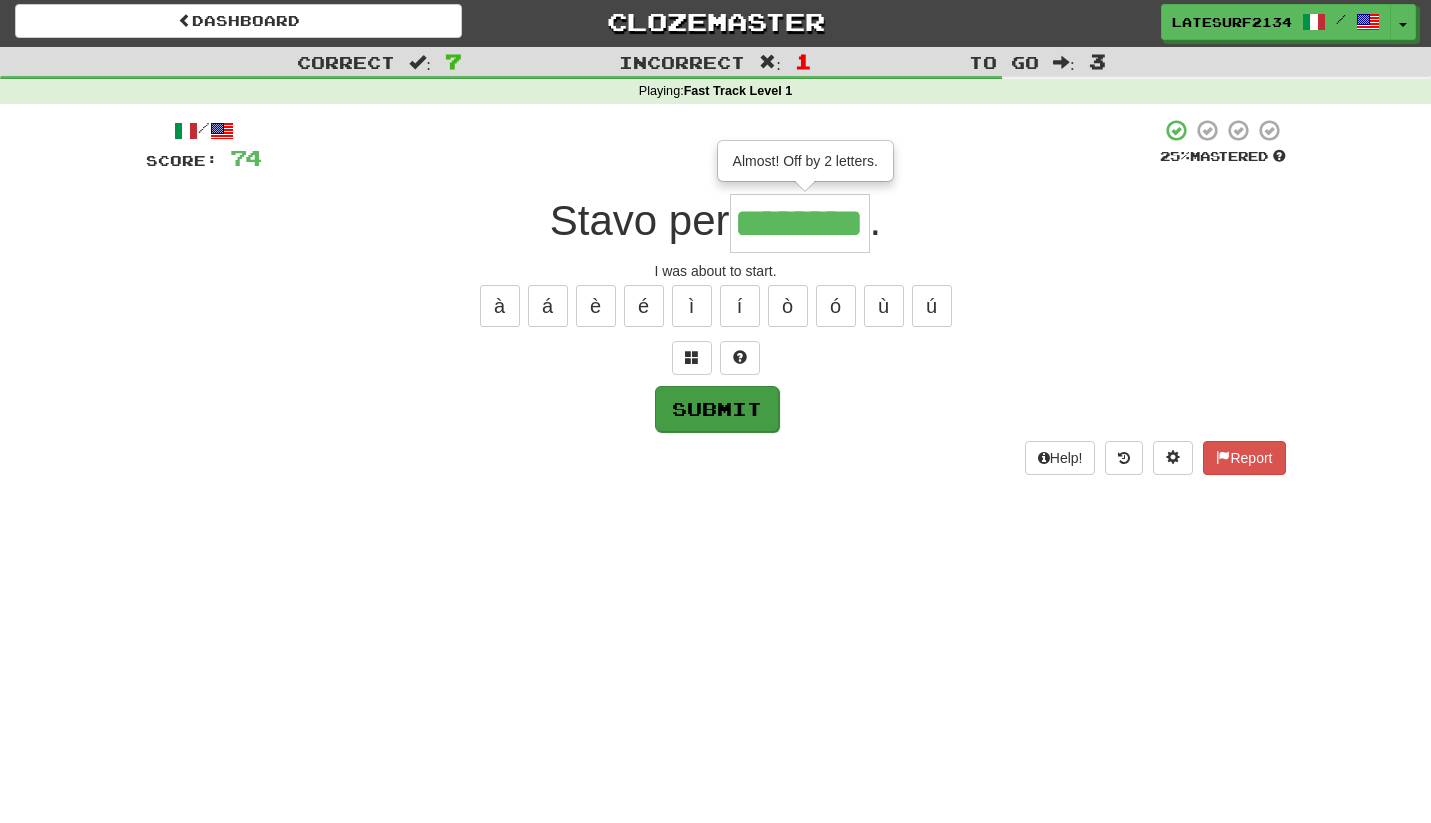 type on "********" 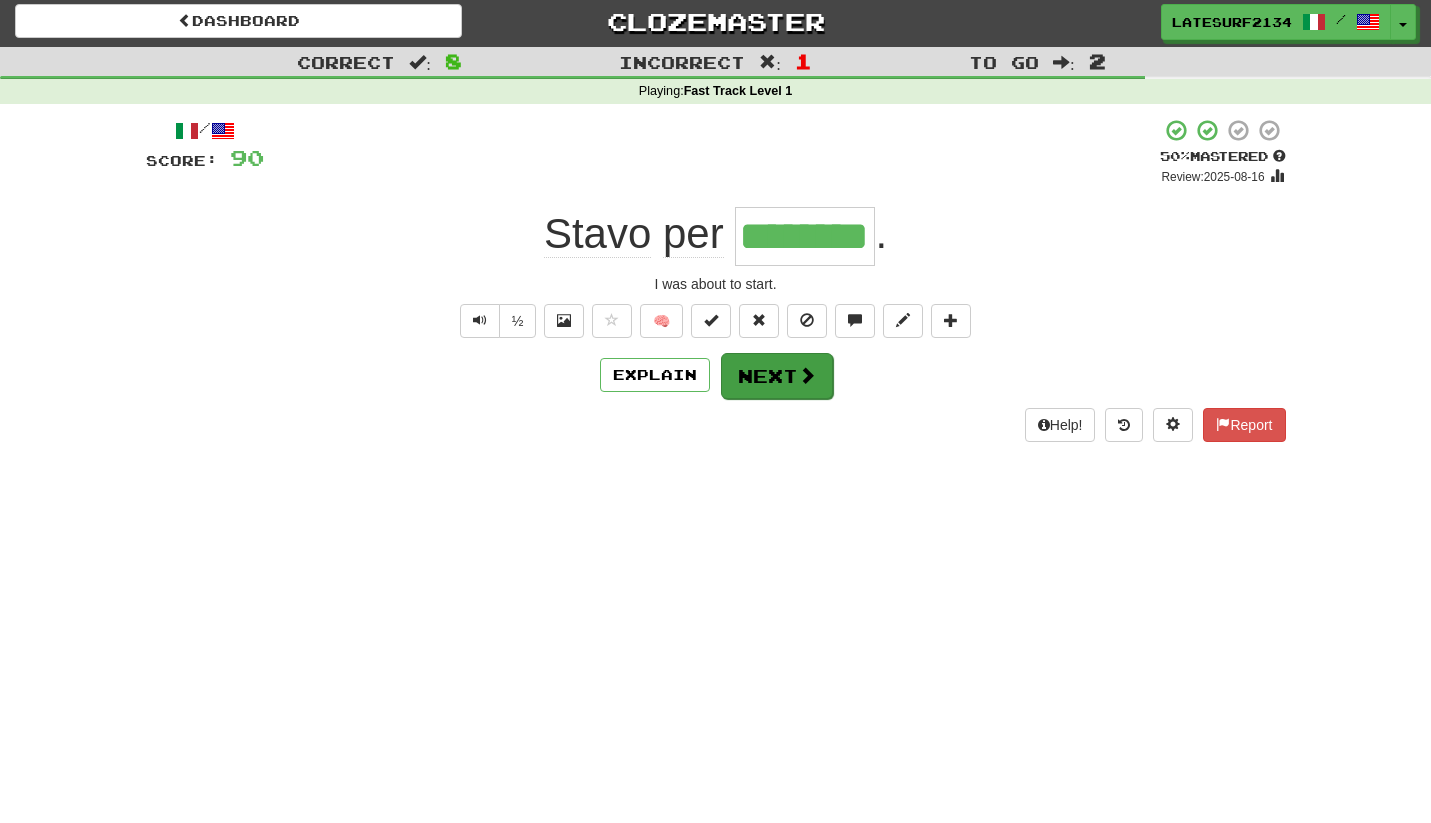 click on "Next" at bounding box center (777, 376) 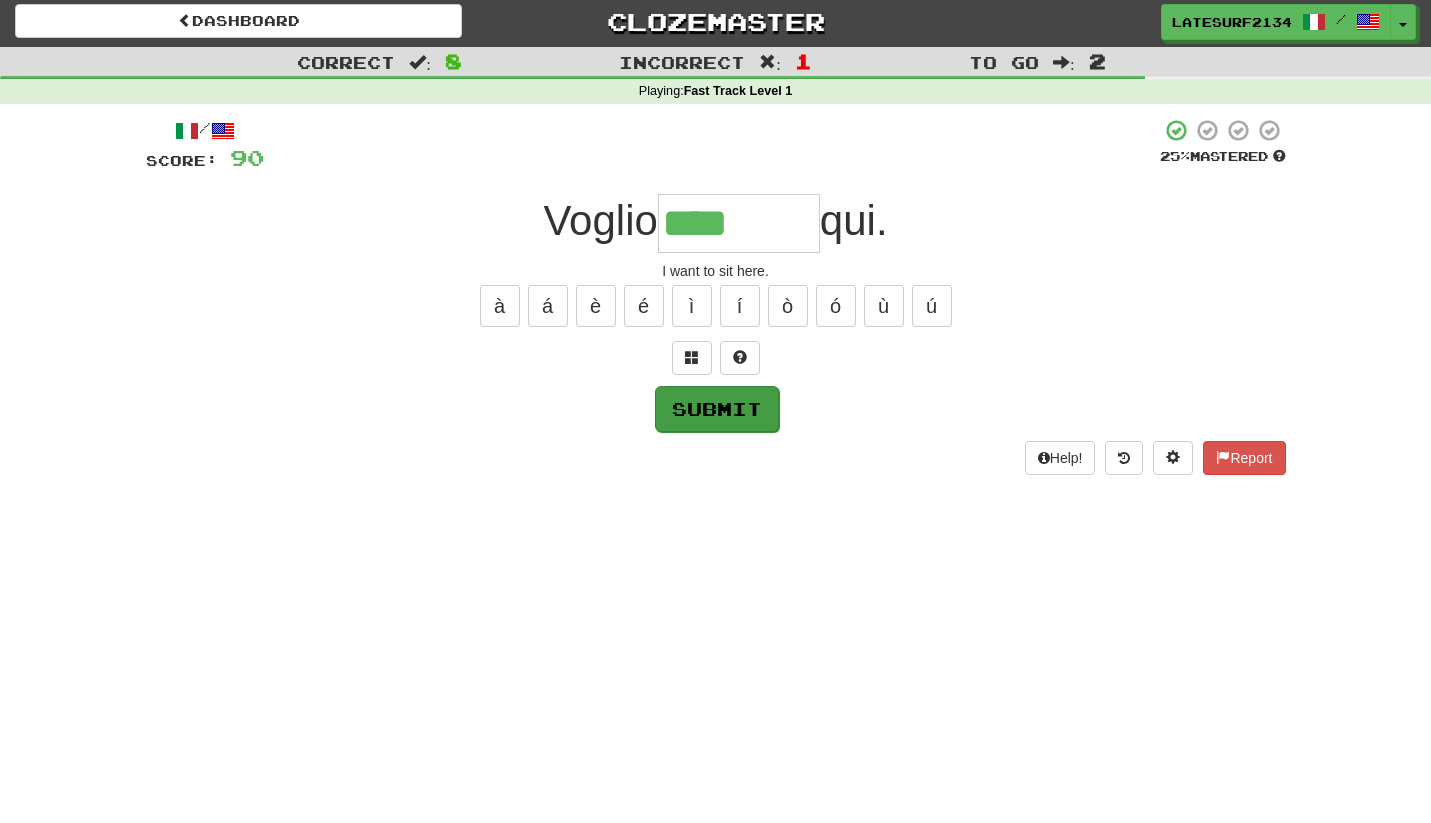 click on "Submit" at bounding box center (717, 409) 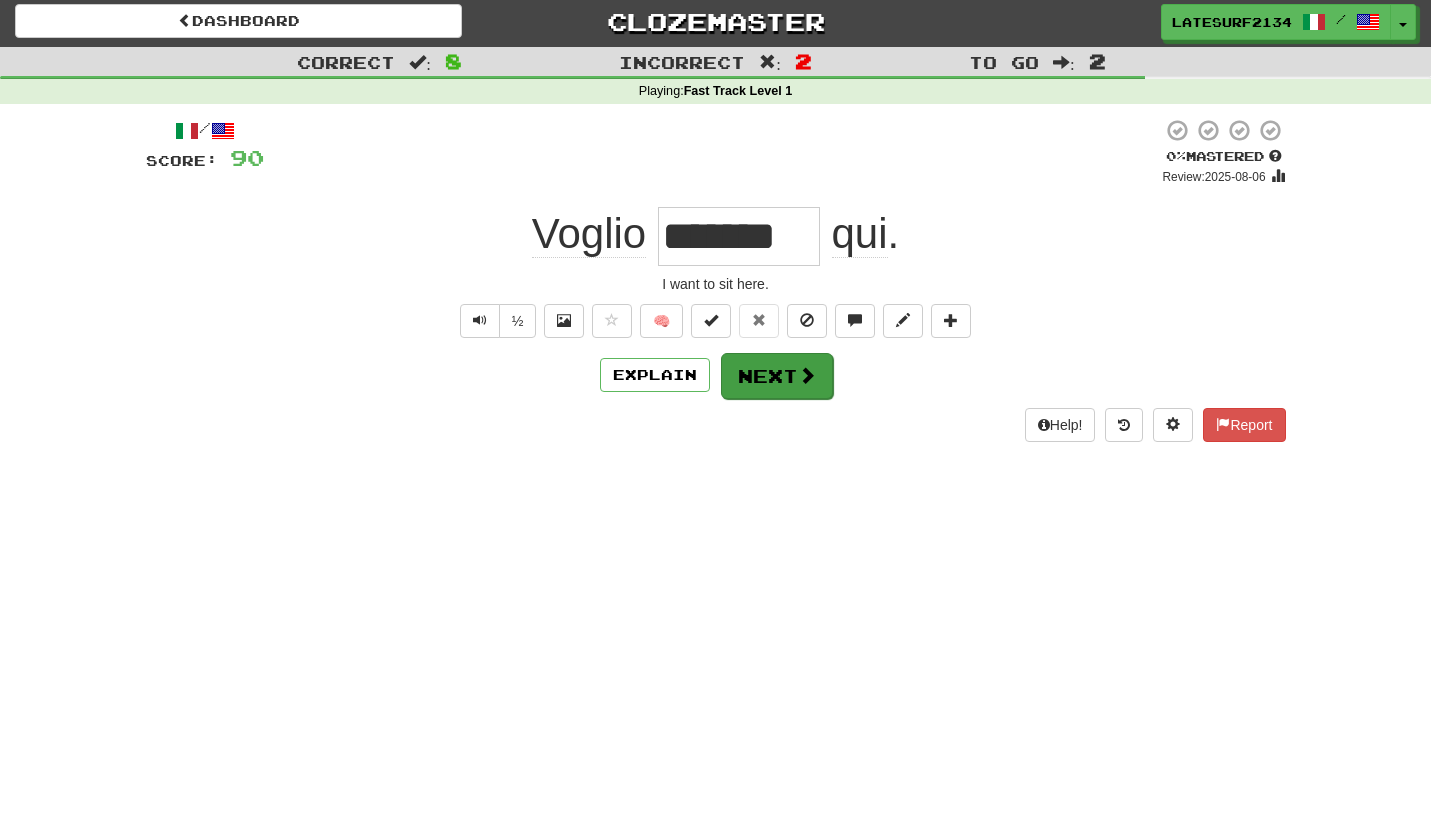 click on "Next" at bounding box center [777, 376] 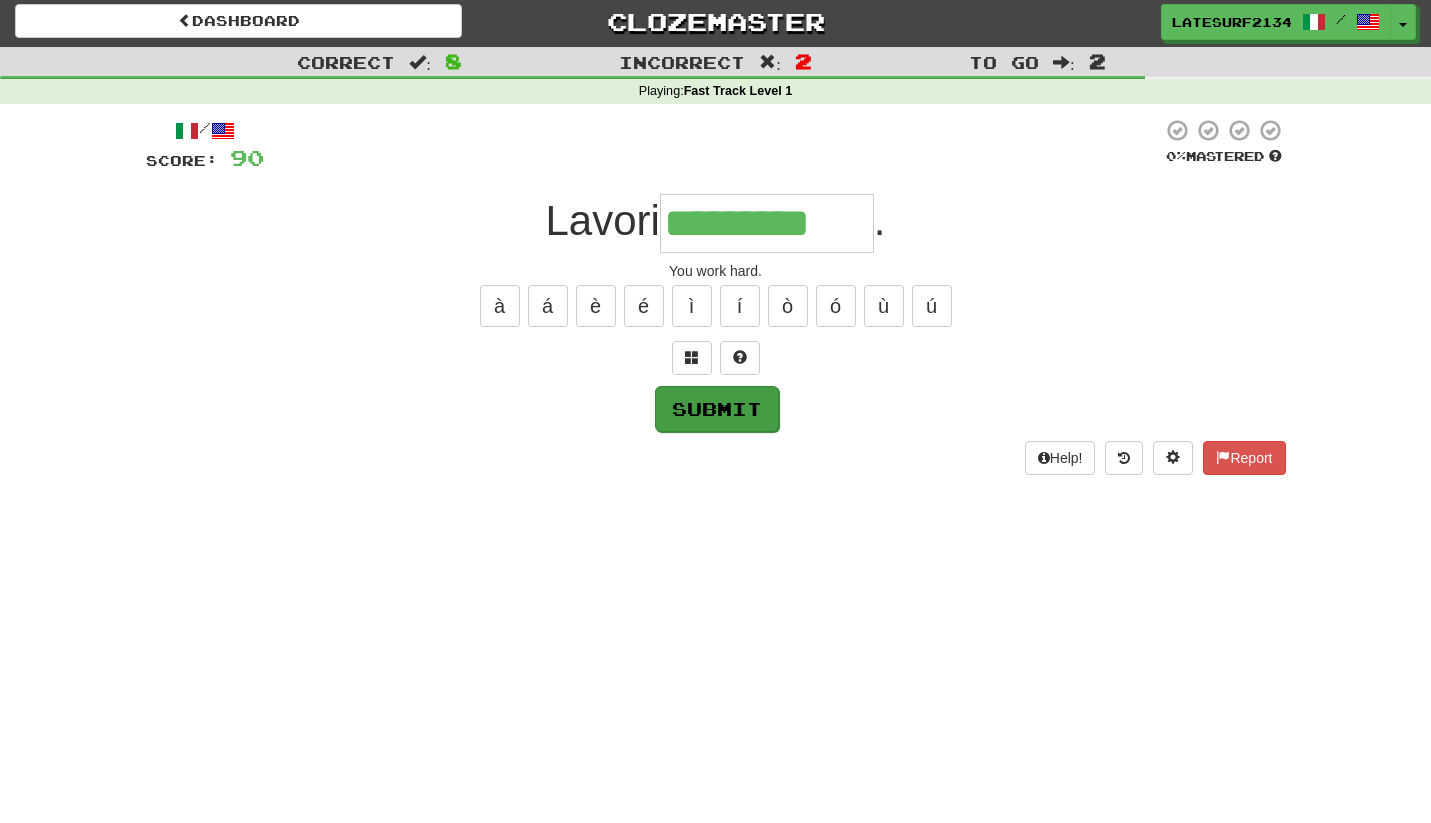 type on "*********" 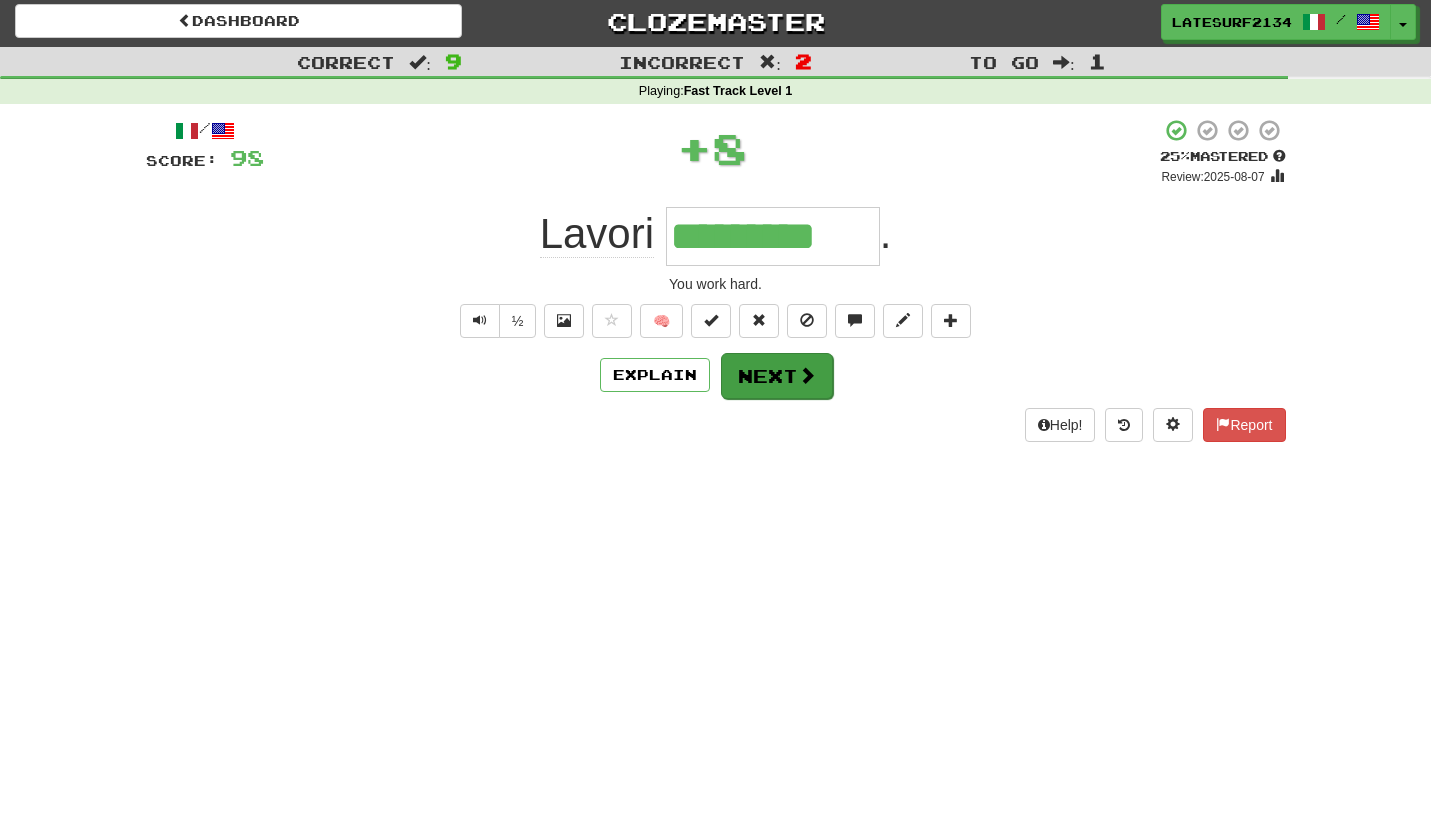 click on "Next" at bounding box center [777, 376] 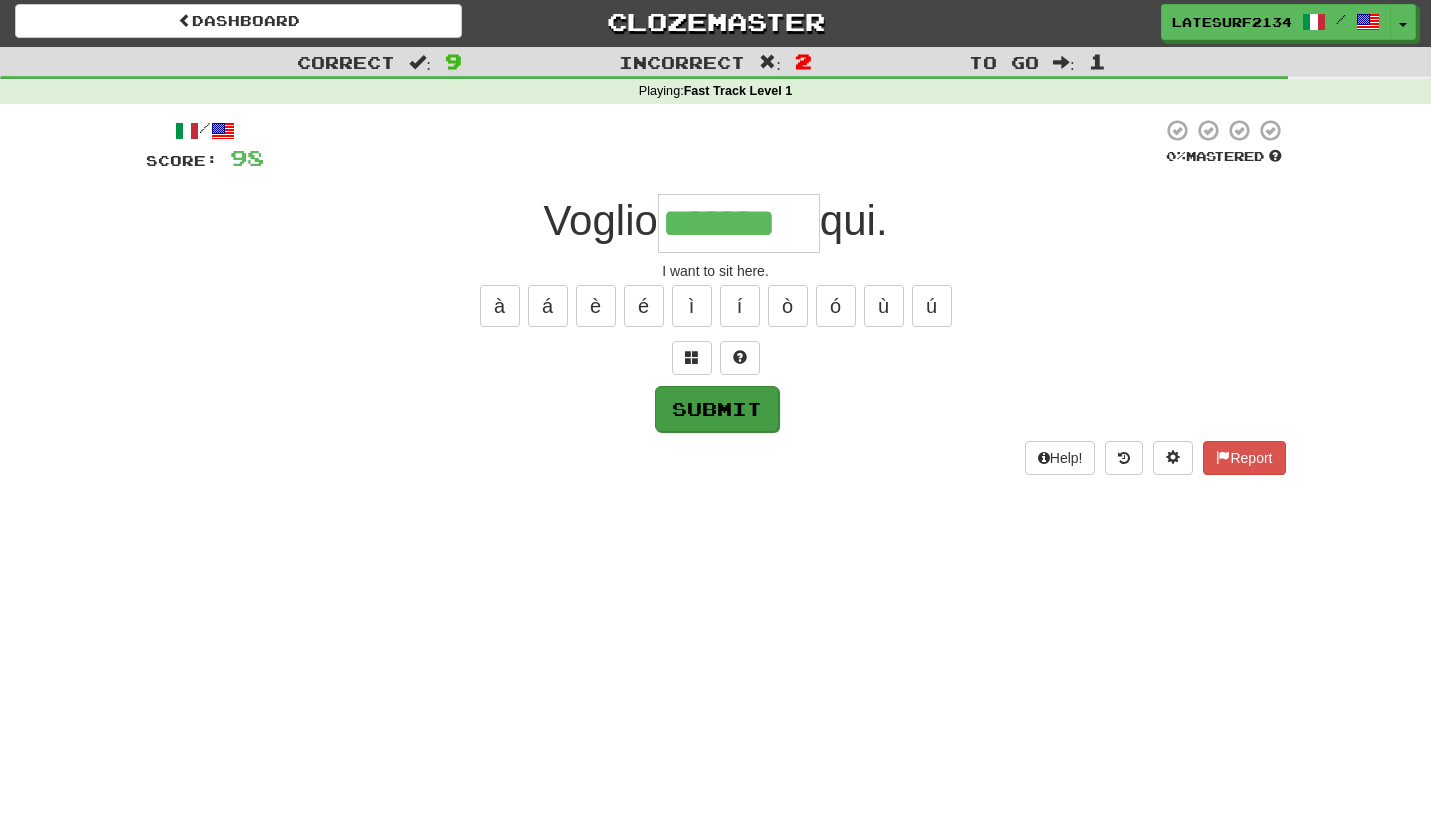 type on "*******" 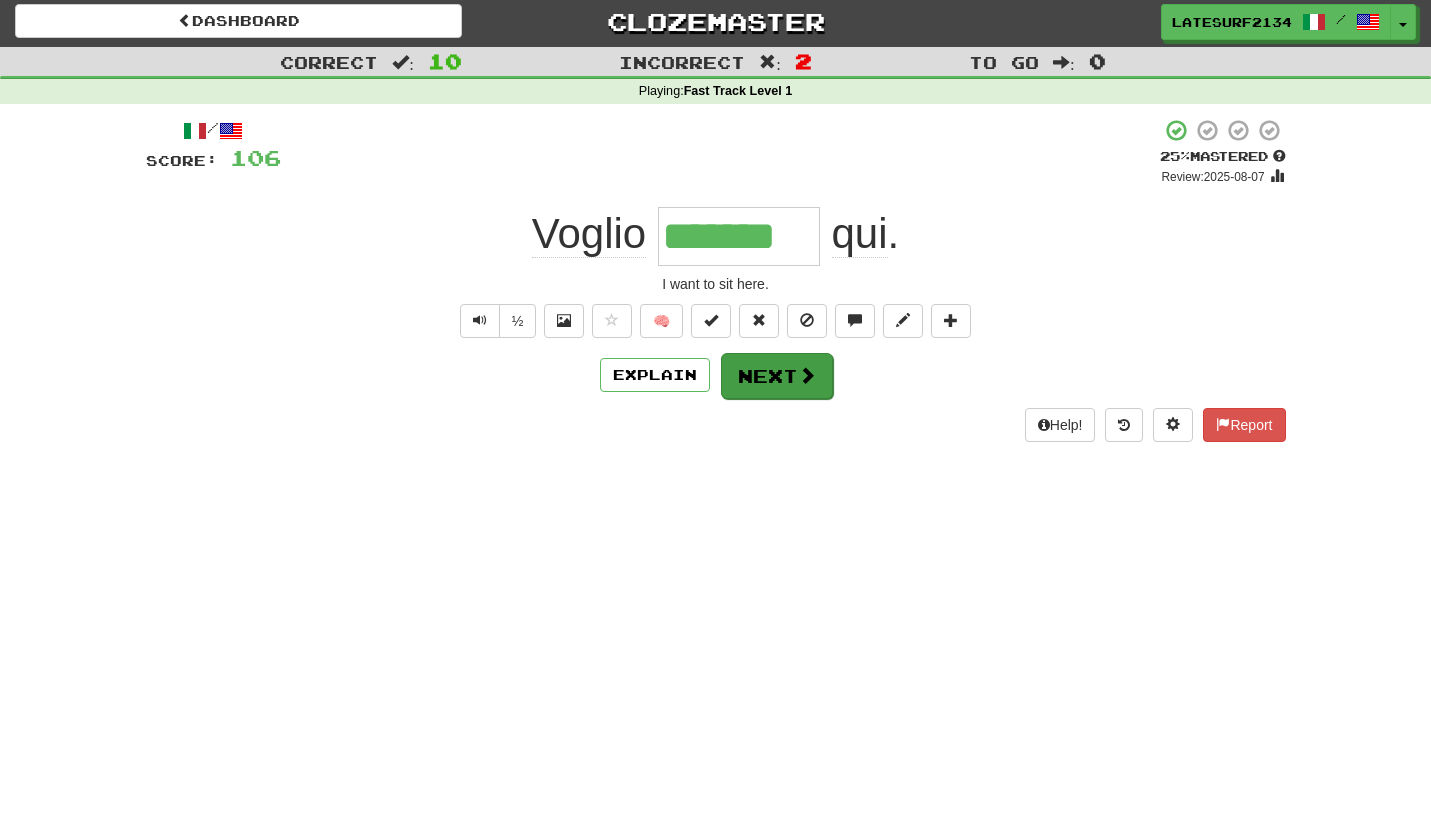 click on "Next" at bounding box center [777, 376] 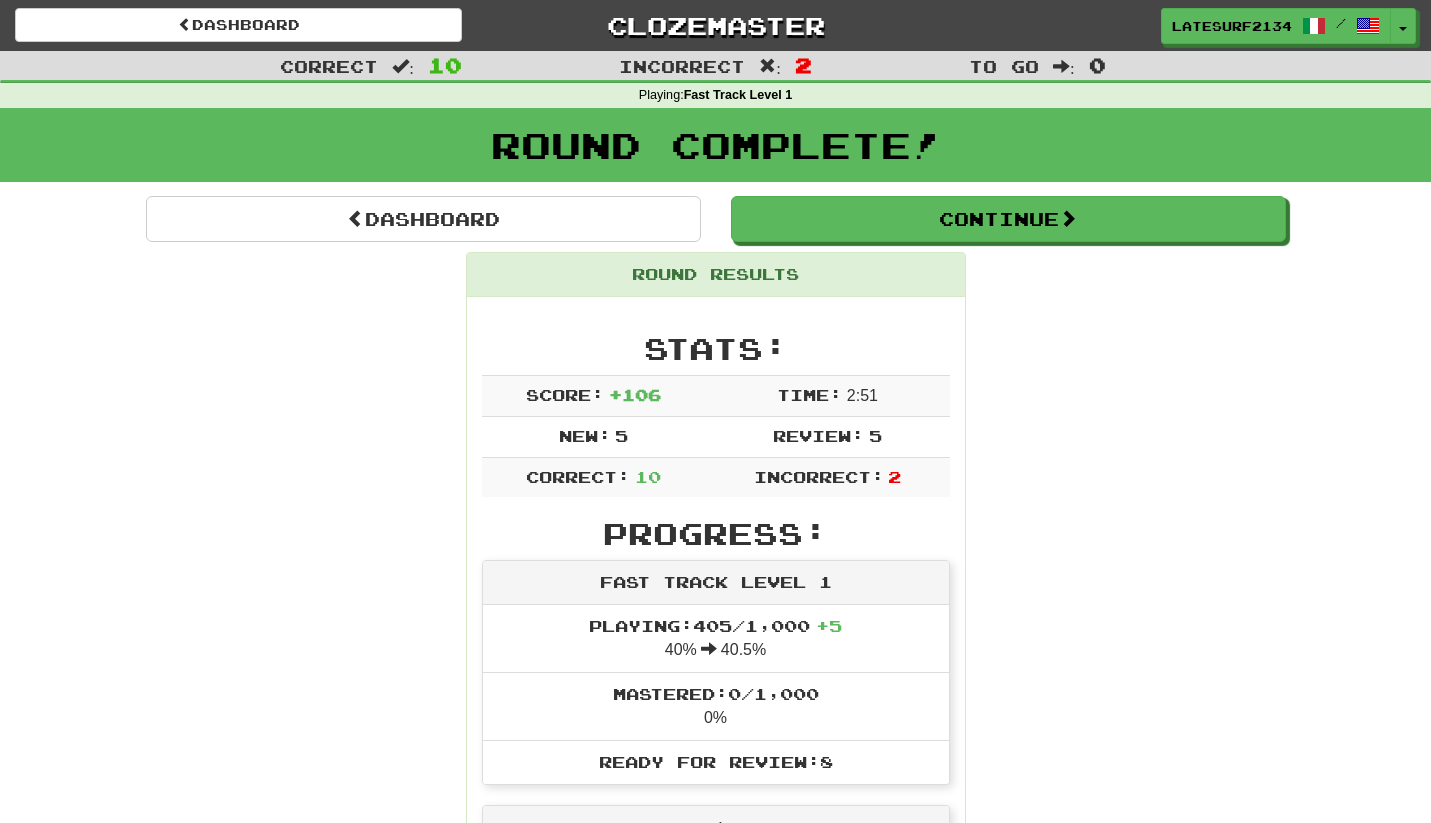 scroll, scrollTop: 0, scrollLeft: 0, axis: both 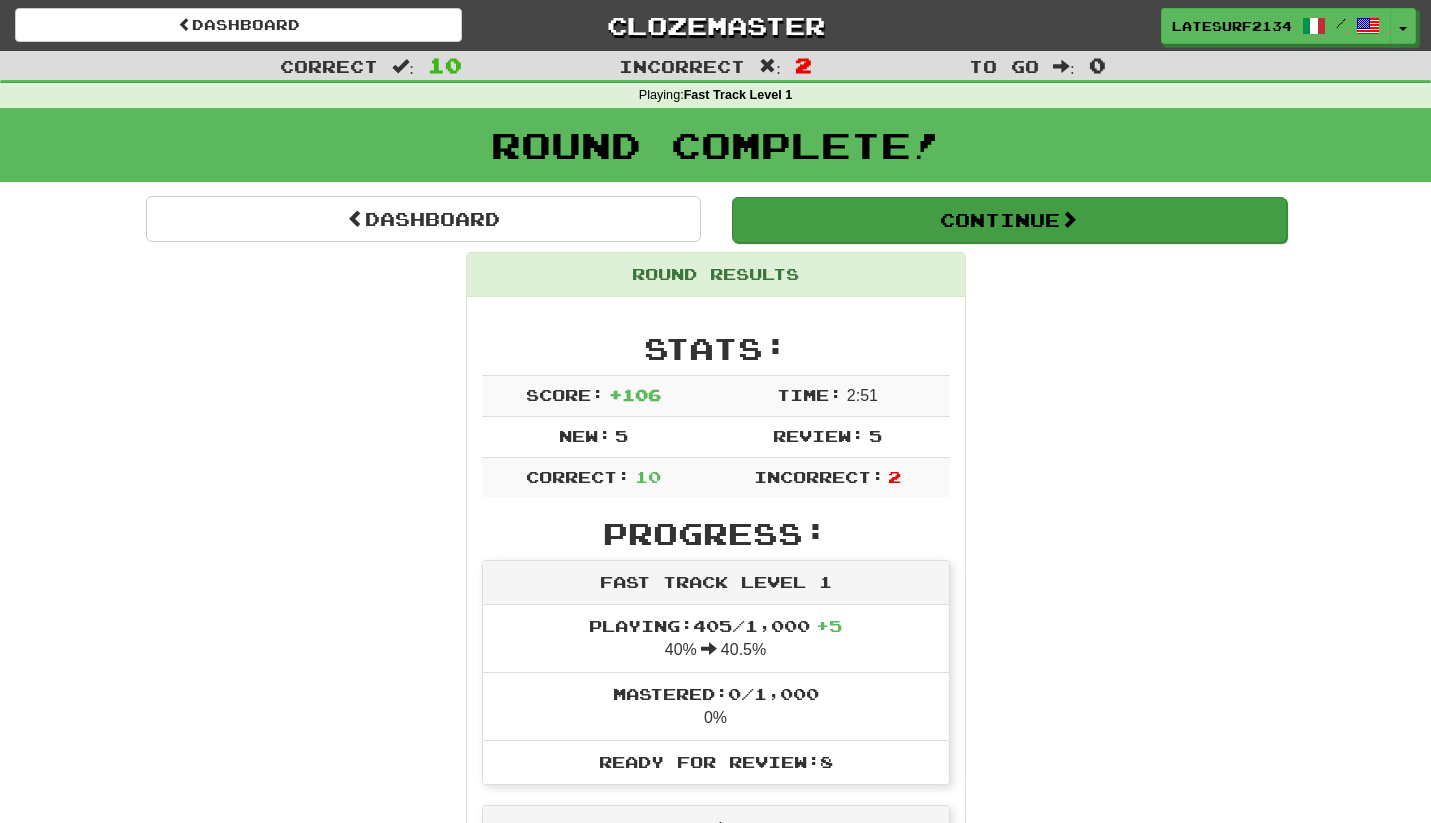 click on "Continue" at bounding box center [1009, 220] 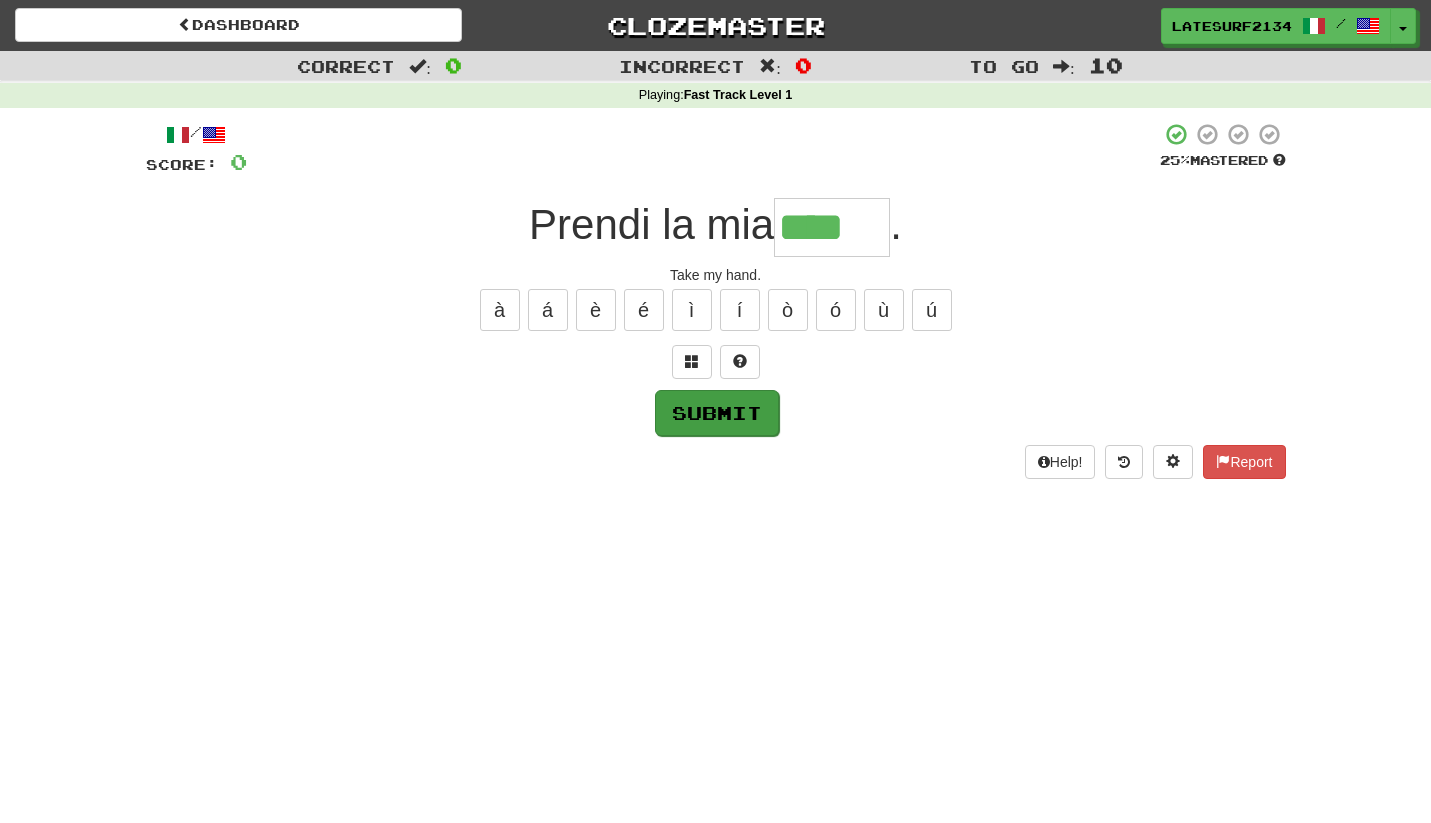 type on "****" 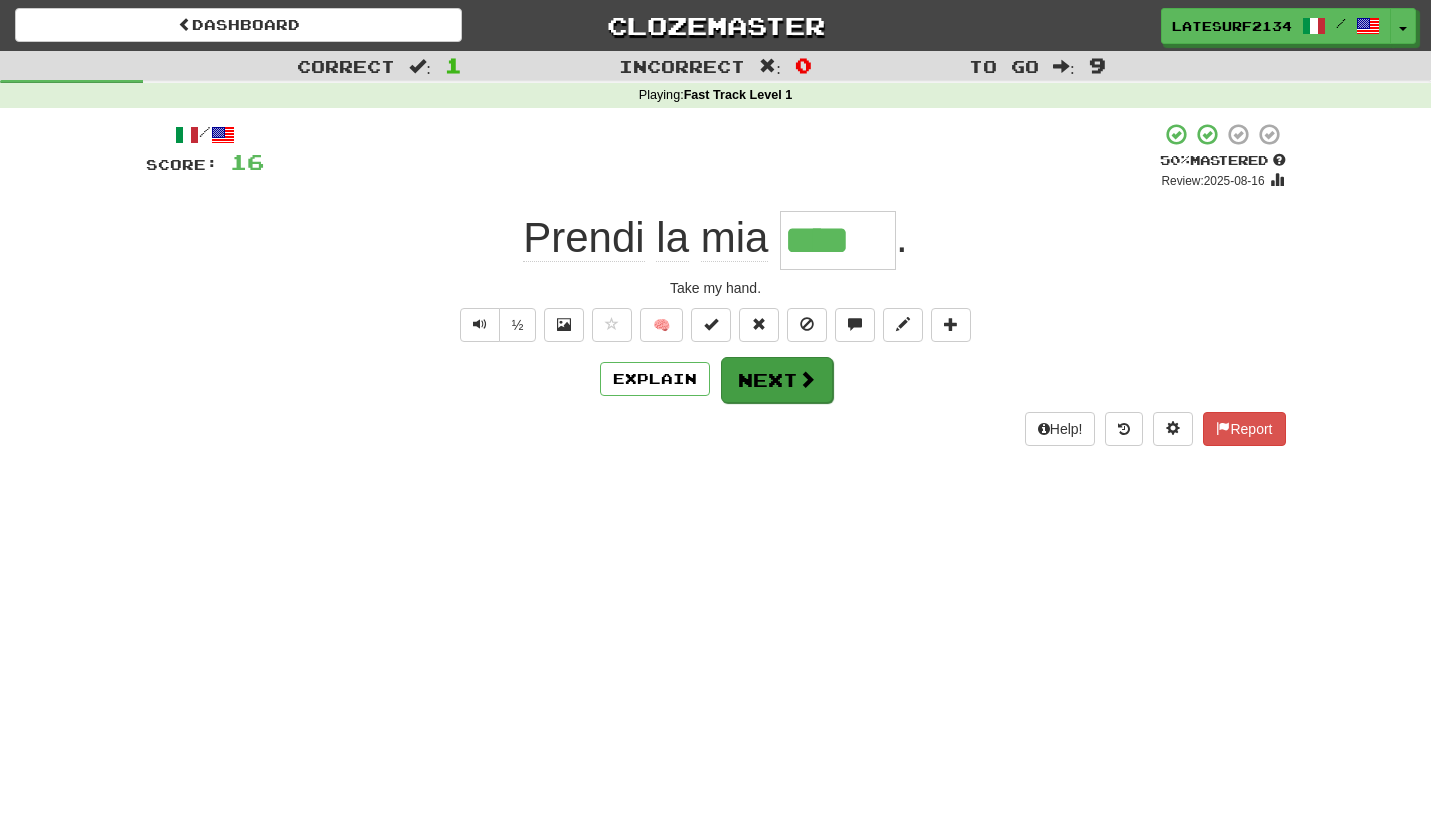 click at bounding box center (807, 379) 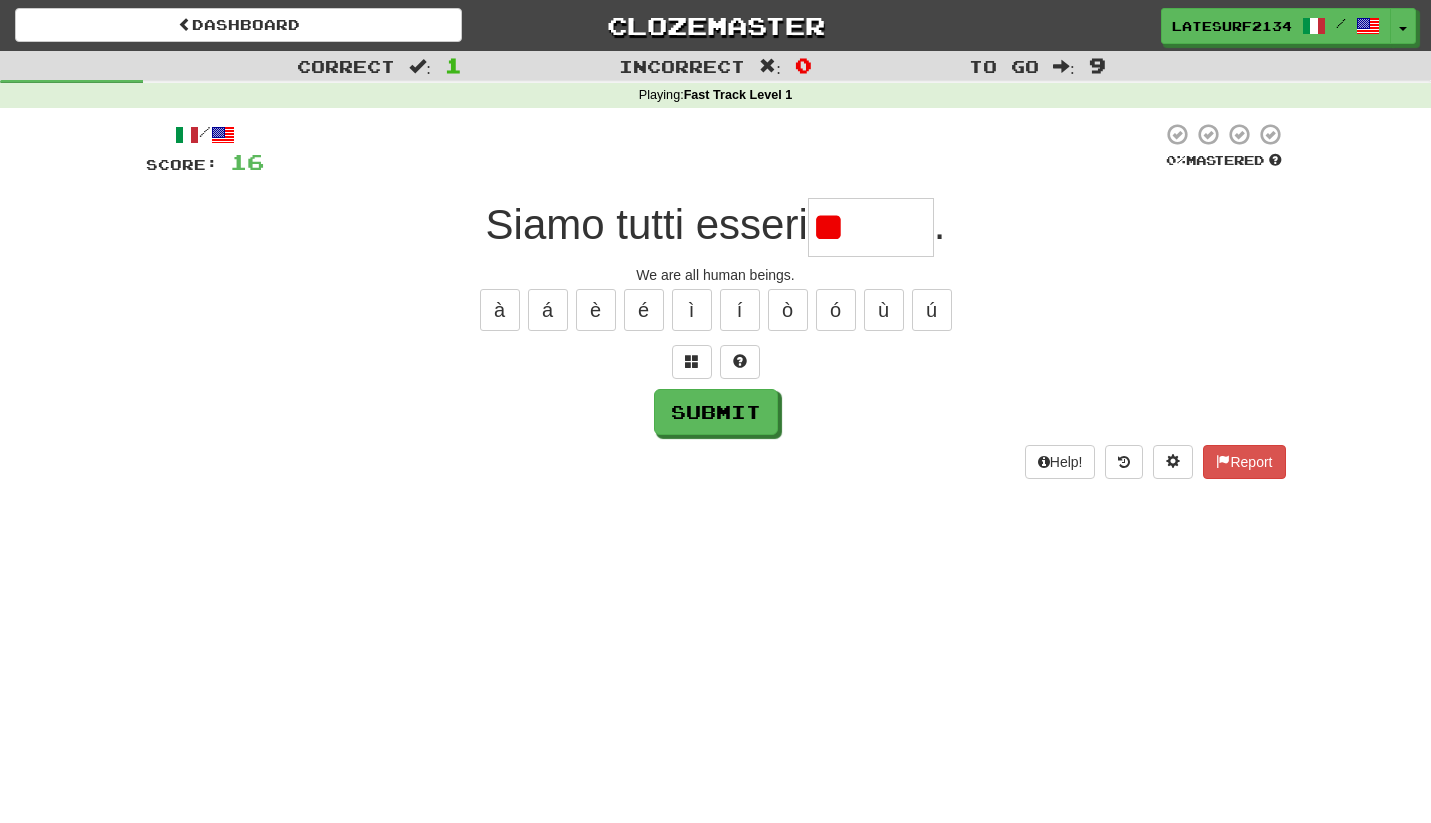 type on "*" 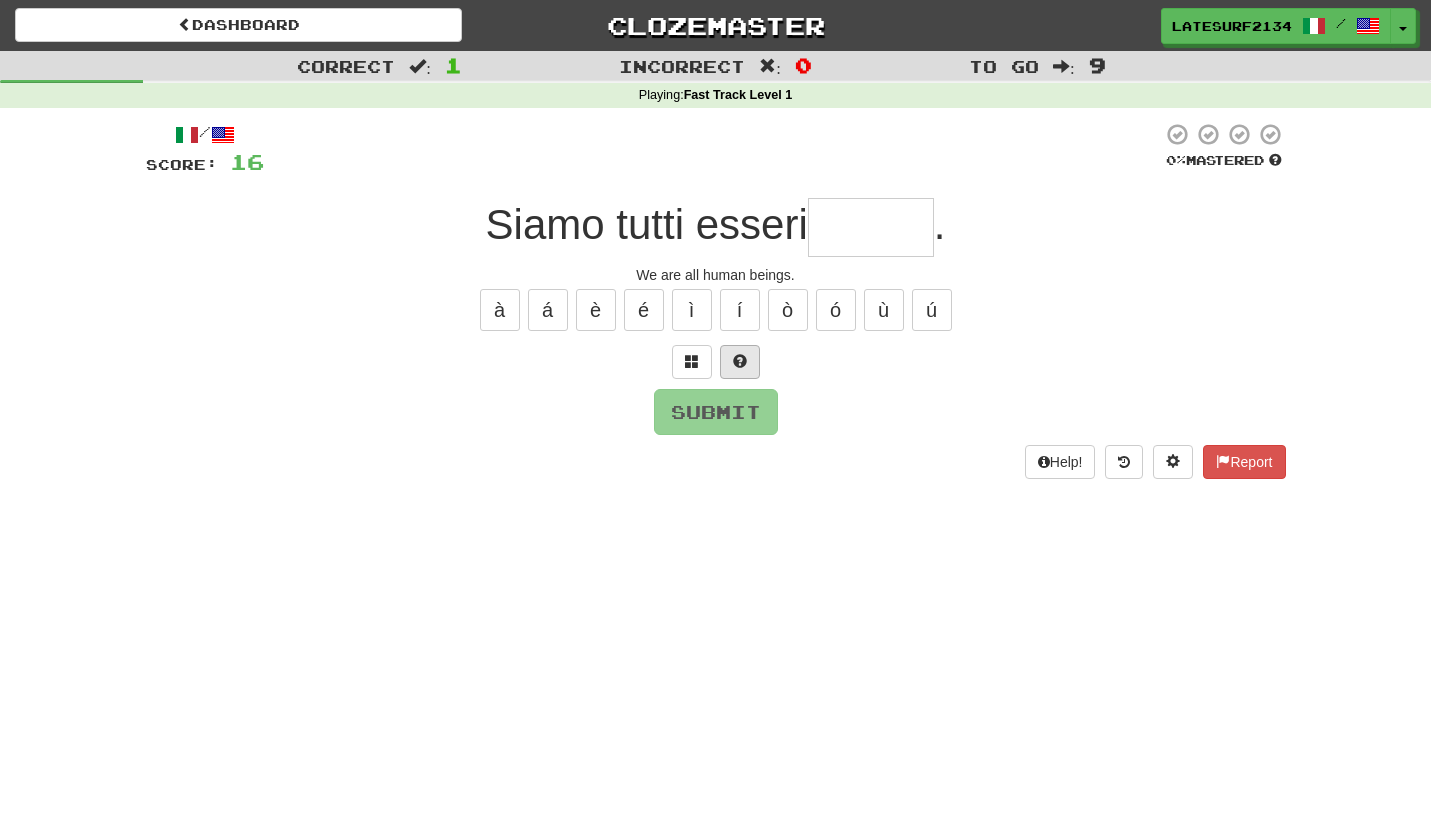 click at bounding box center (740, 362) 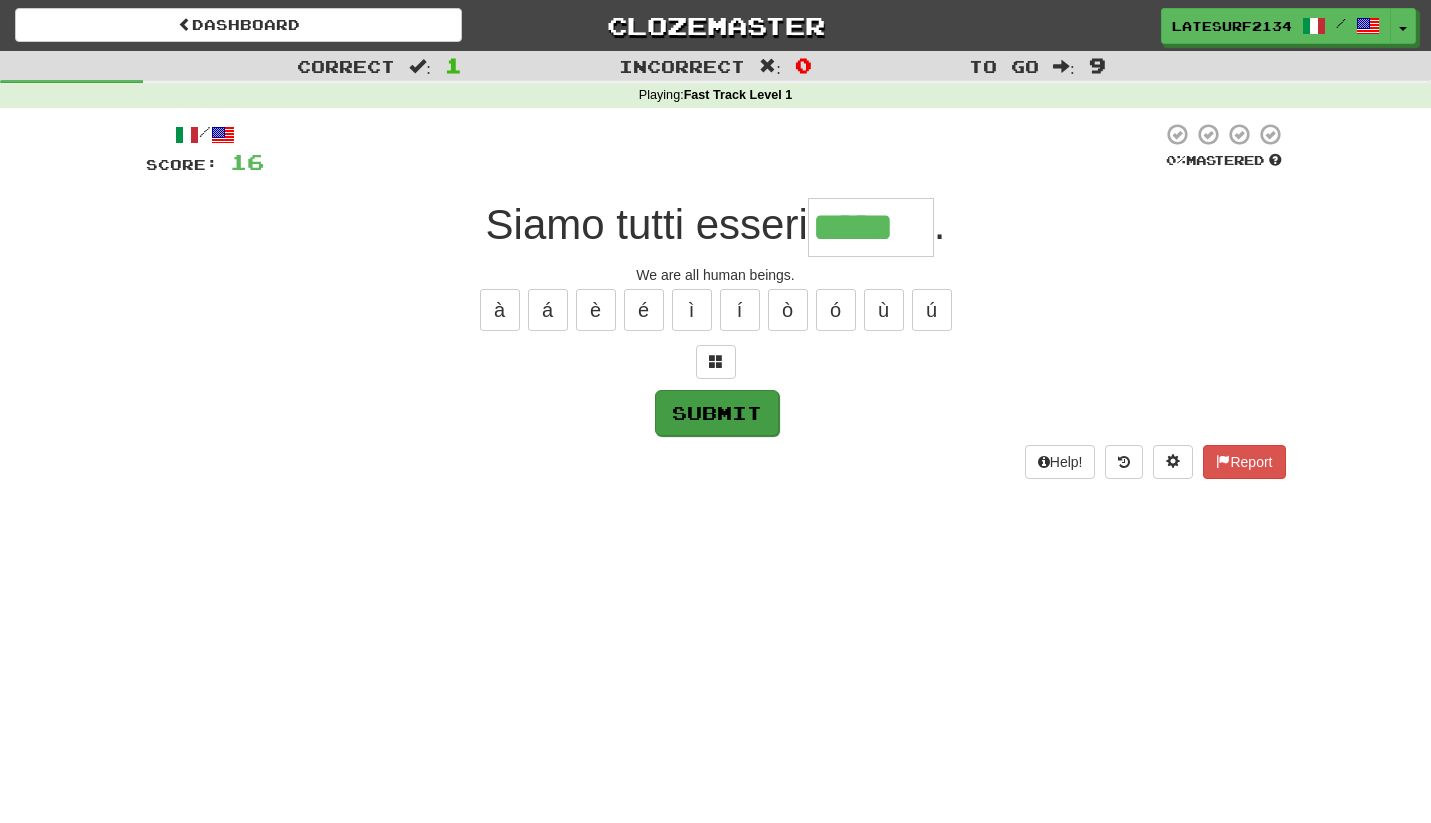 type on "*****" 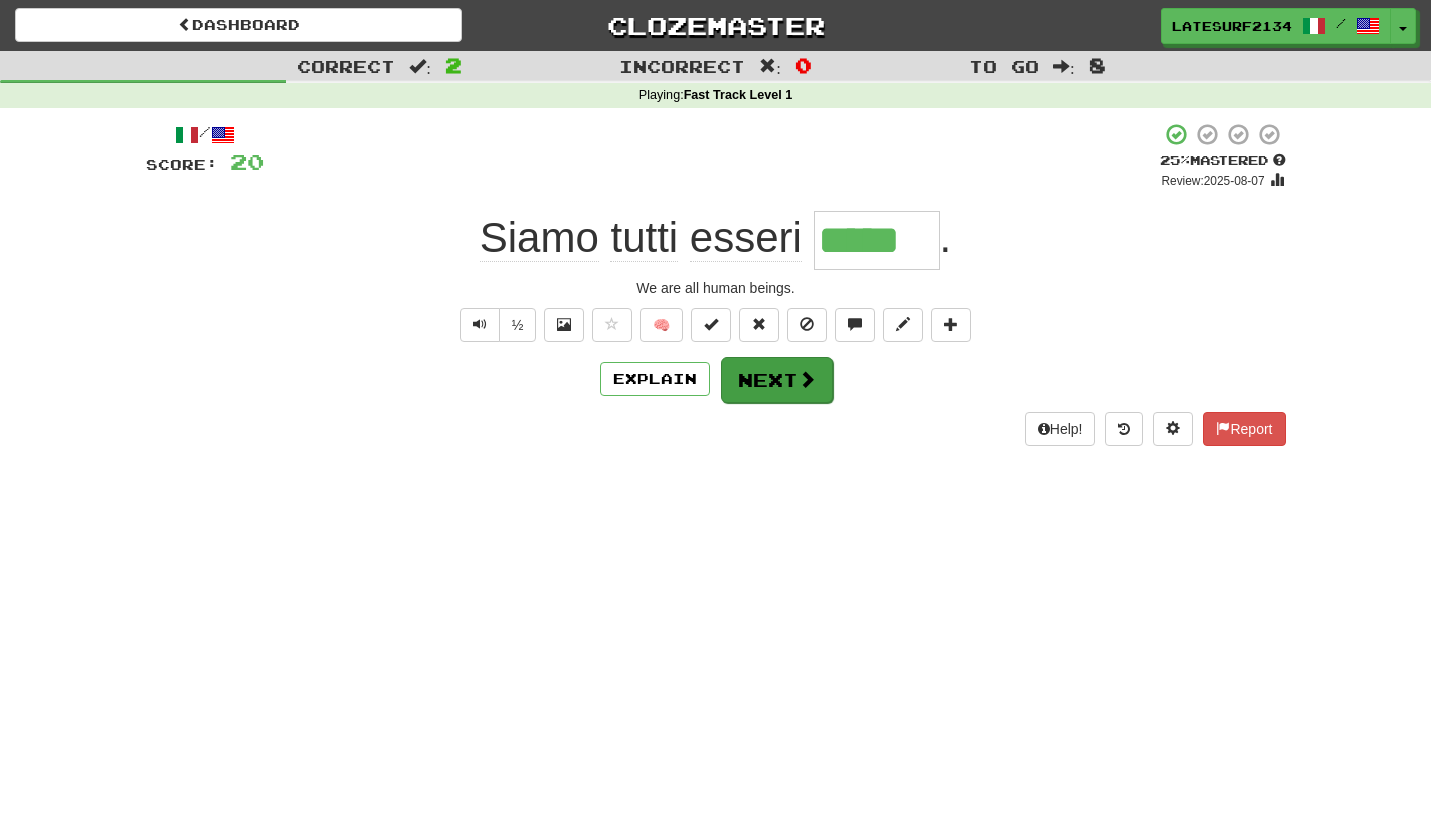 click on "Next" at bounding box center [777, 380] 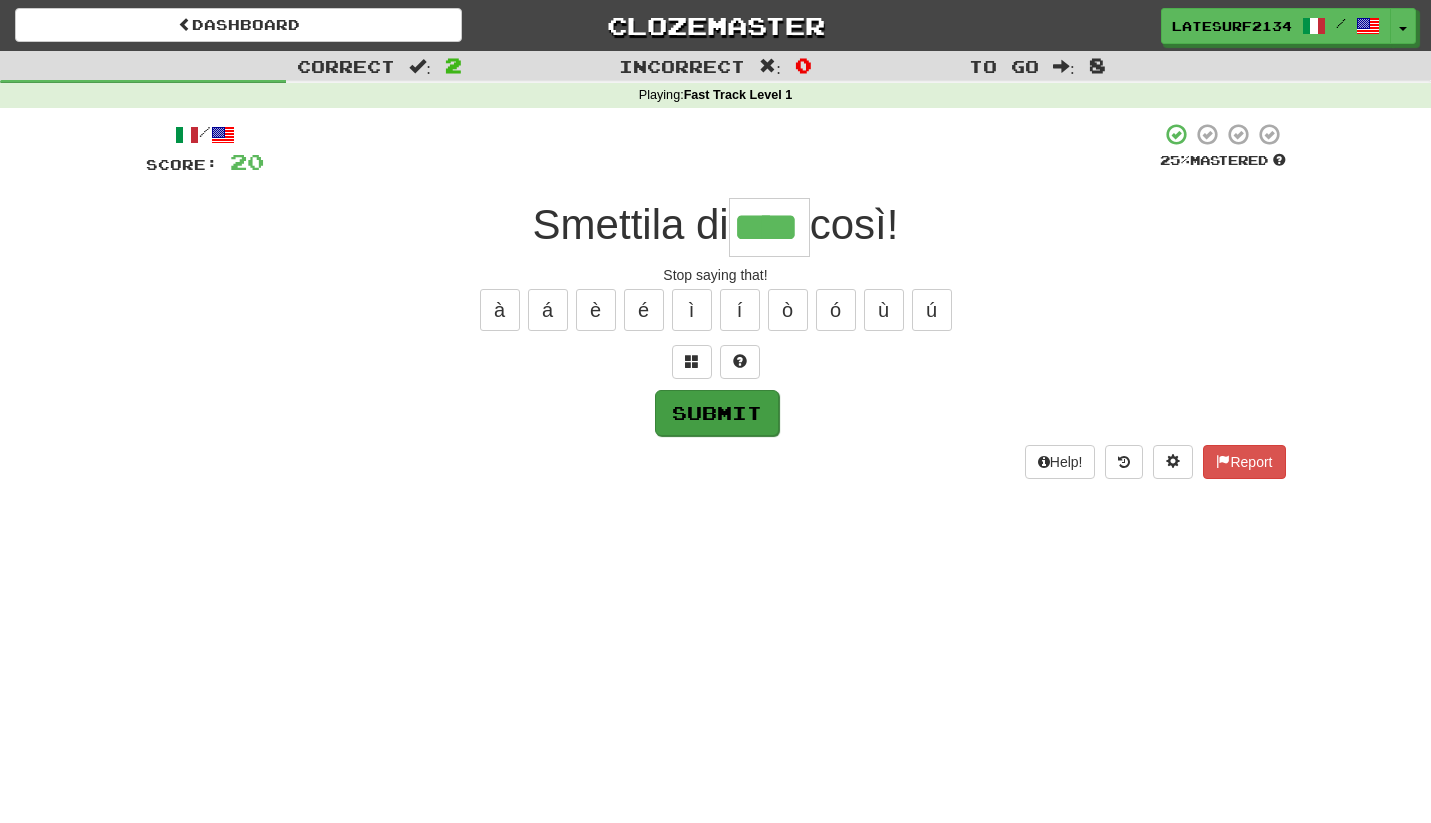 type on "****" 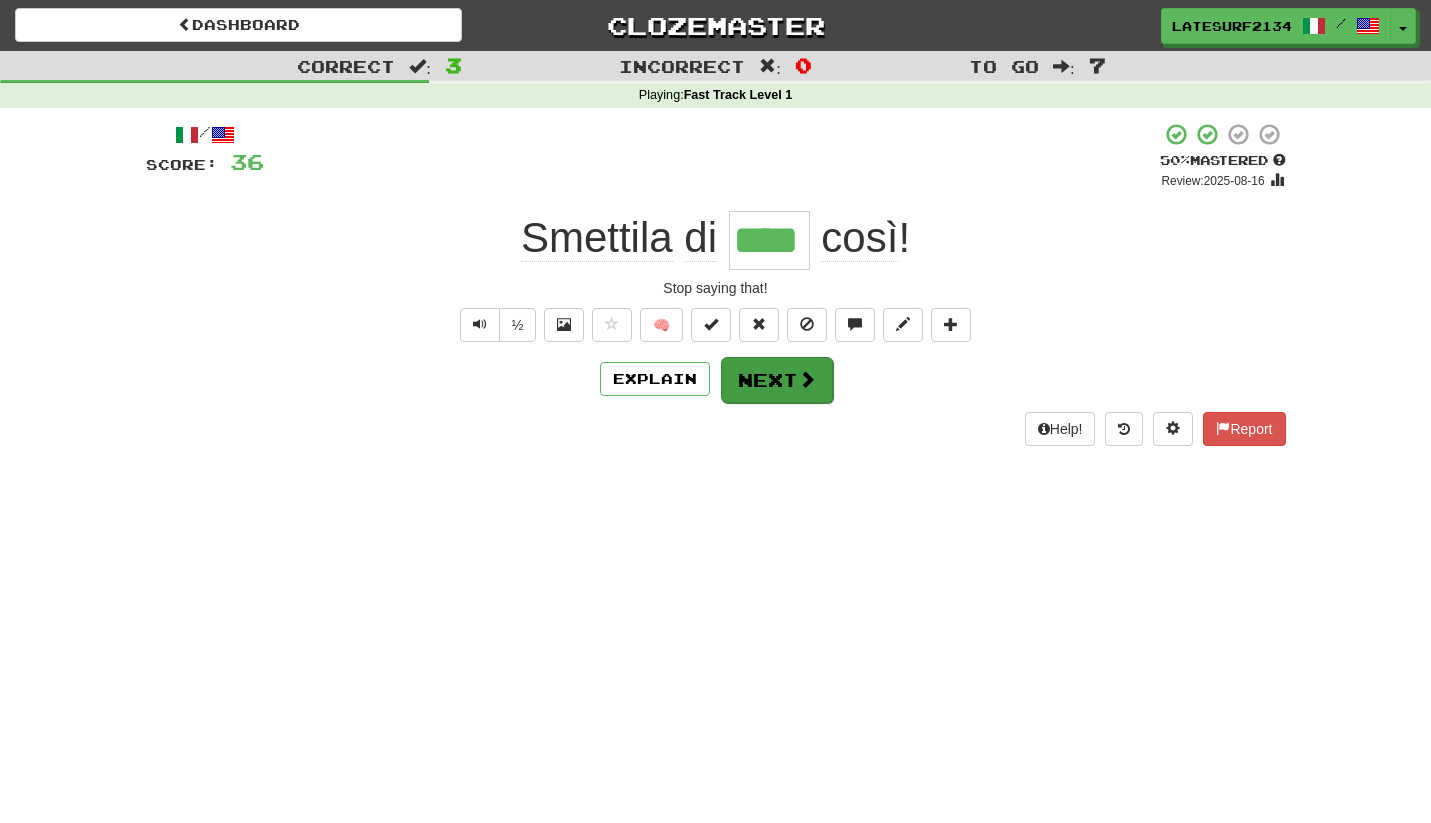 click on "Next" at bounding box center [777, 380] 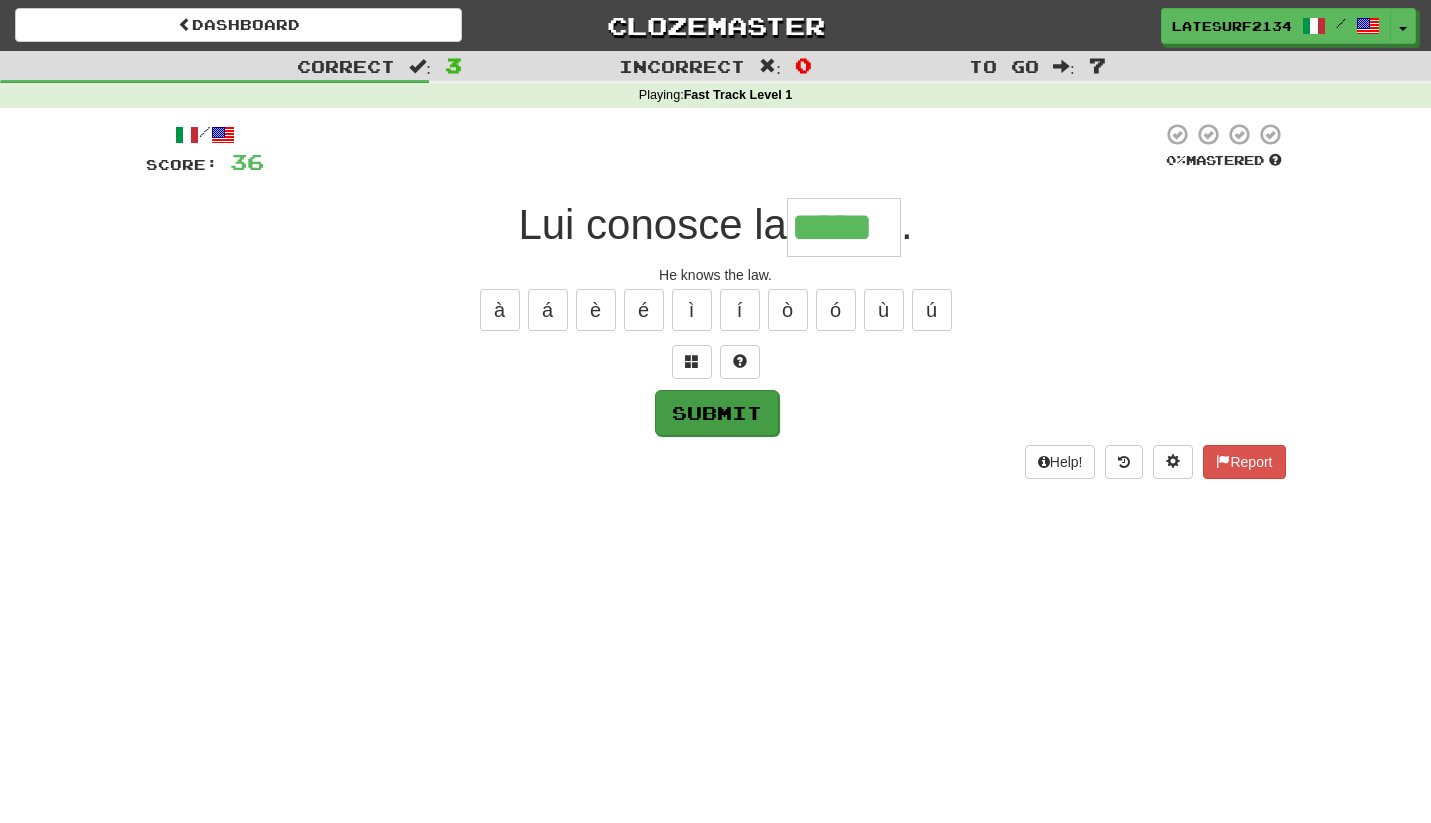 type on "*****" 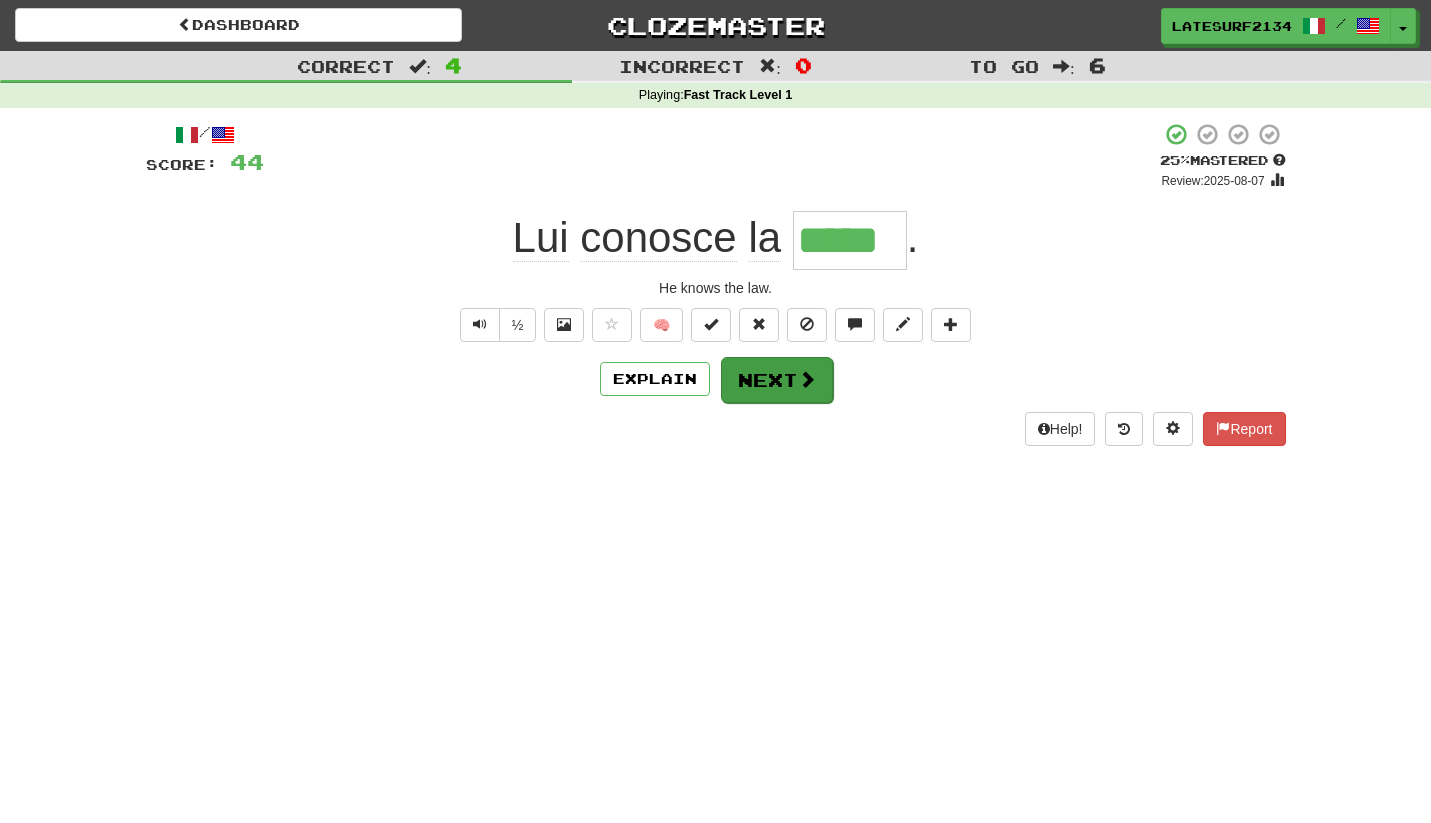 click at bounding box center (807, 379) 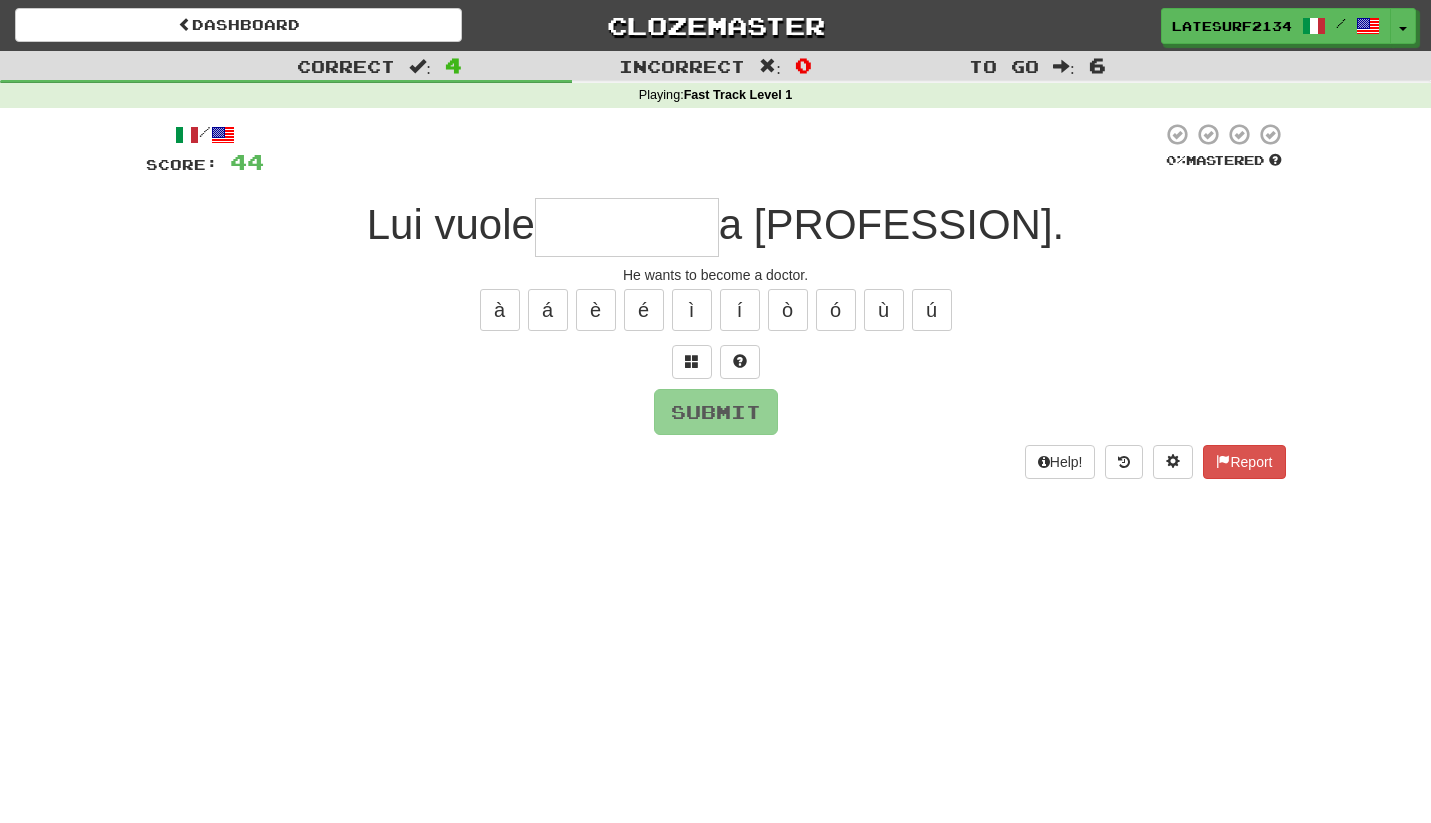 type on "*" 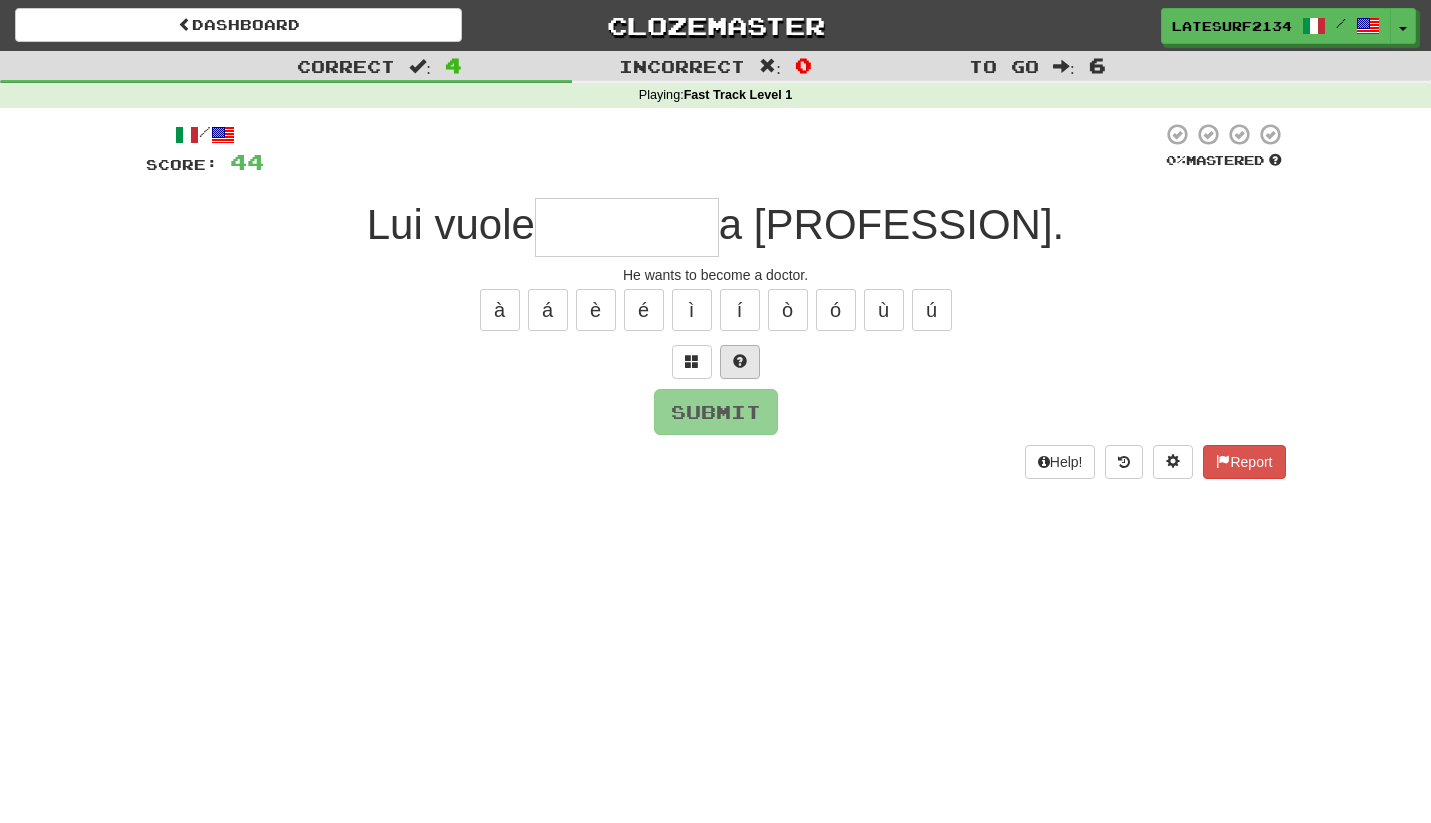 click at bounding box center [740, 362] 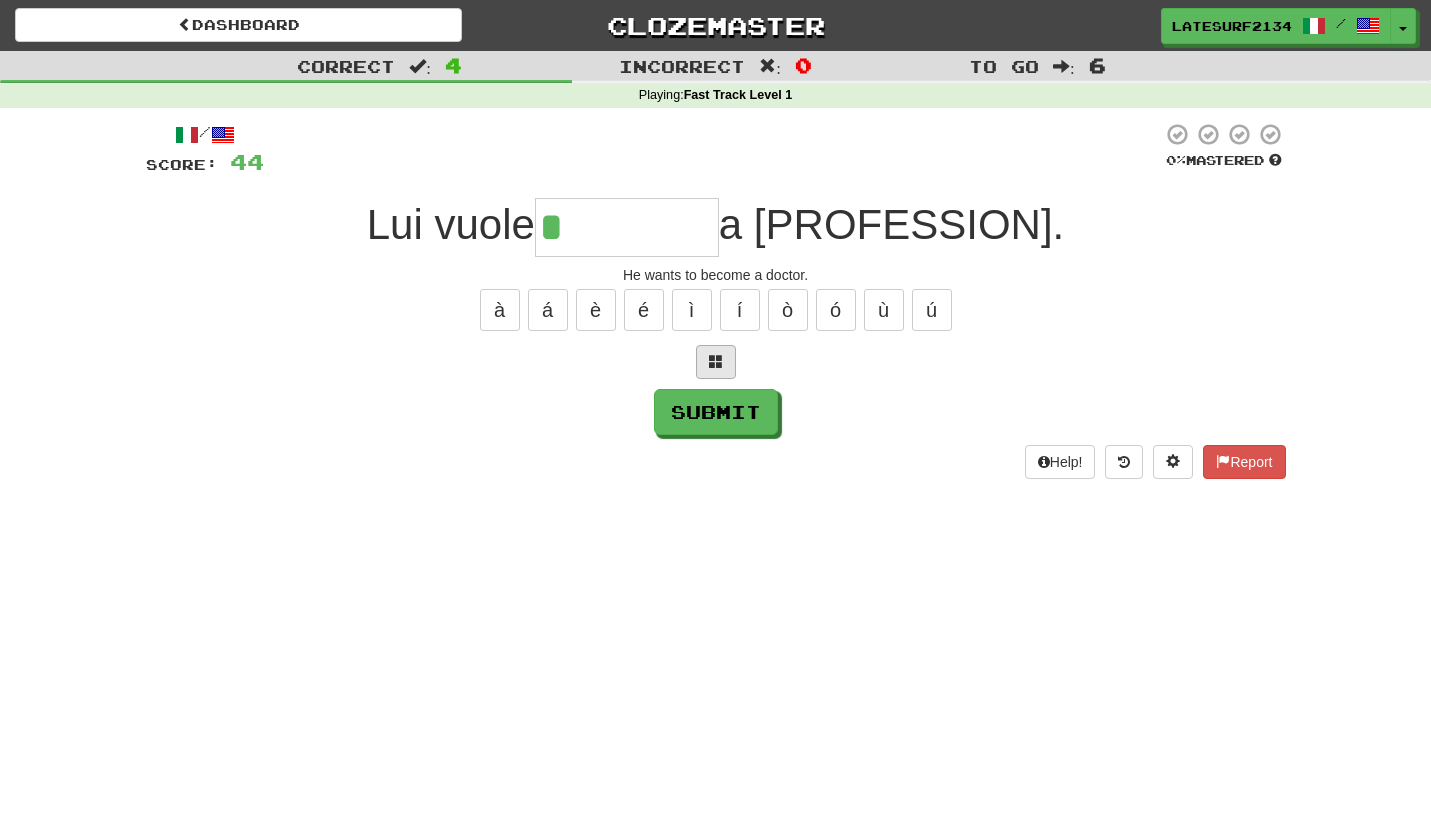 click at bounding box center [716, 362] 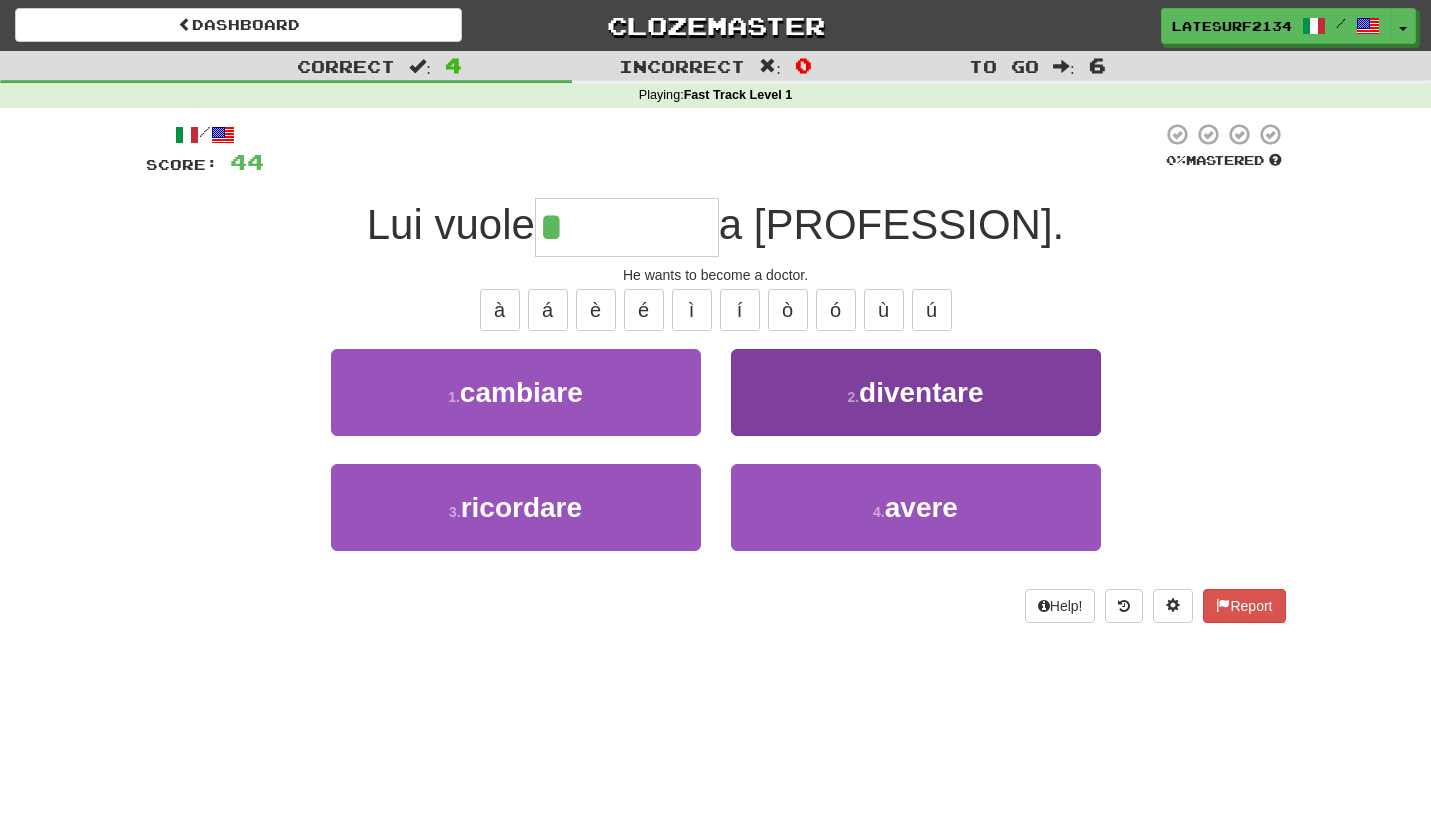 click on "diventare" at bounding box center (921, 392) 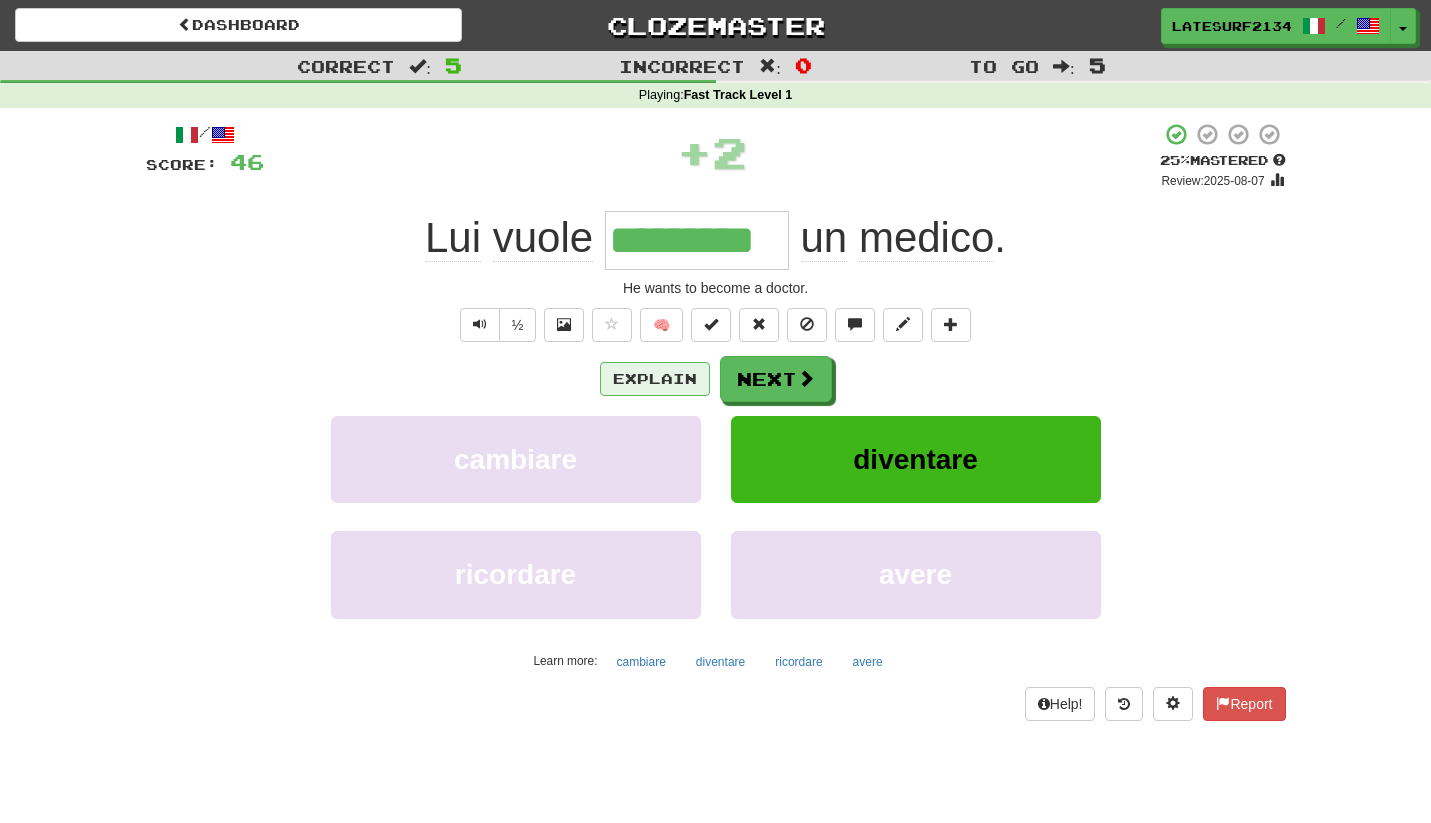 click on "Explain" at bounding box center (655, 379) 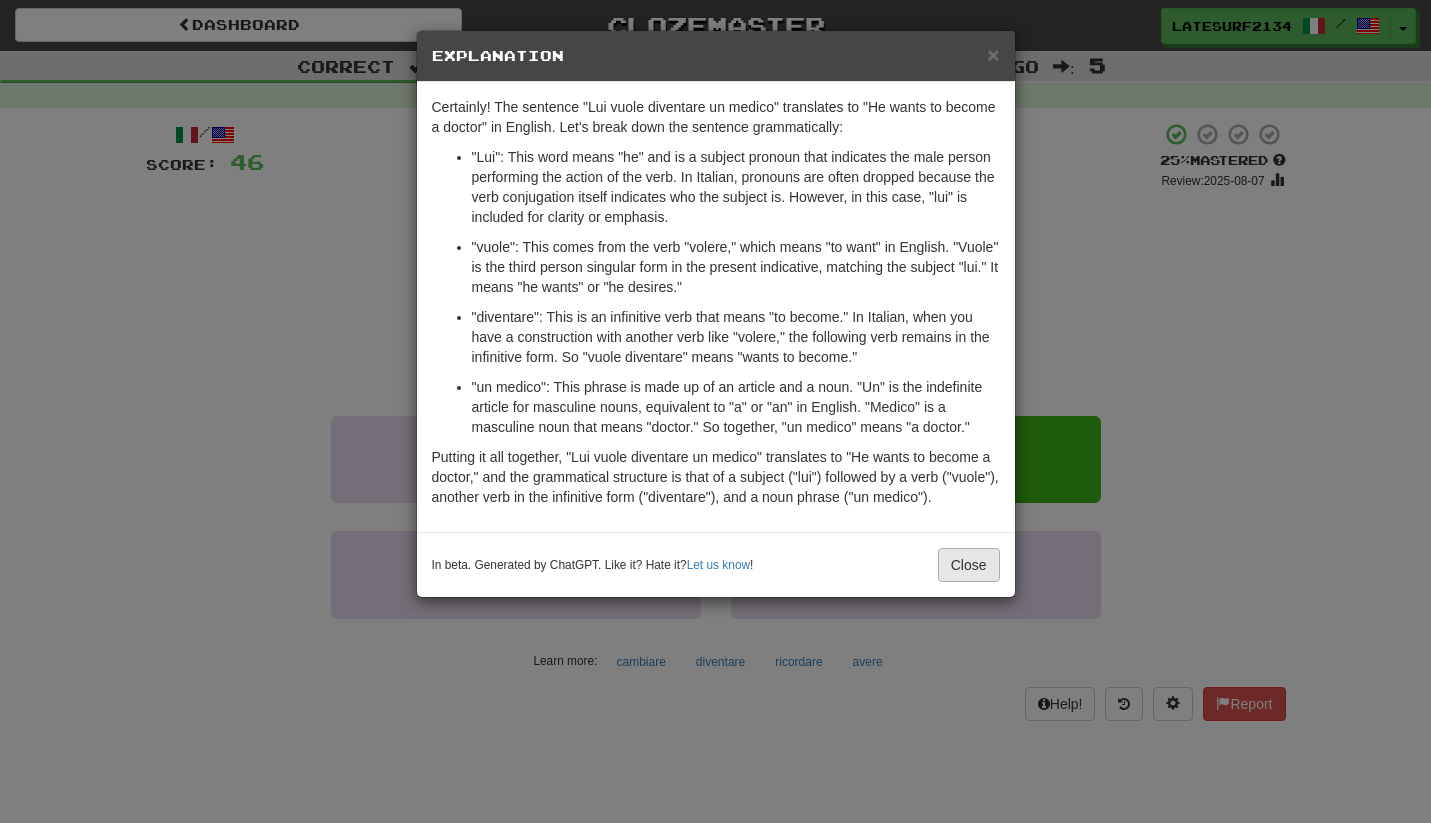 click on "Close" at bounding box center [969, 565] 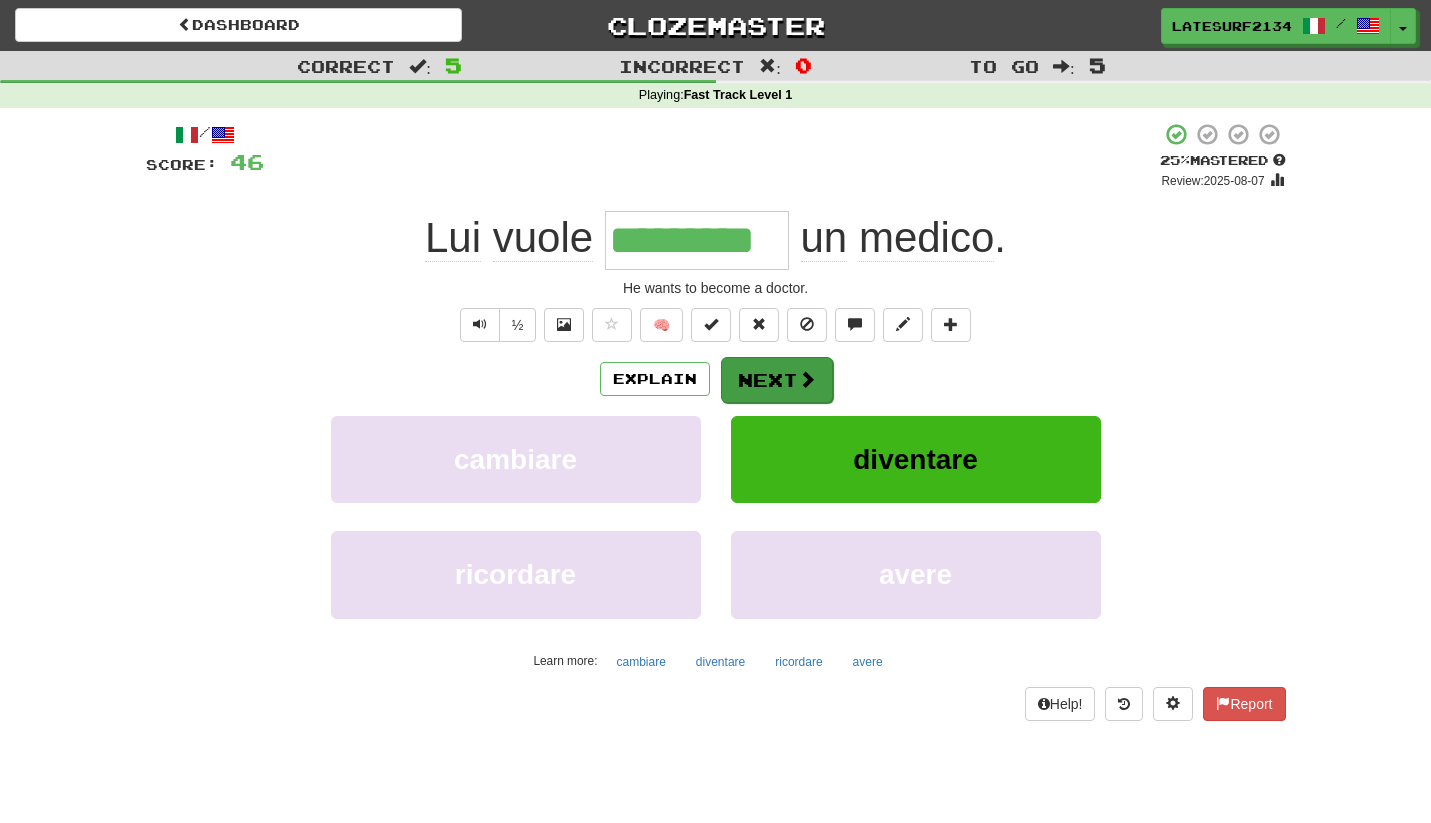 click at bounding box center [807, 379] 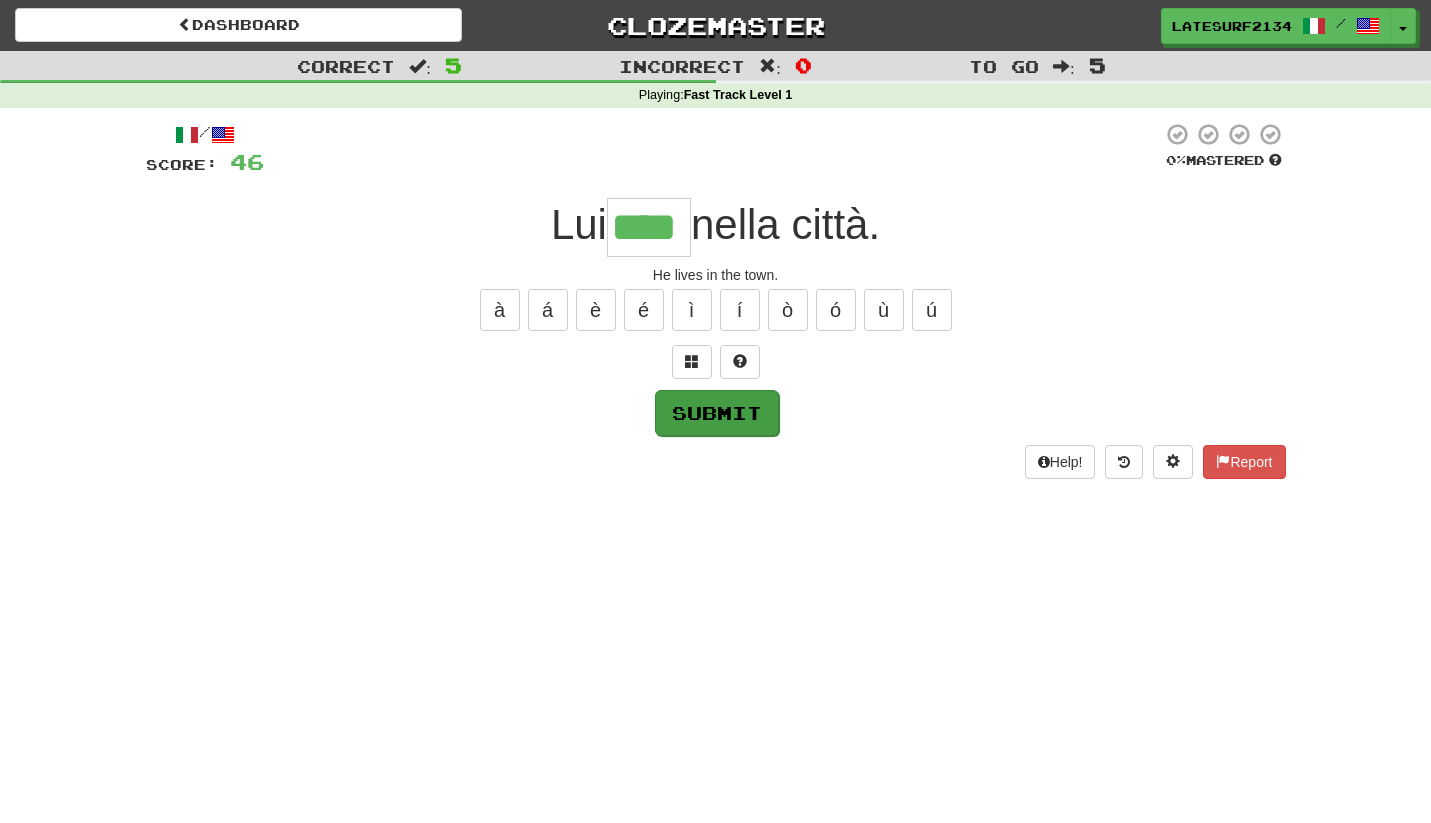 type on "****" 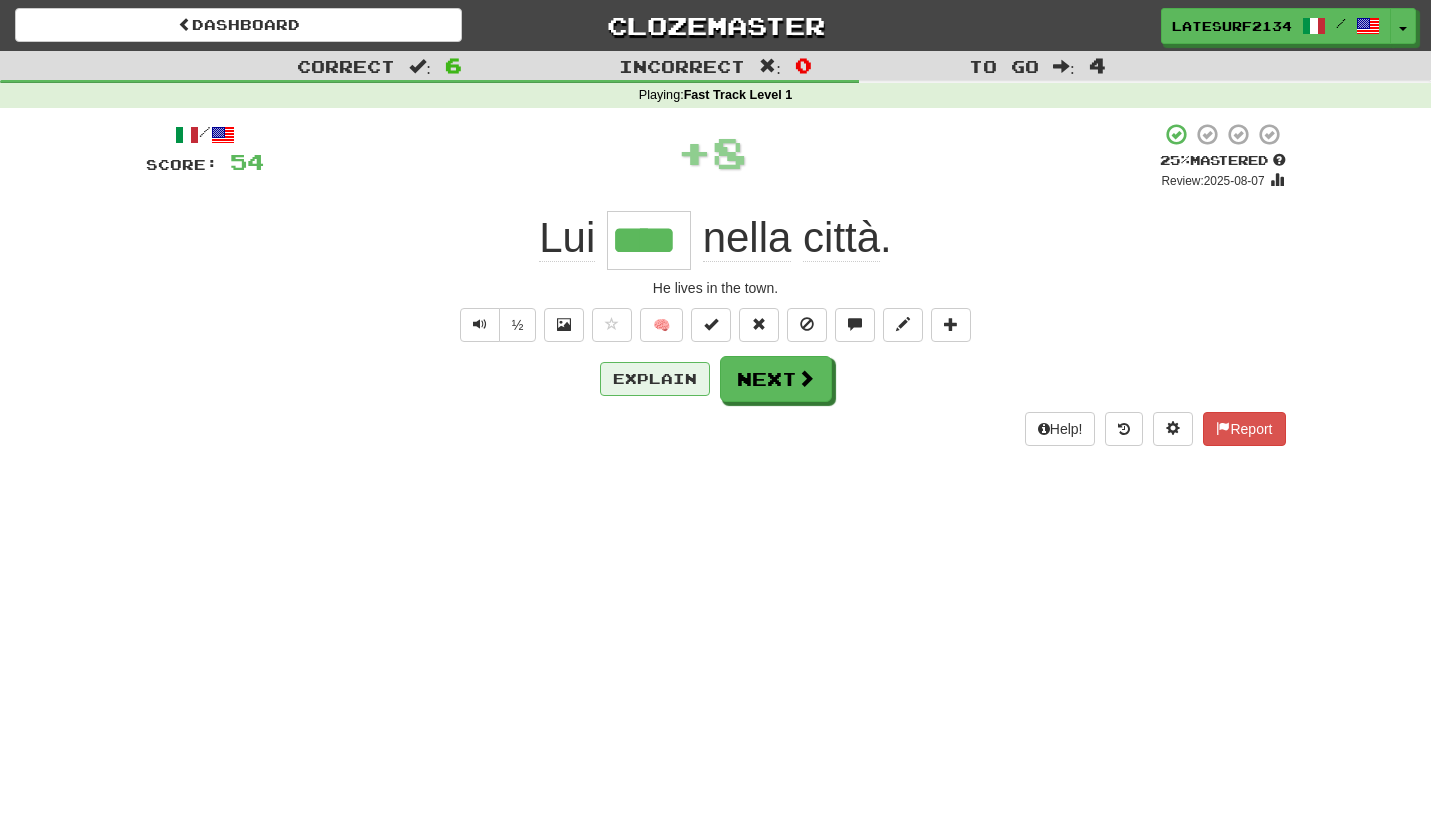 click on "Explain" at bounding box center [655, 379] 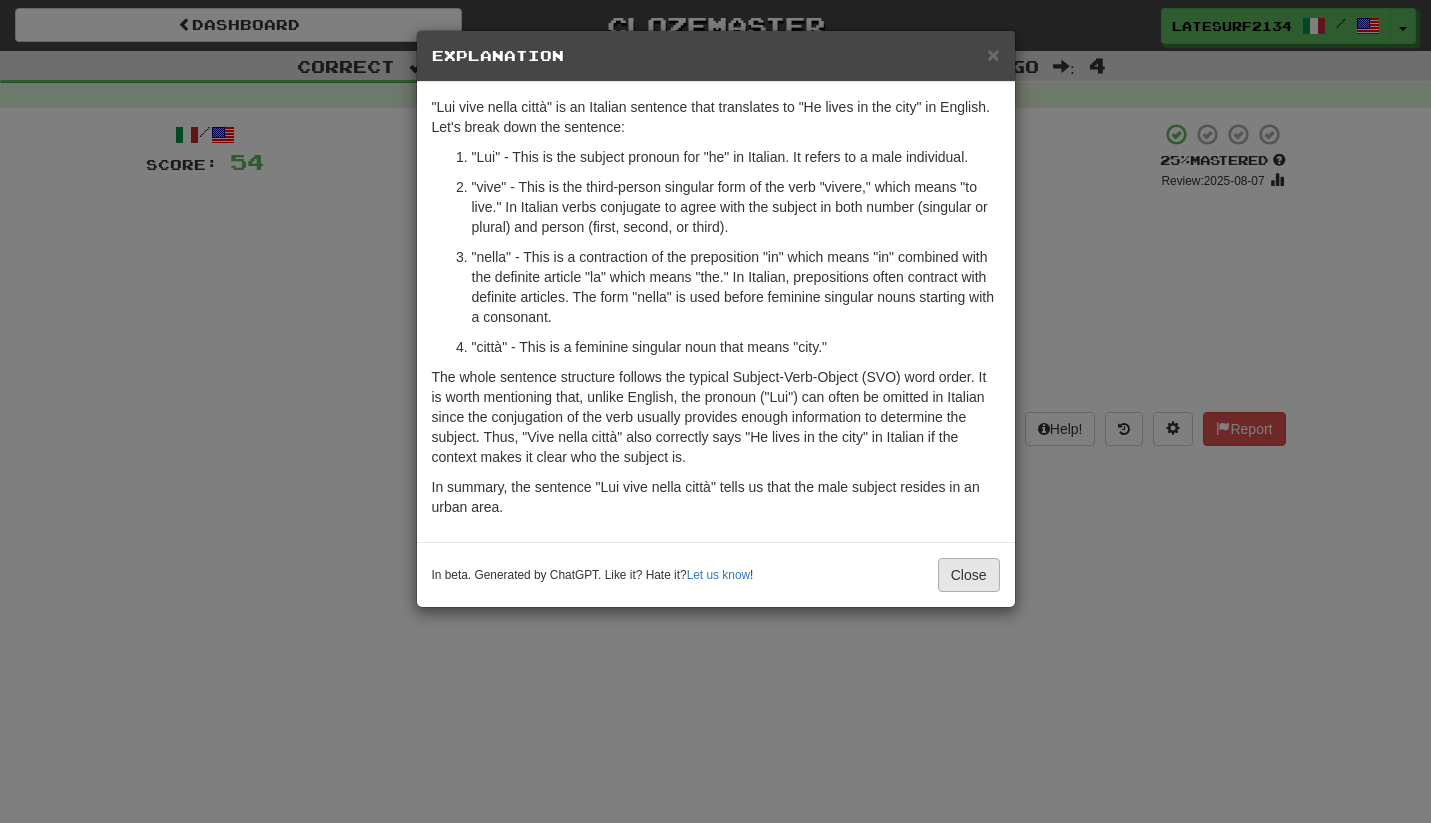 click on "Close" at bounding box center (969, 575) 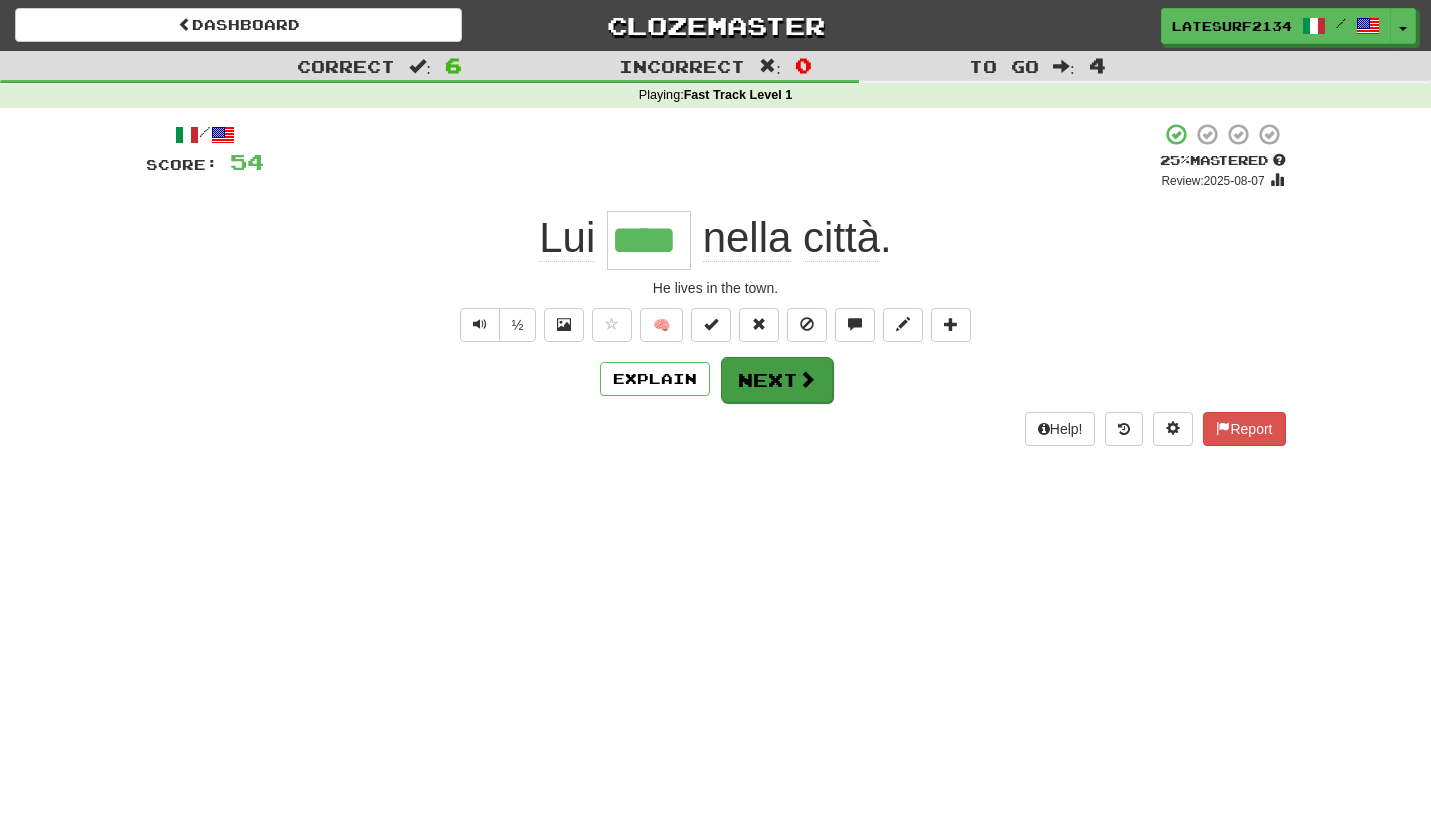 click at bounding box center [807, 379] 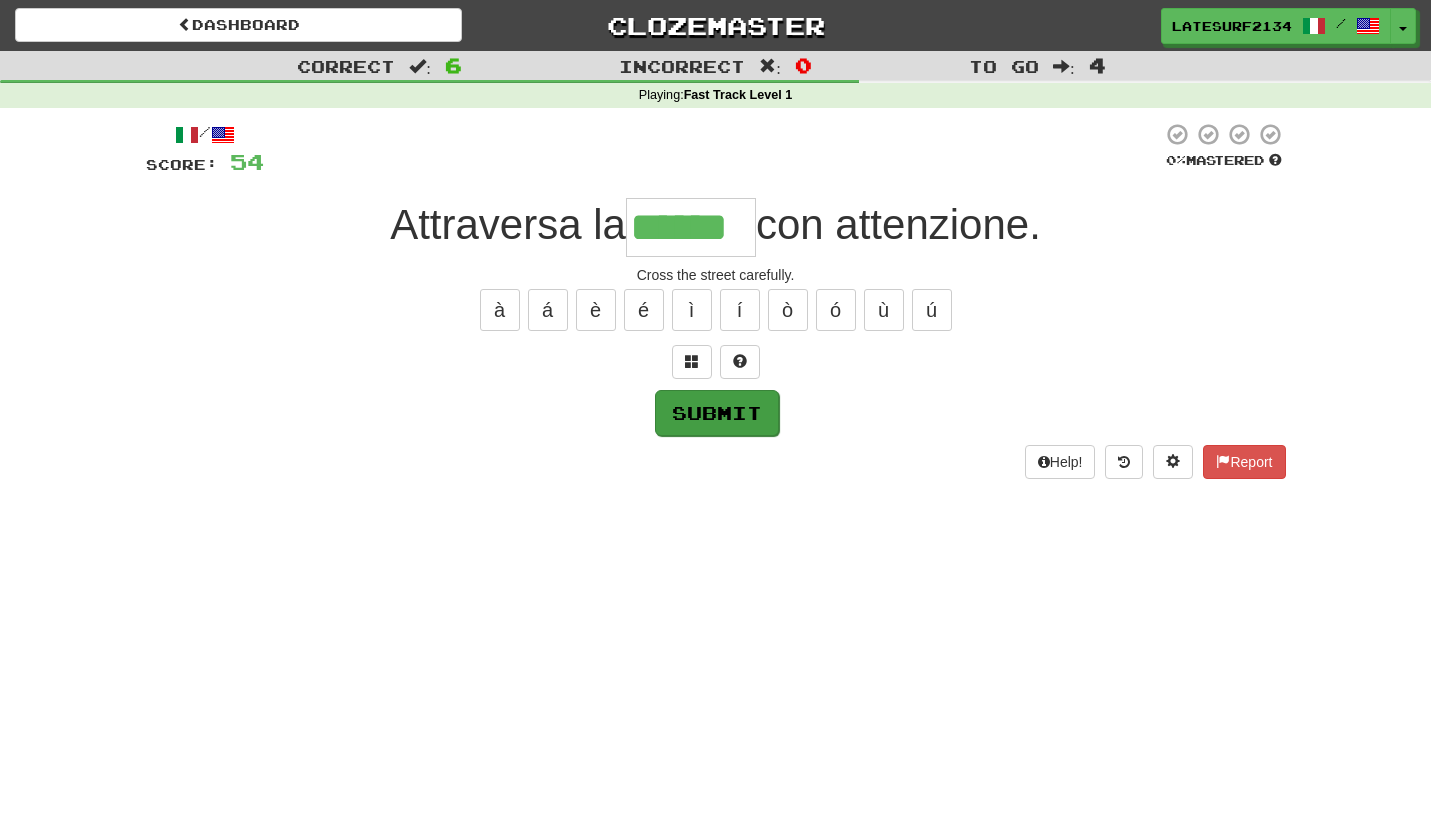 type on "******" 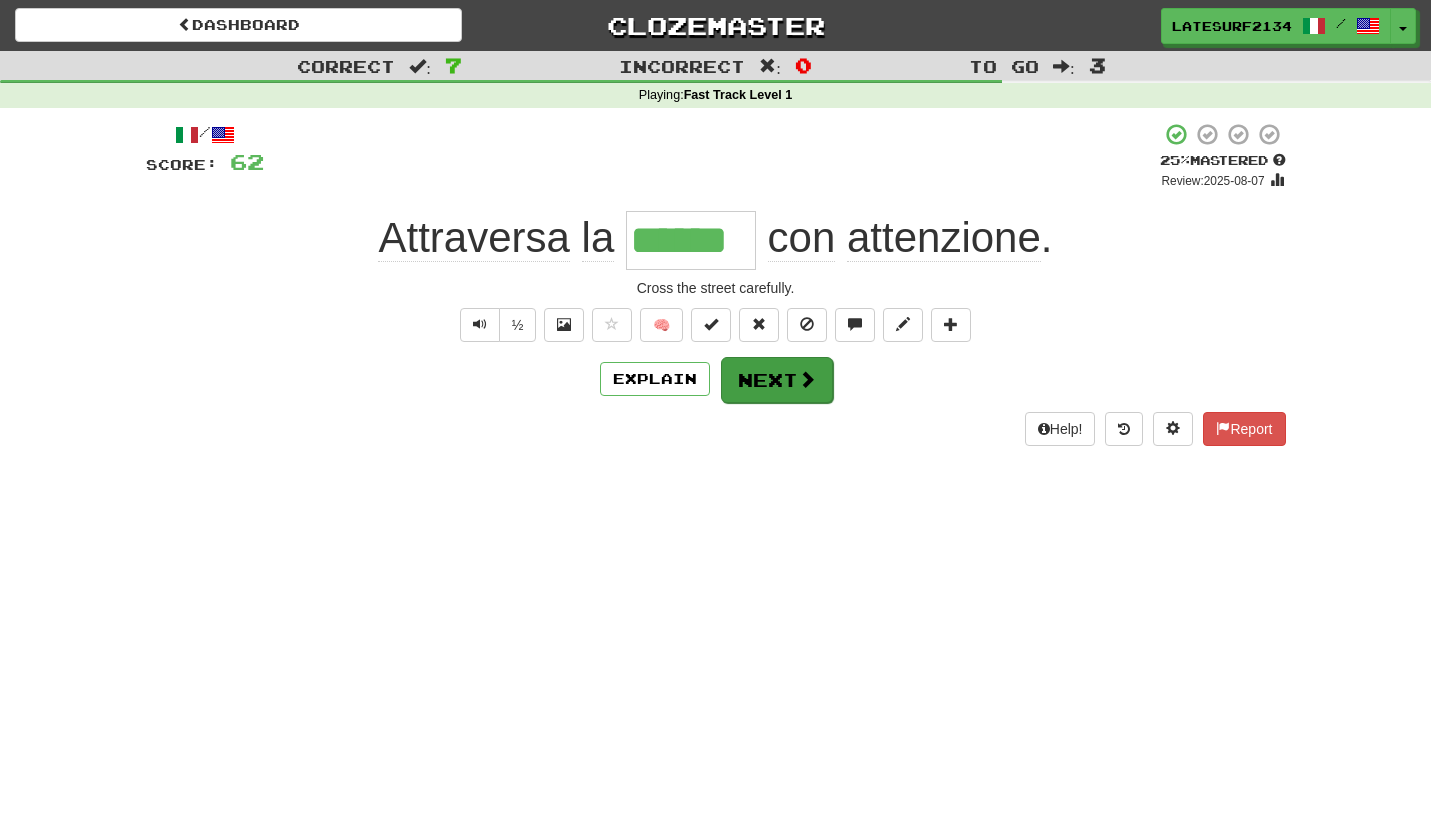 click on "Next" at bounding box center (777, 380) 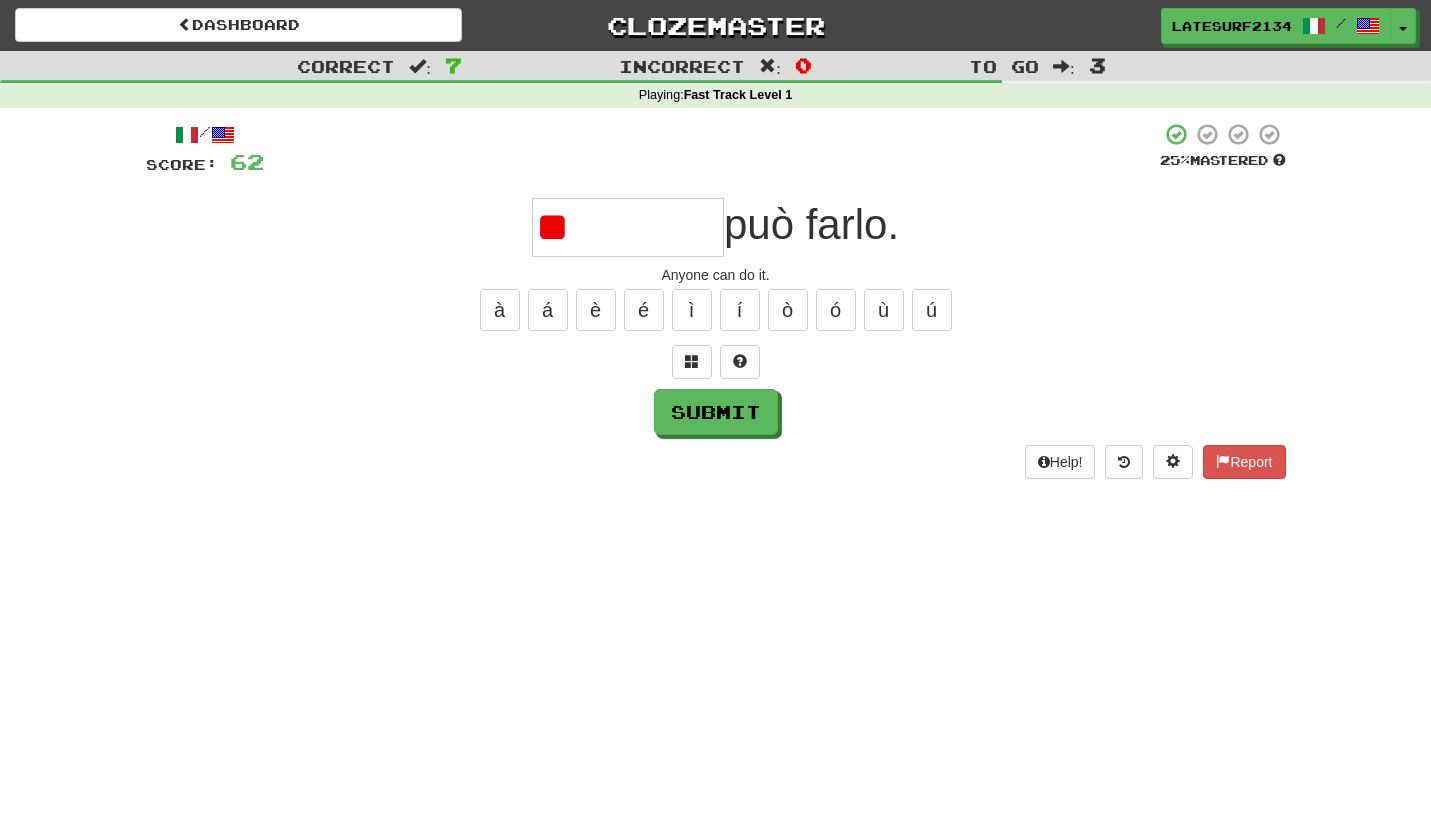 type on "*" 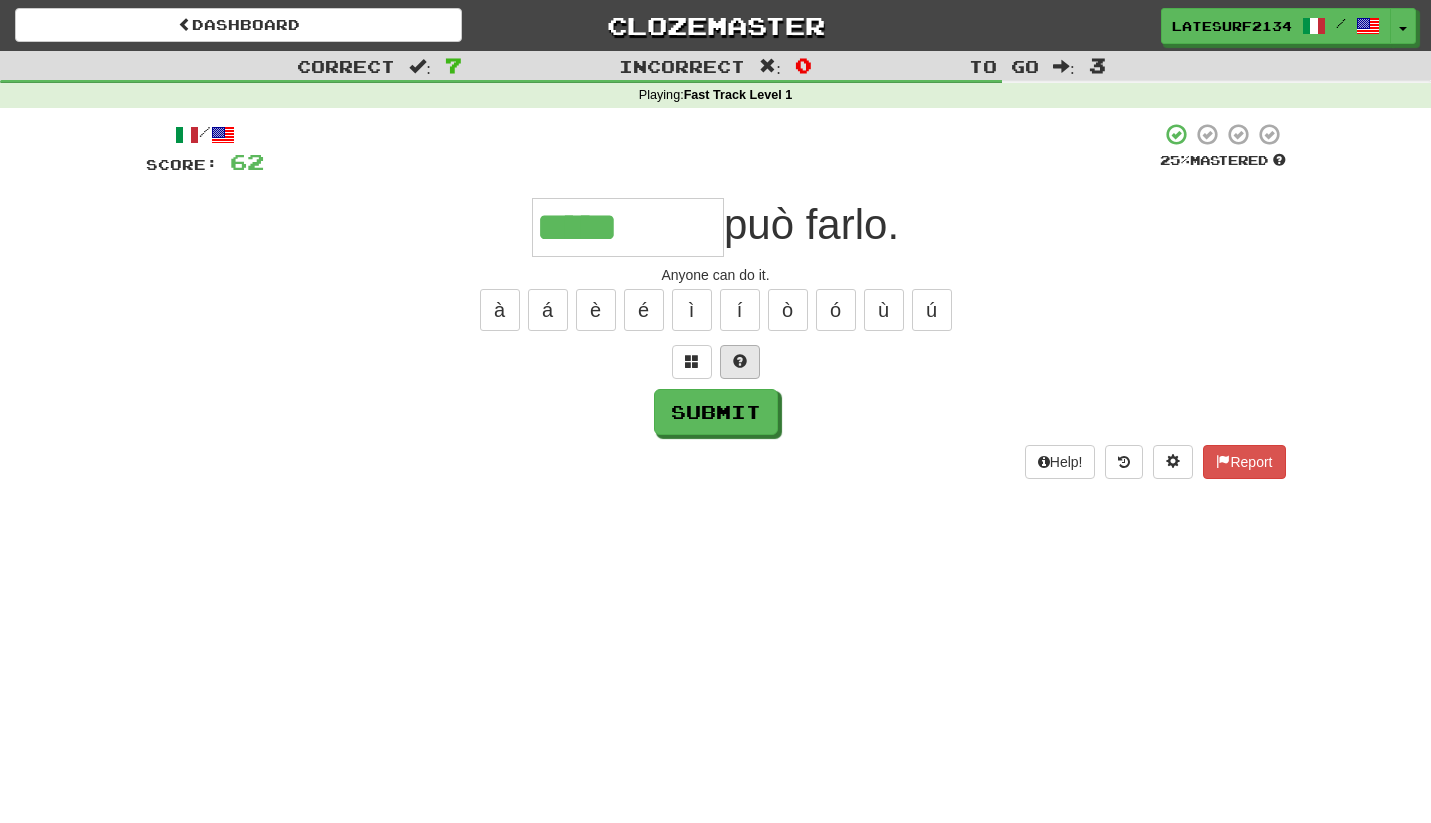 click at bounding box center [740, 361] 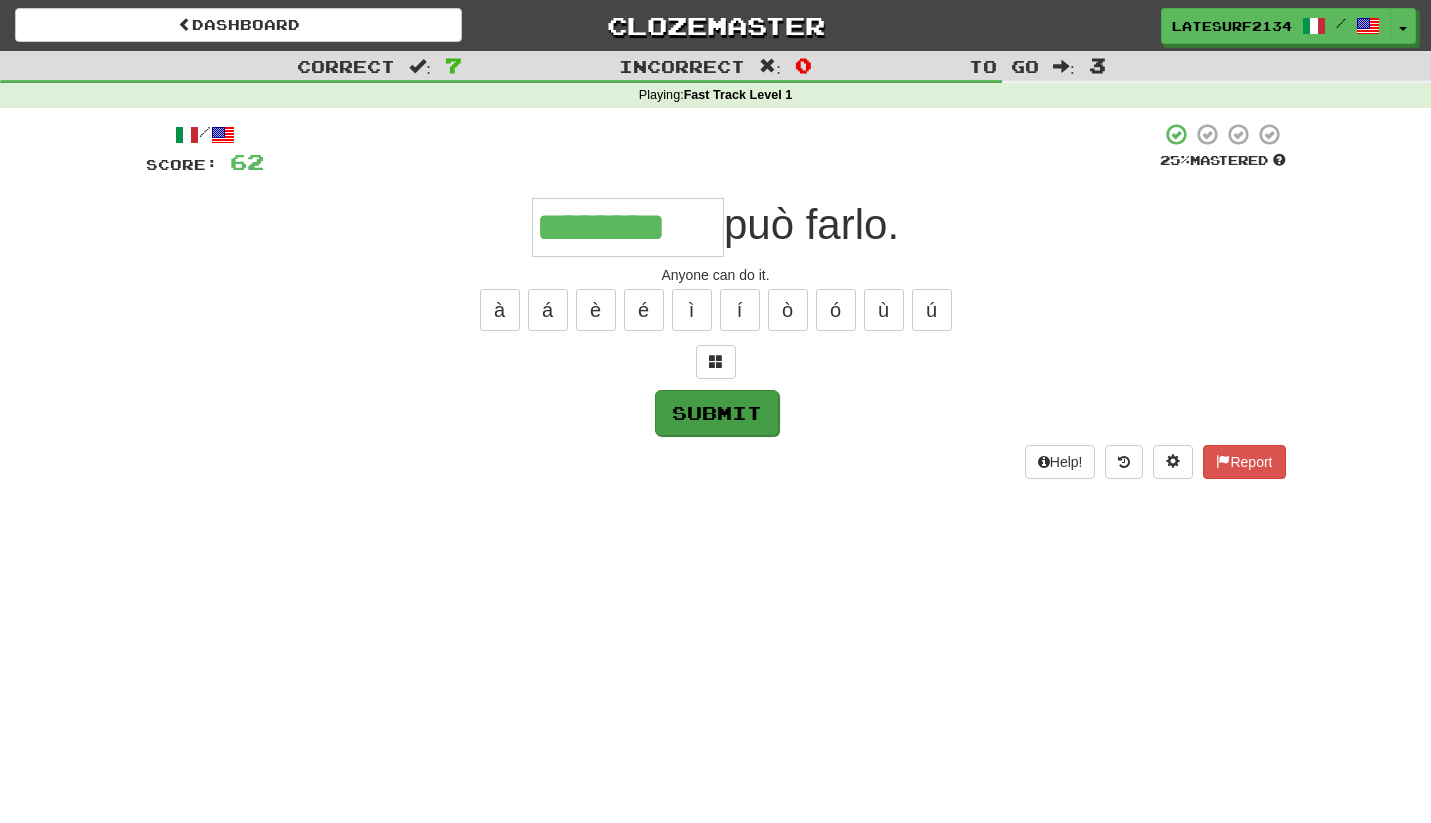 type on "********" 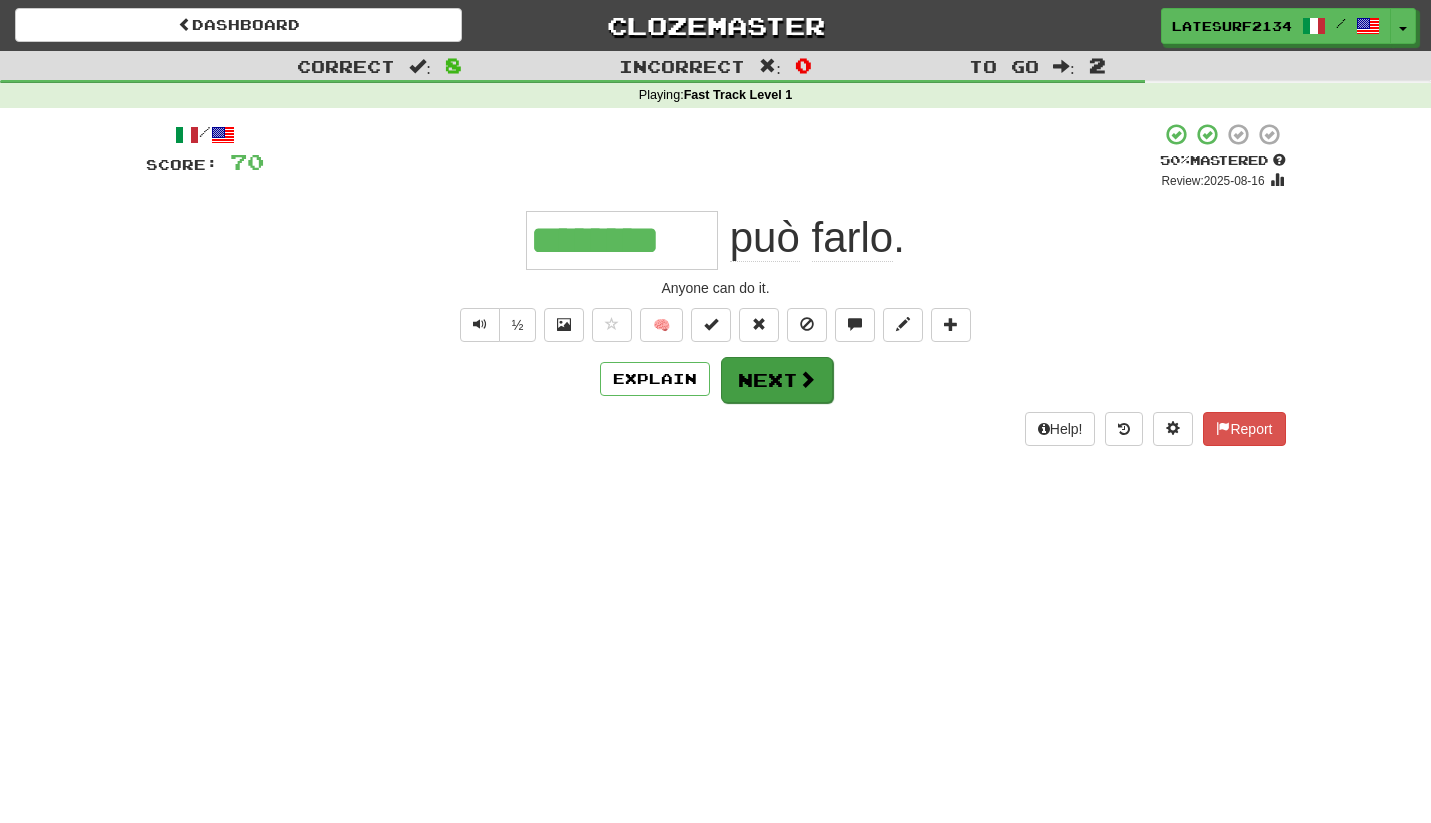 click on "Next" at bounding box center (777, 380) 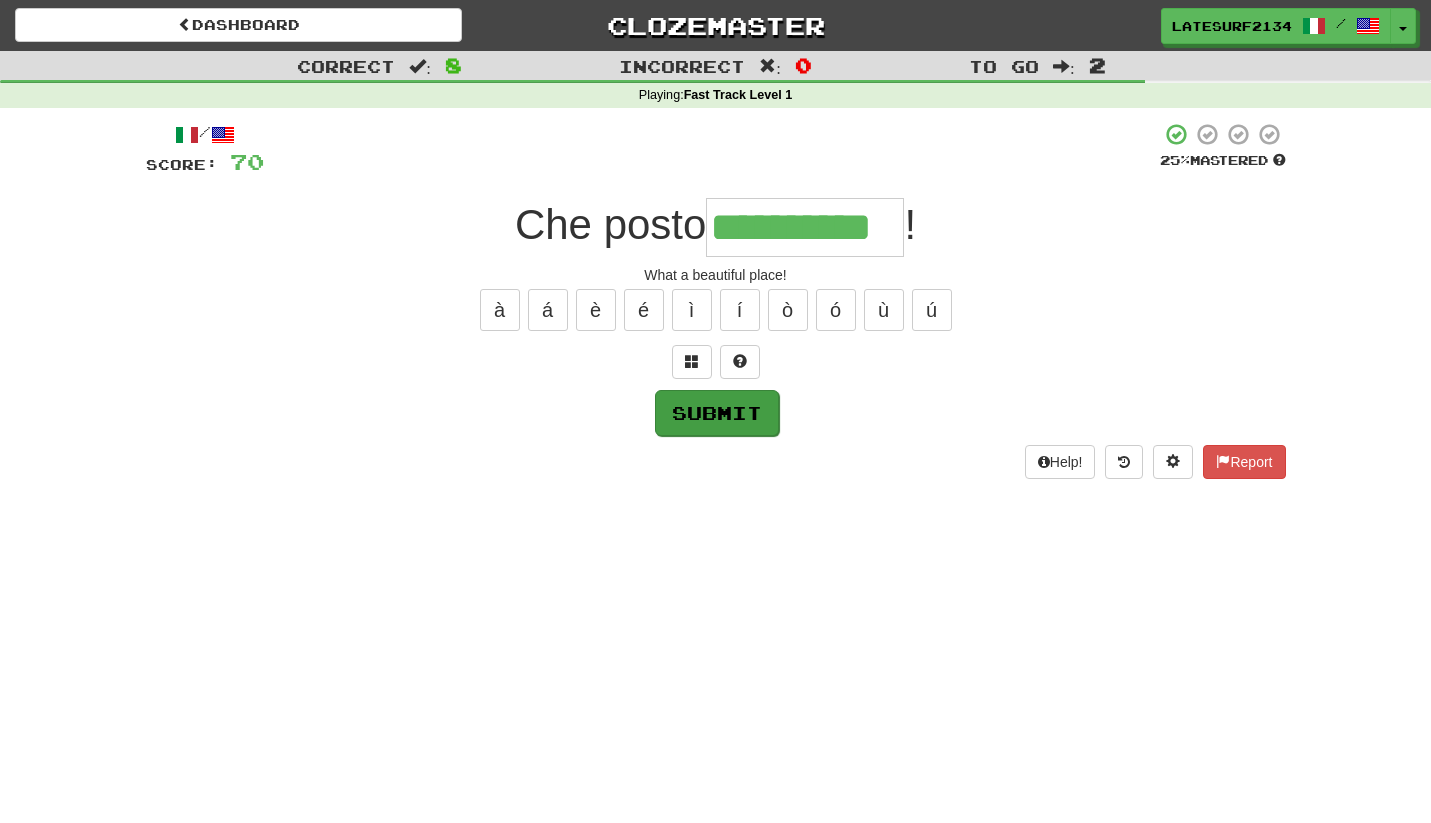 type on "**********" 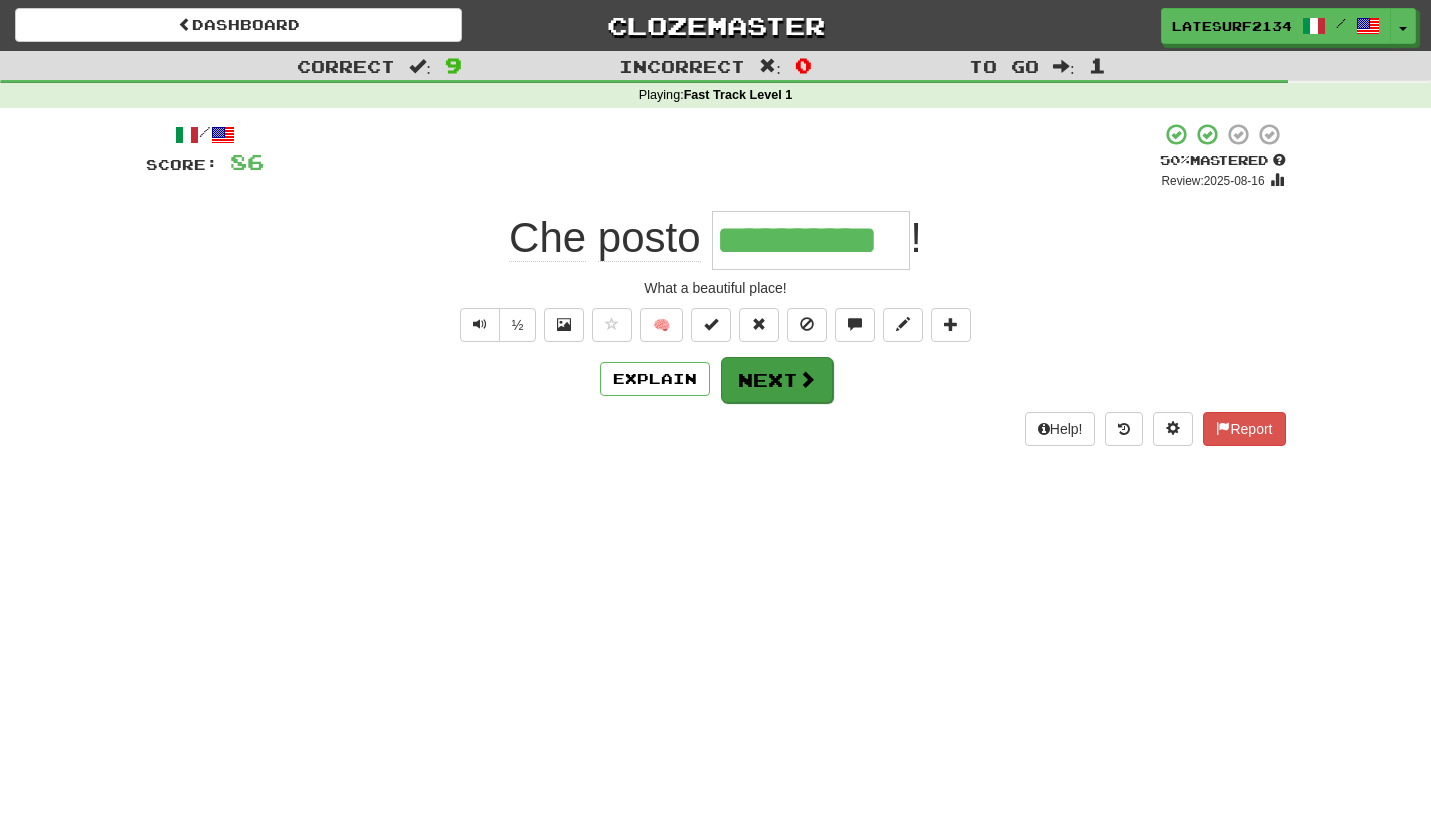 click at bounding box center [807, 379] 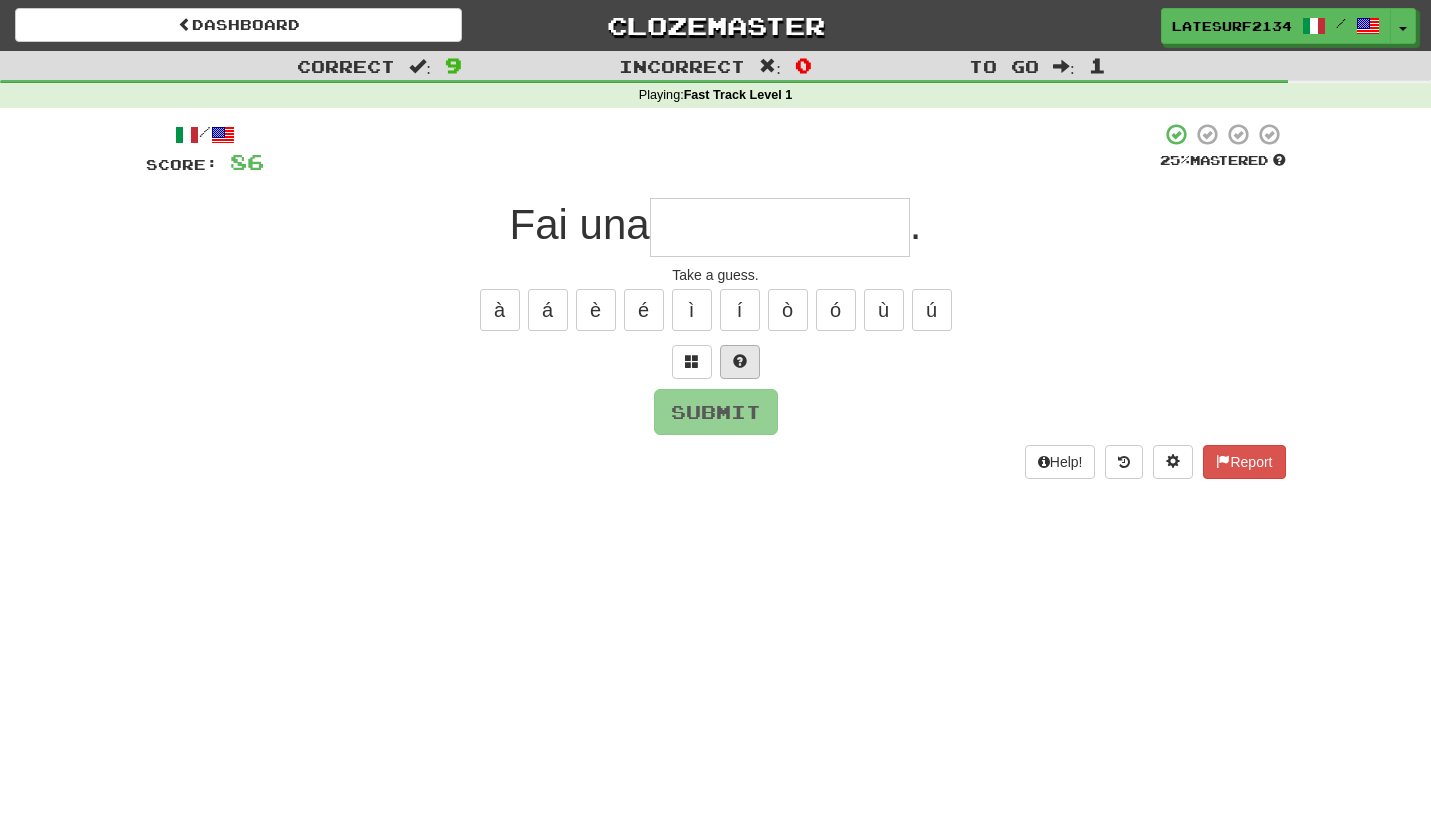 click at bounding box center [740, 361] 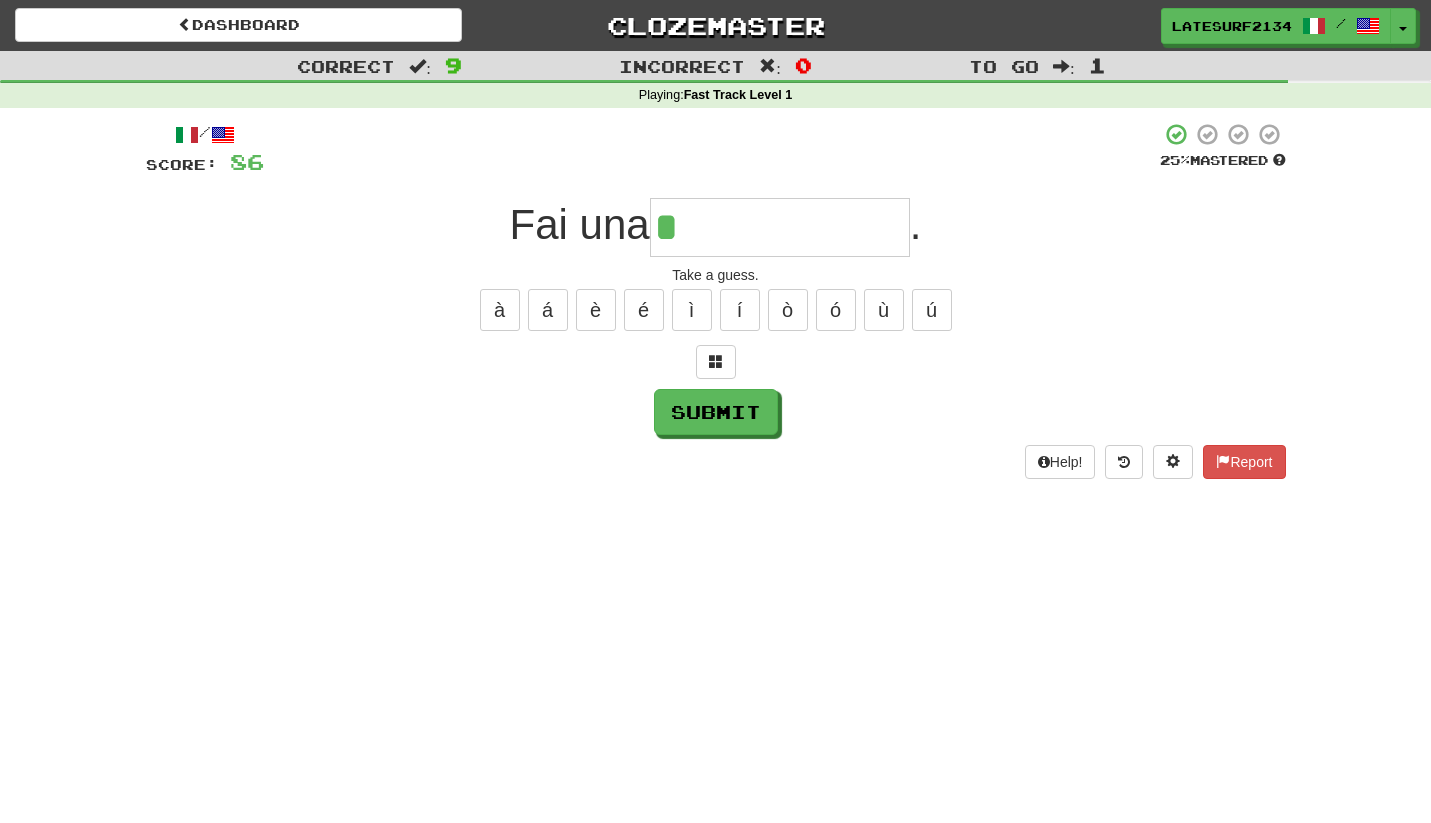 drag, startPoint x: 713, startPoint y: 424, endPoint x: 682, endPoint y: 497, distance: 79.30952 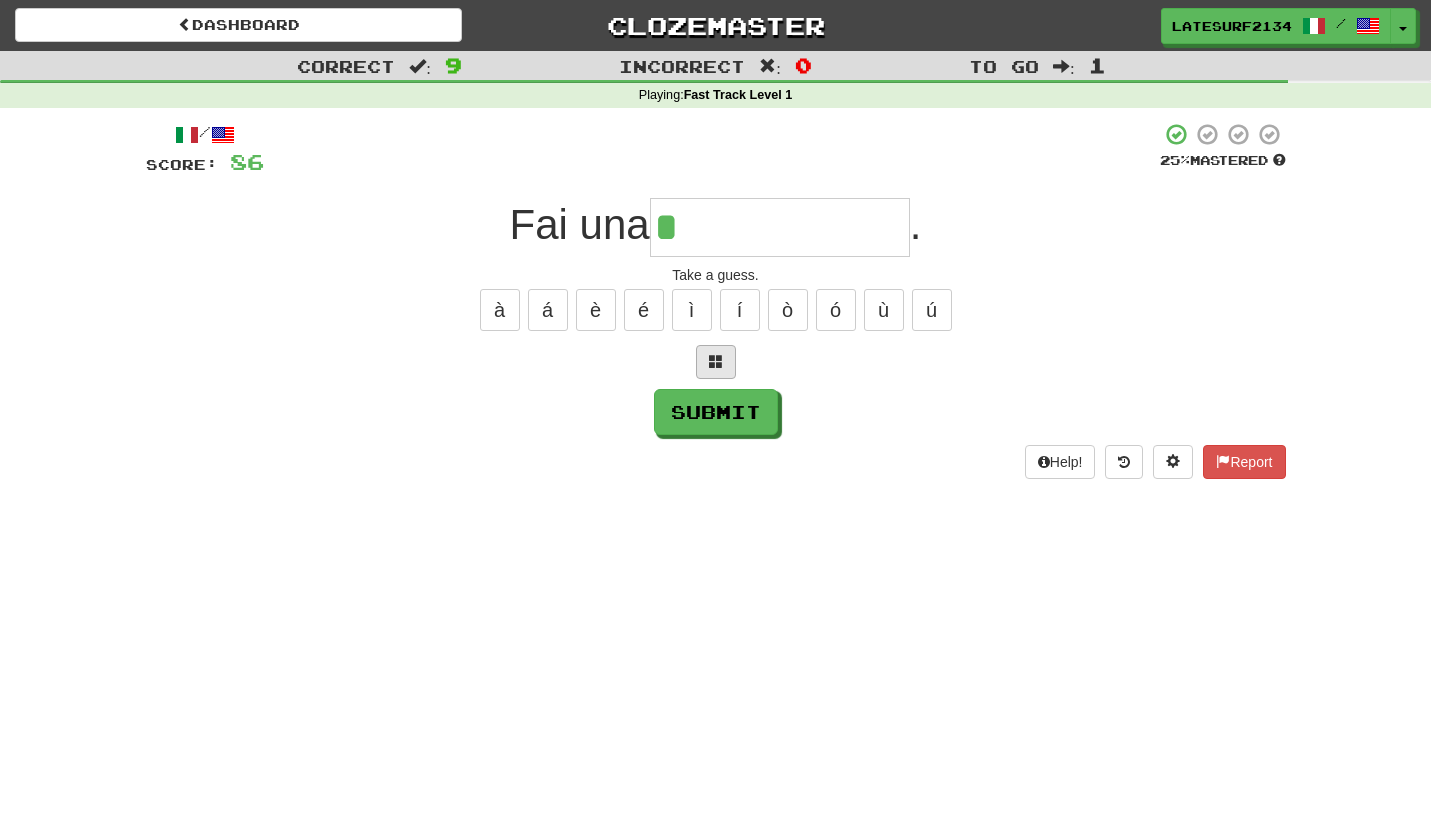 click at bounding box center (716, 361) 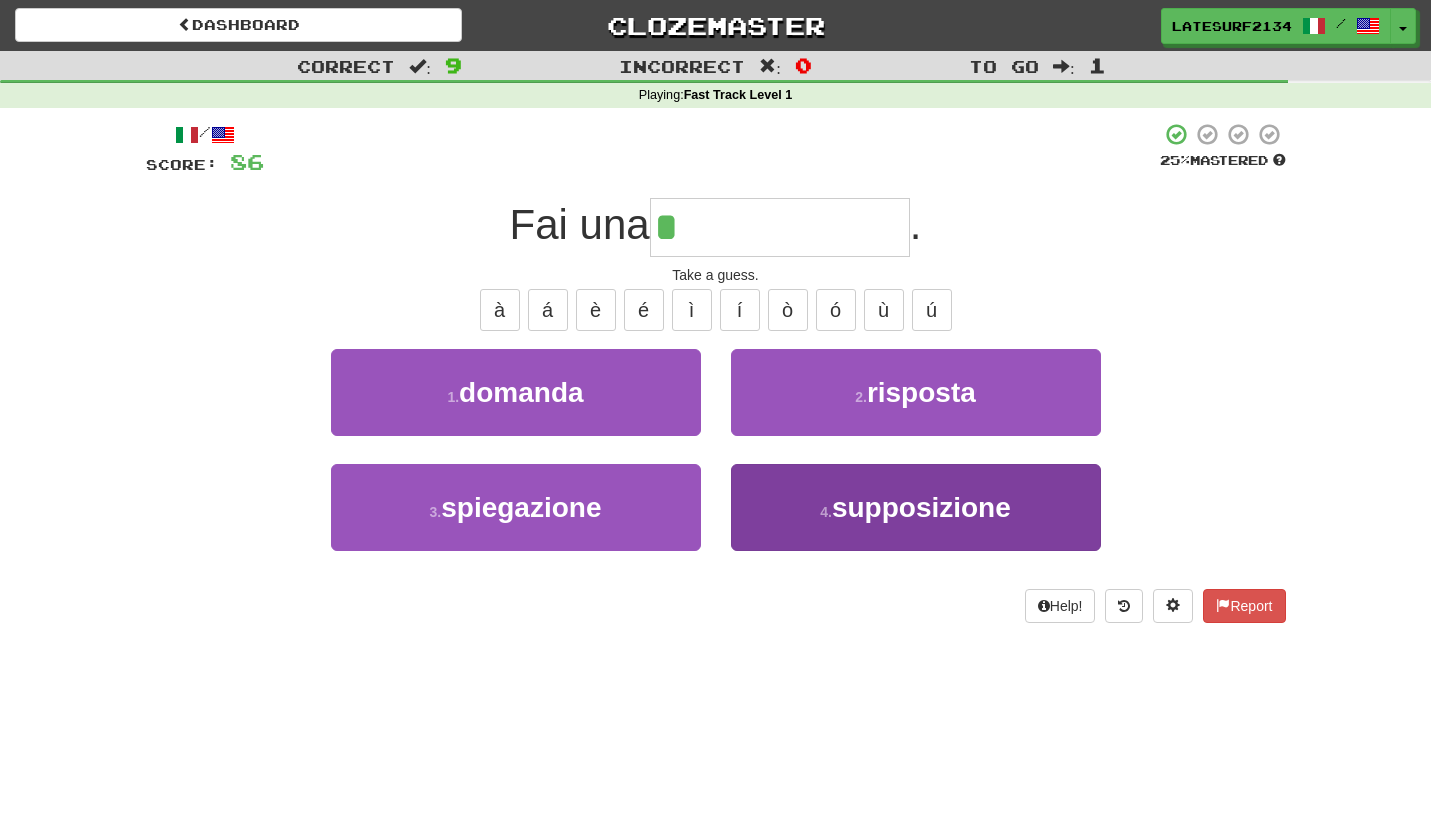 click on "4 ." at bounding box center (826, 512) 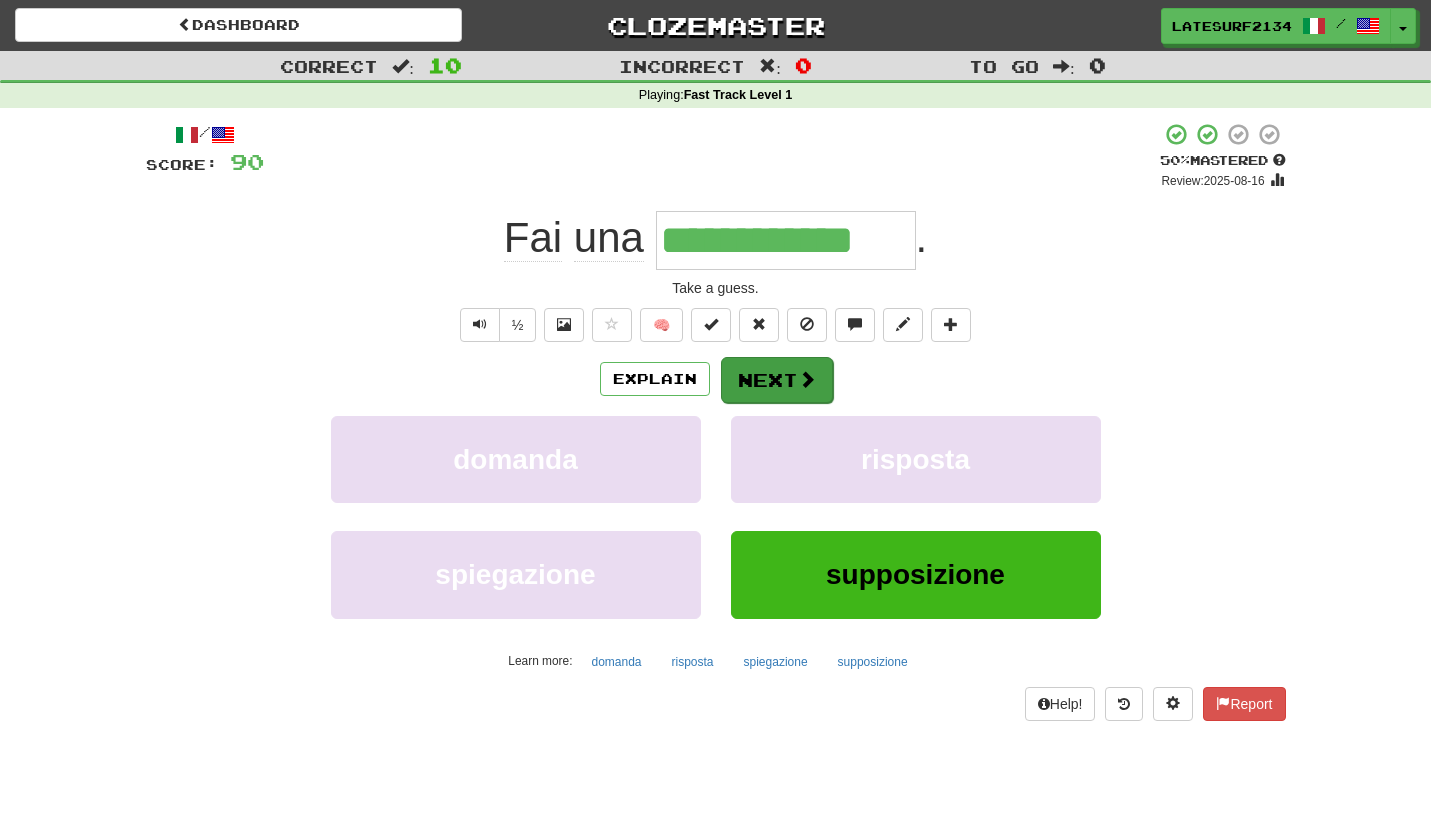 click on "Next" at bounding box center [777, 380] 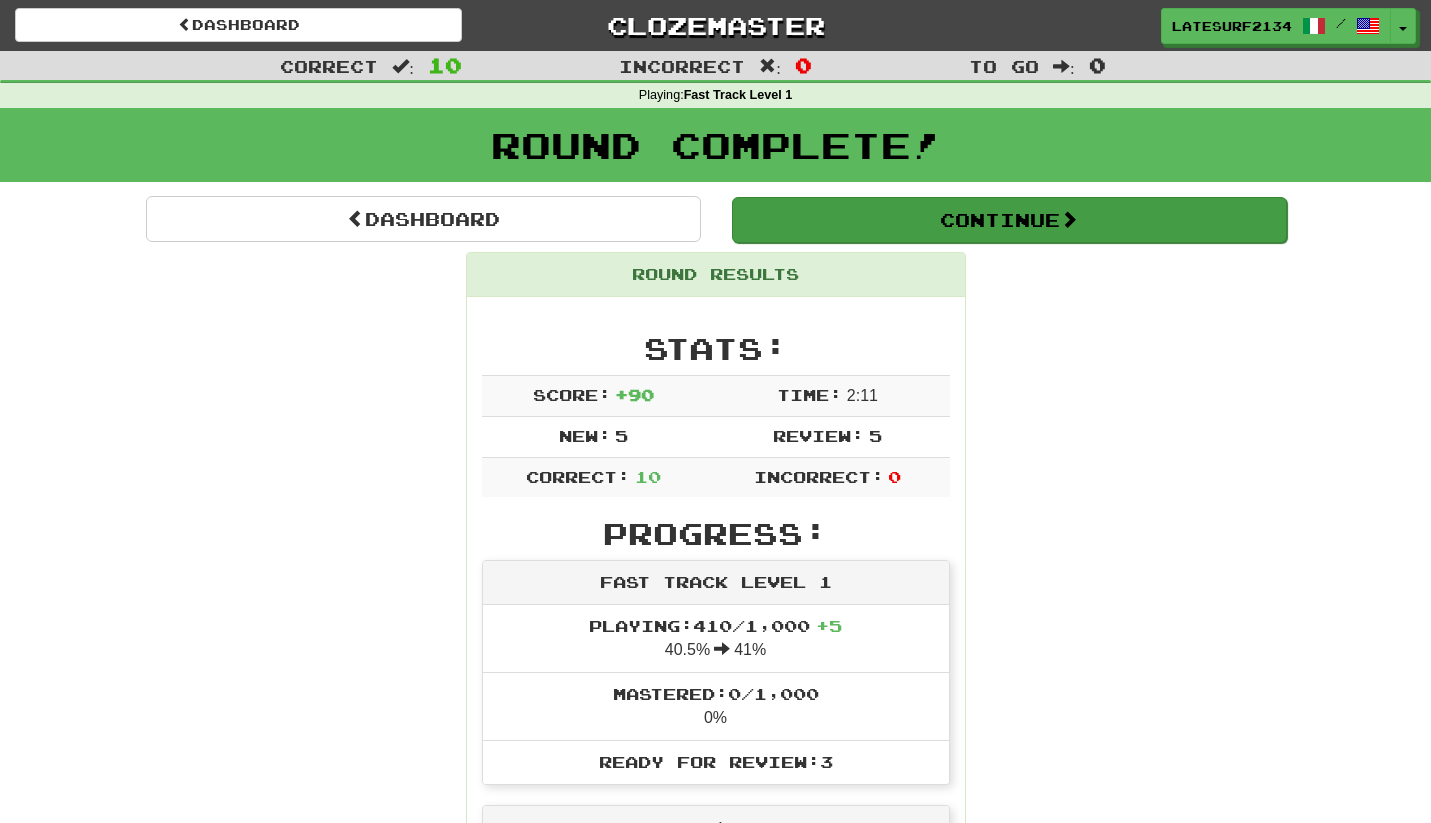click on "Continue" at bounding box center (1009, 220) 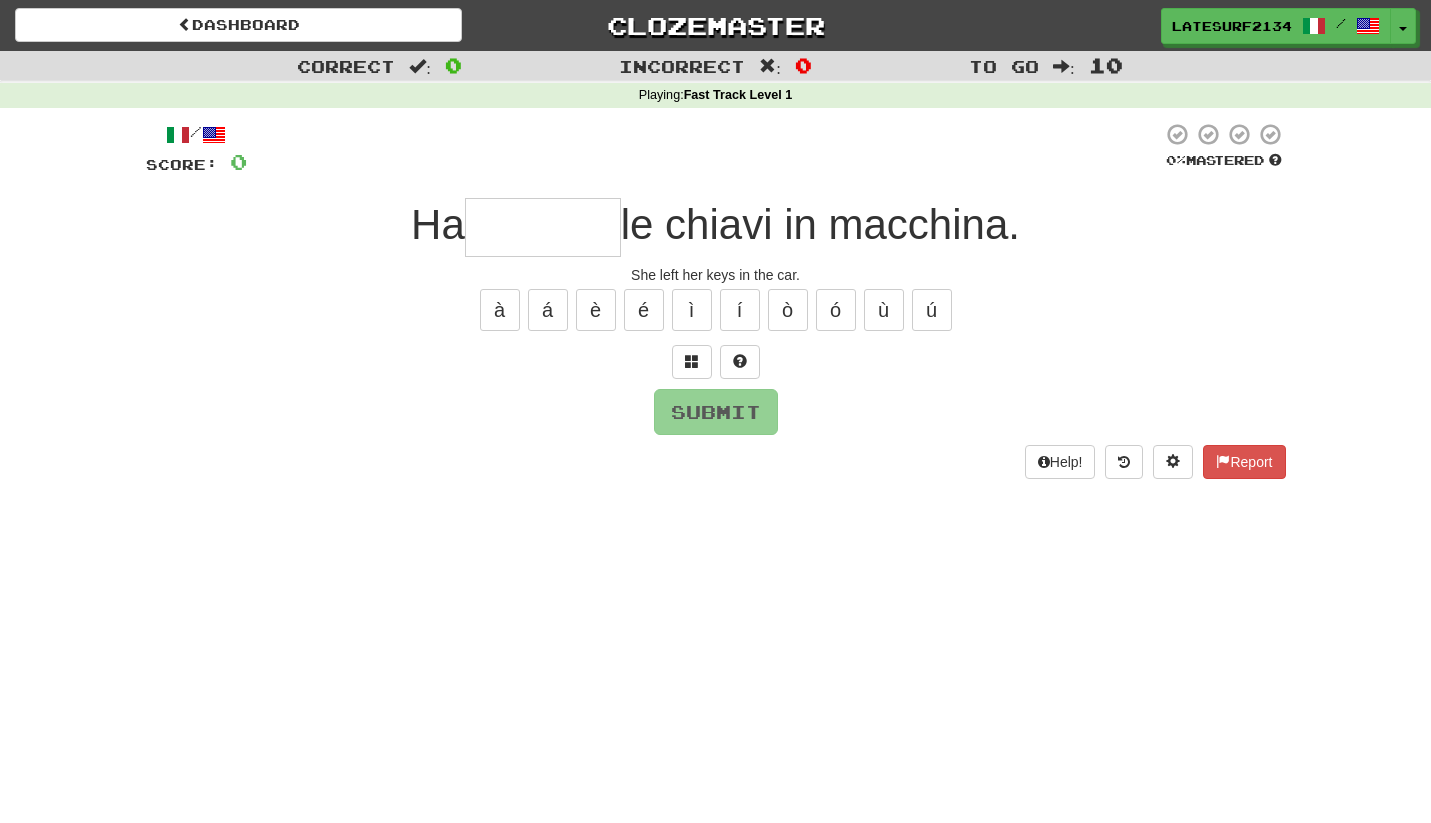 type on "*" 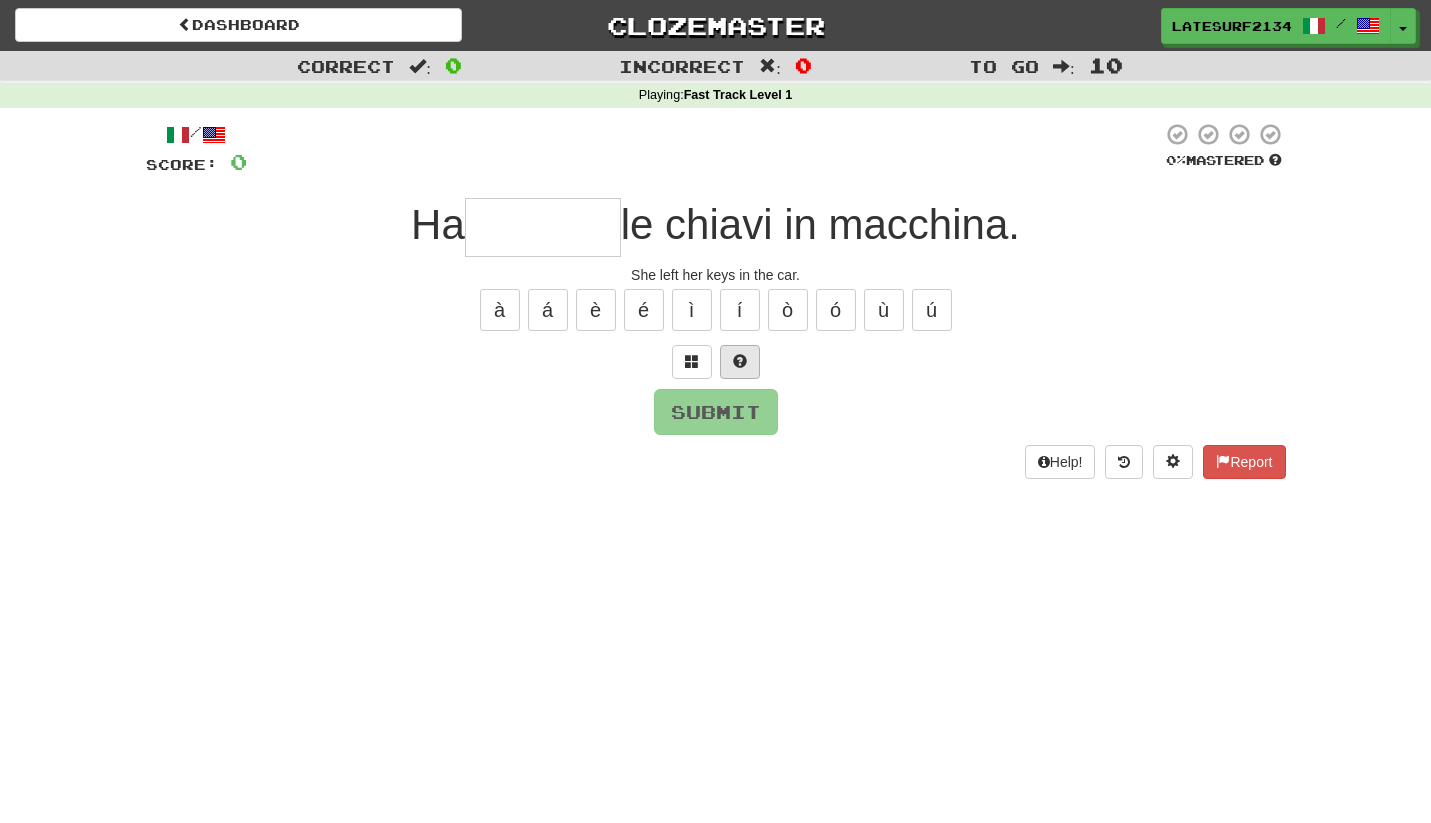 click at bounding box center (740, 361) 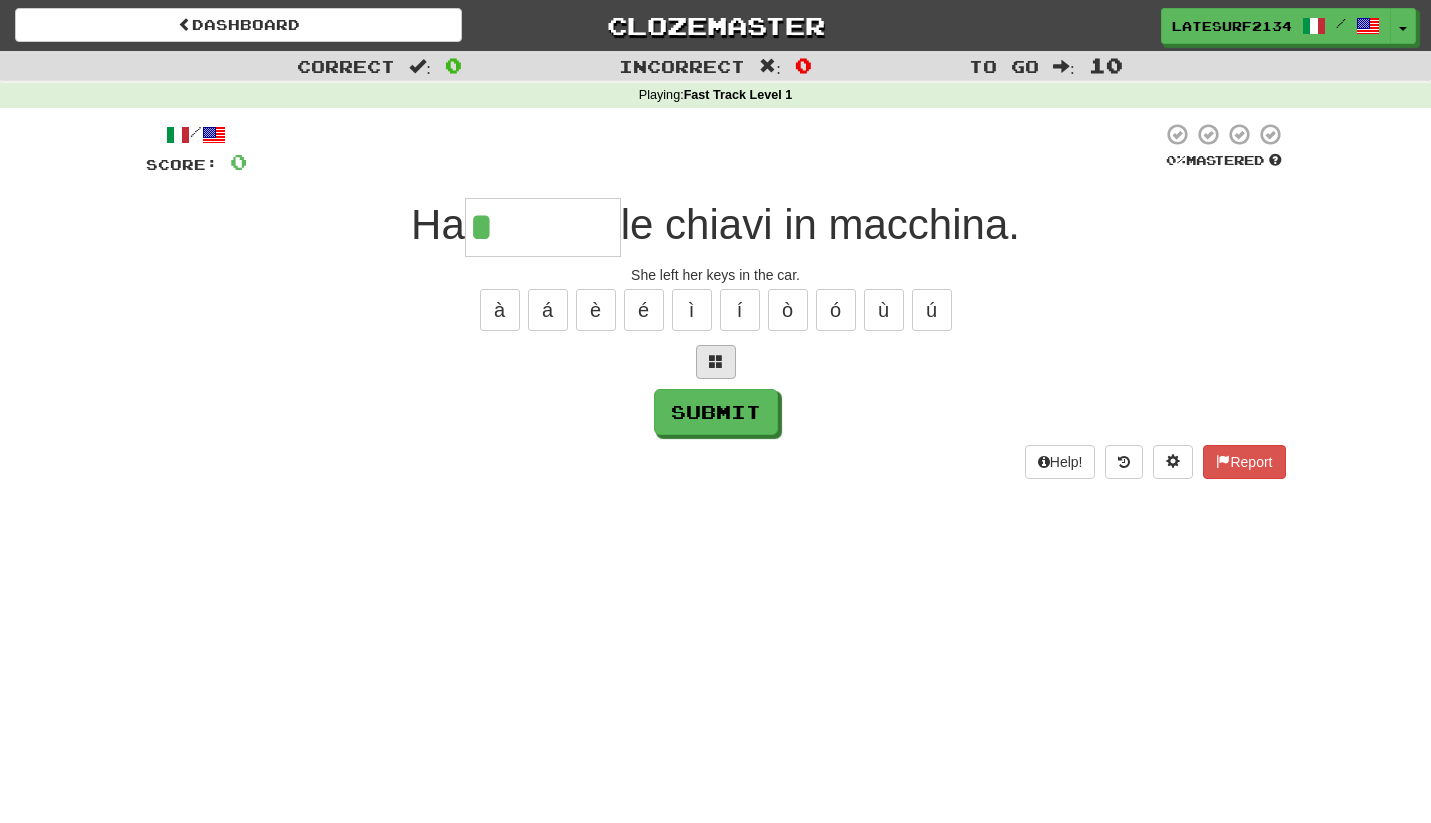 click at bounding box center [716, 361] 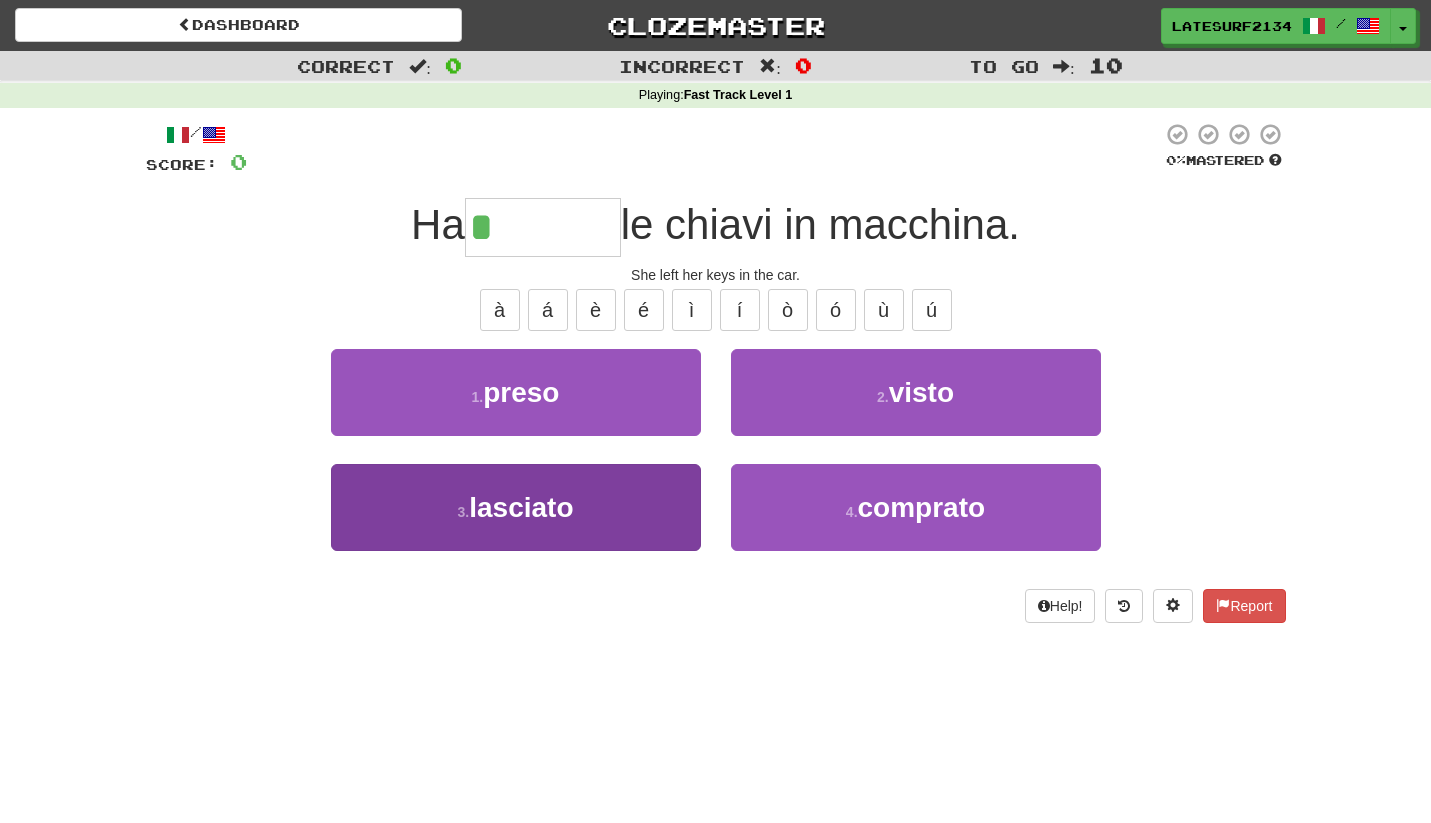 click on "lasciato" at bounding box center (521, 507) 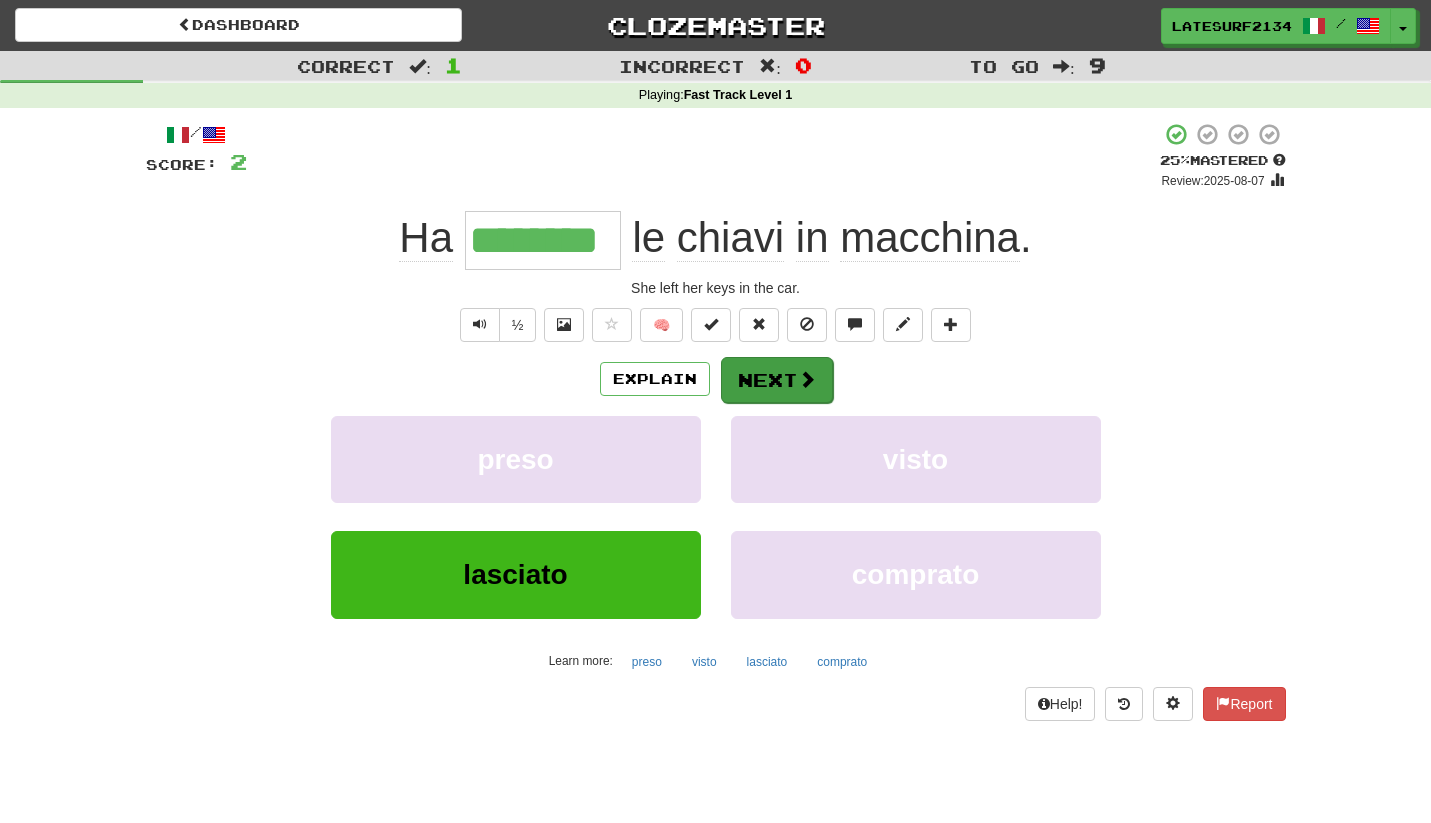 click at bounding box center [807, 379] 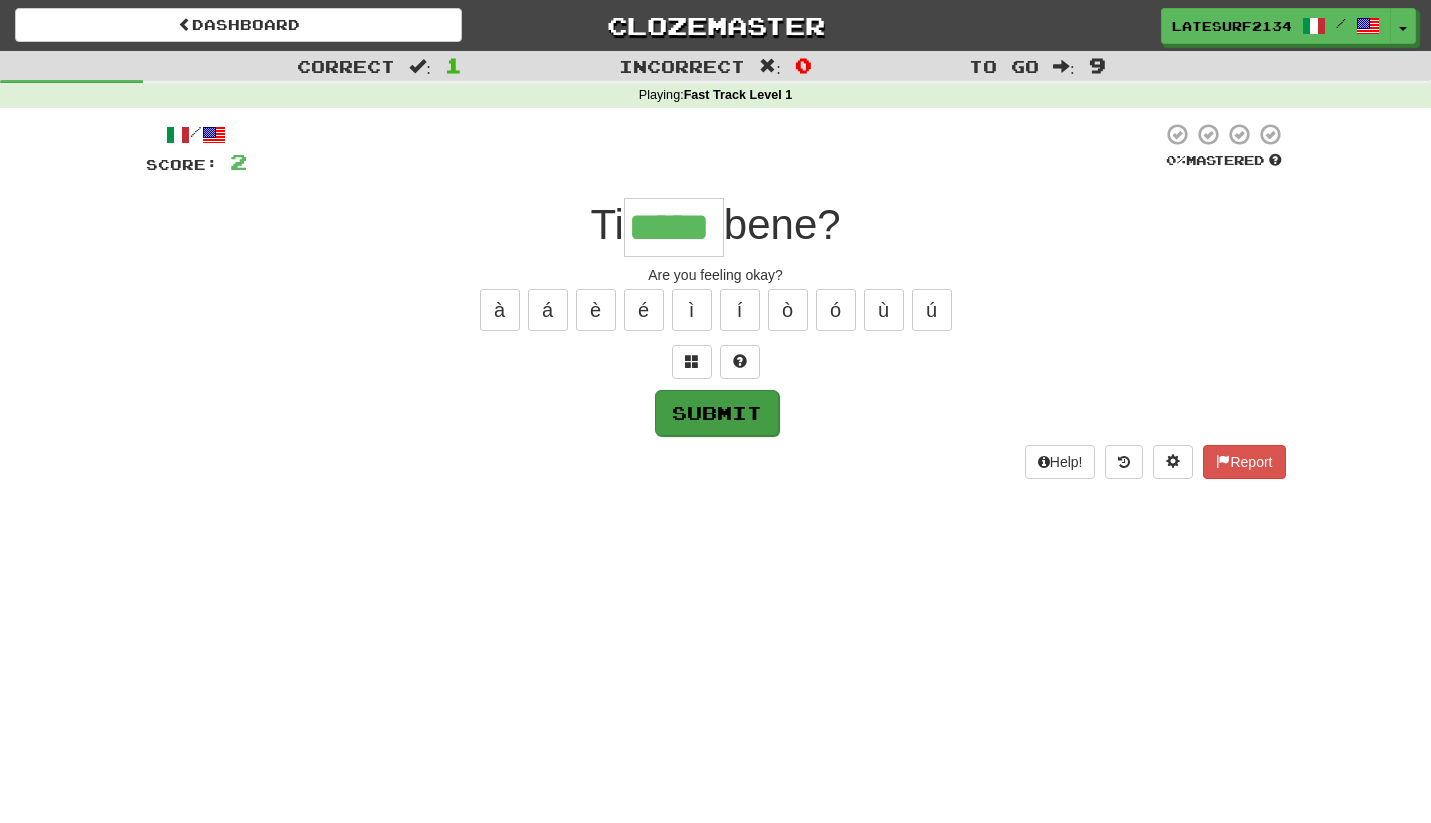 type on "*****" 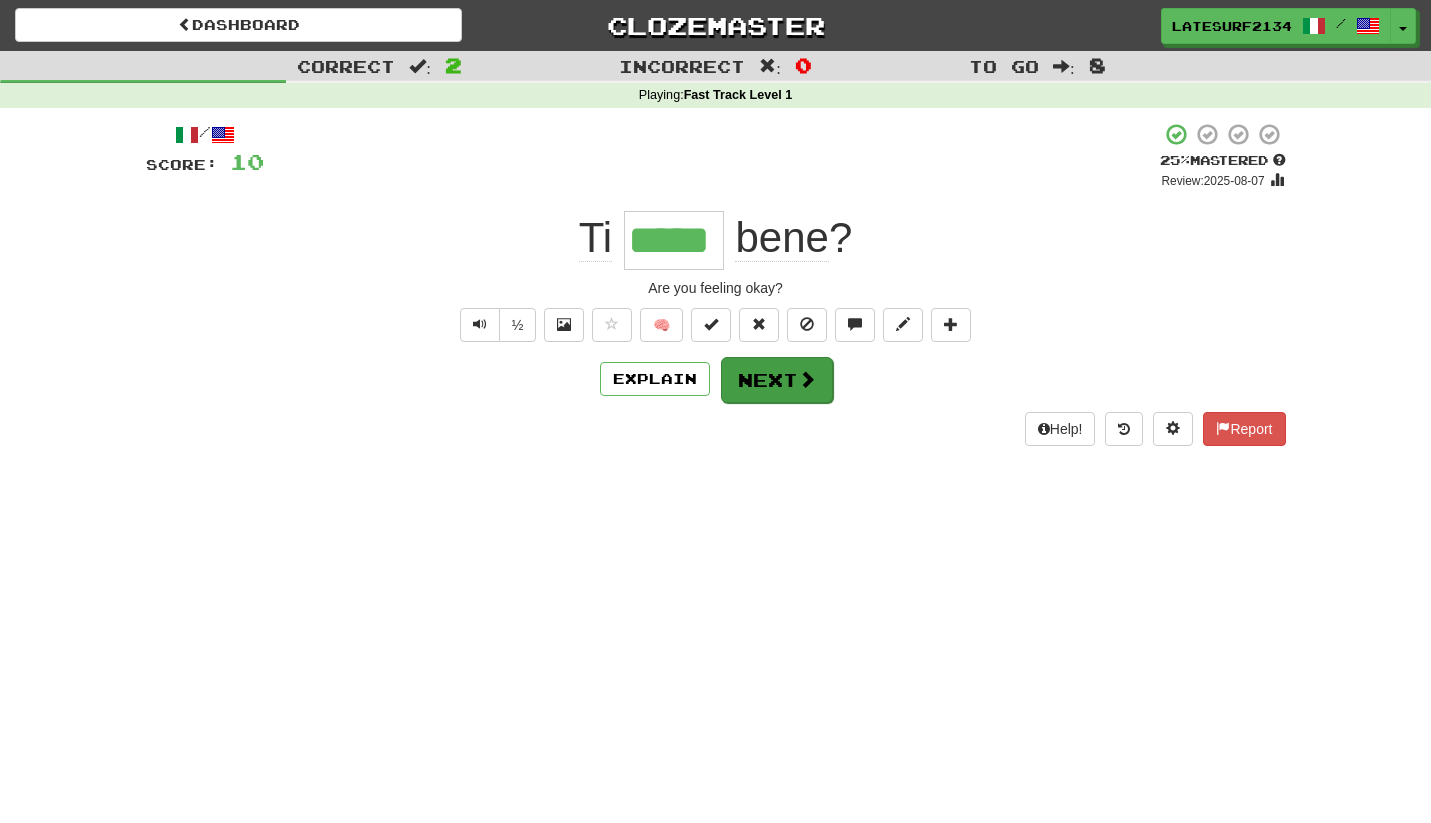 click at bounding box center [807, 379] 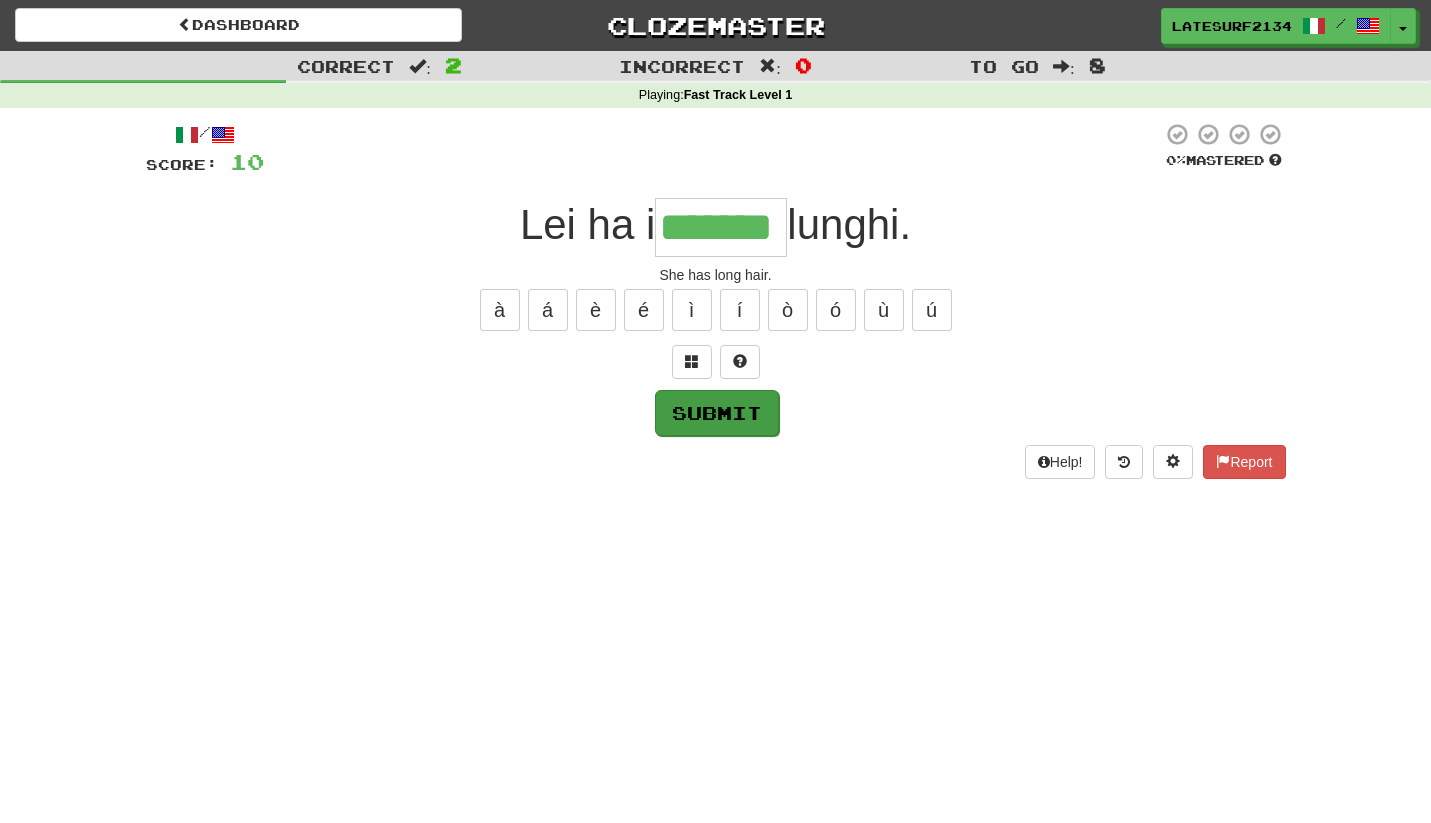 type on "*******" 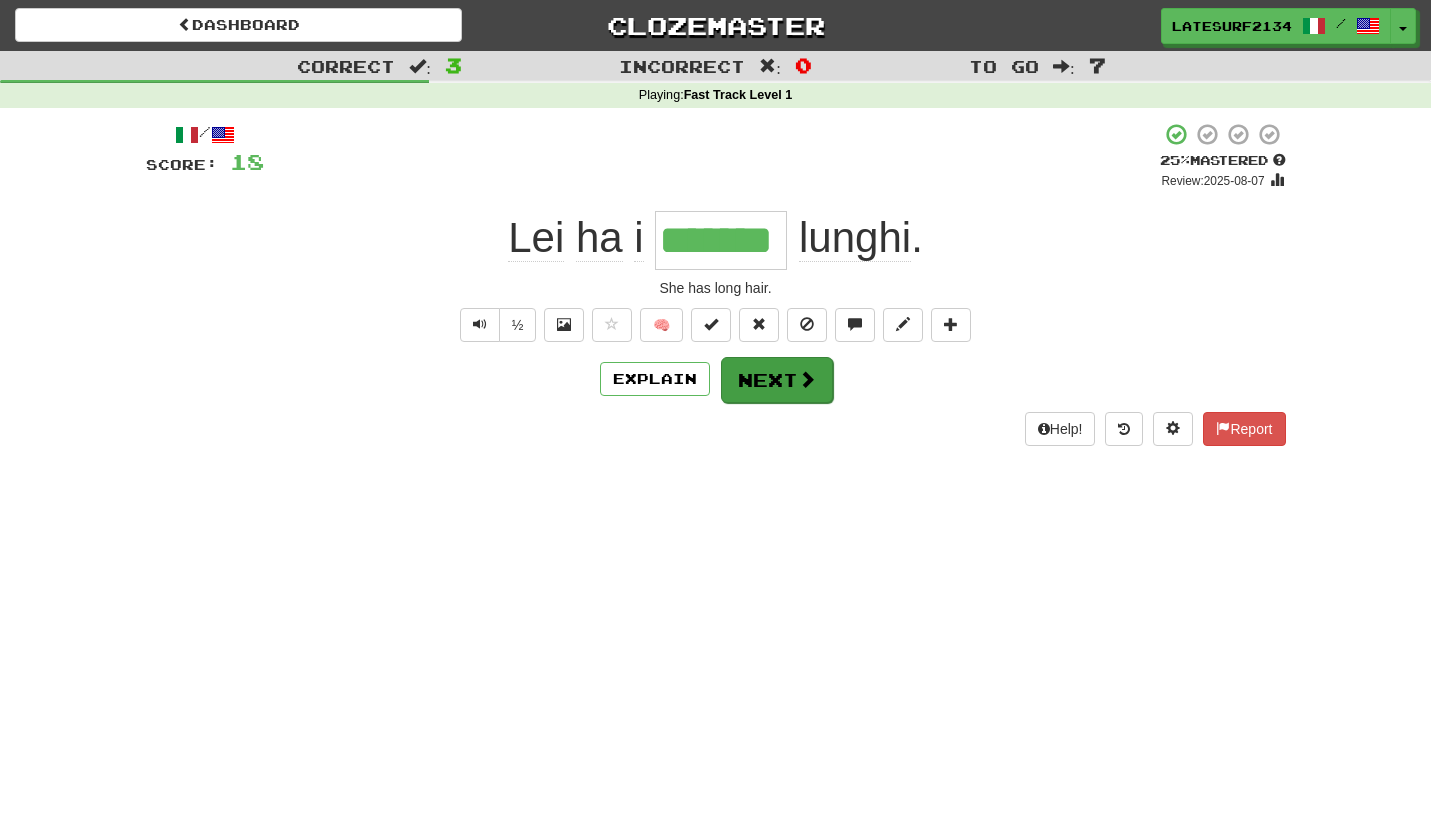 click on "Next" at bounding box center (777, 380) 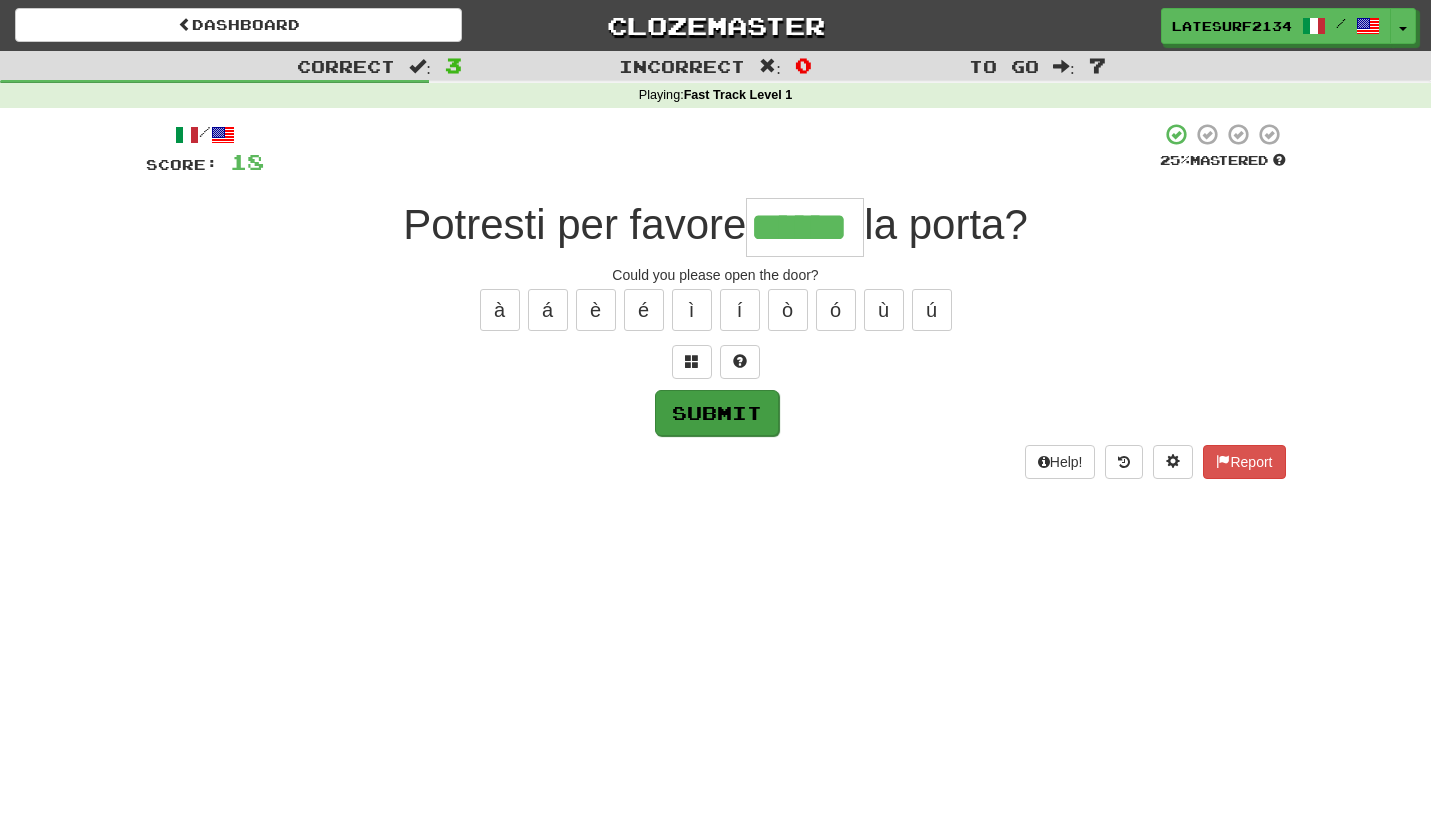 type on "******" 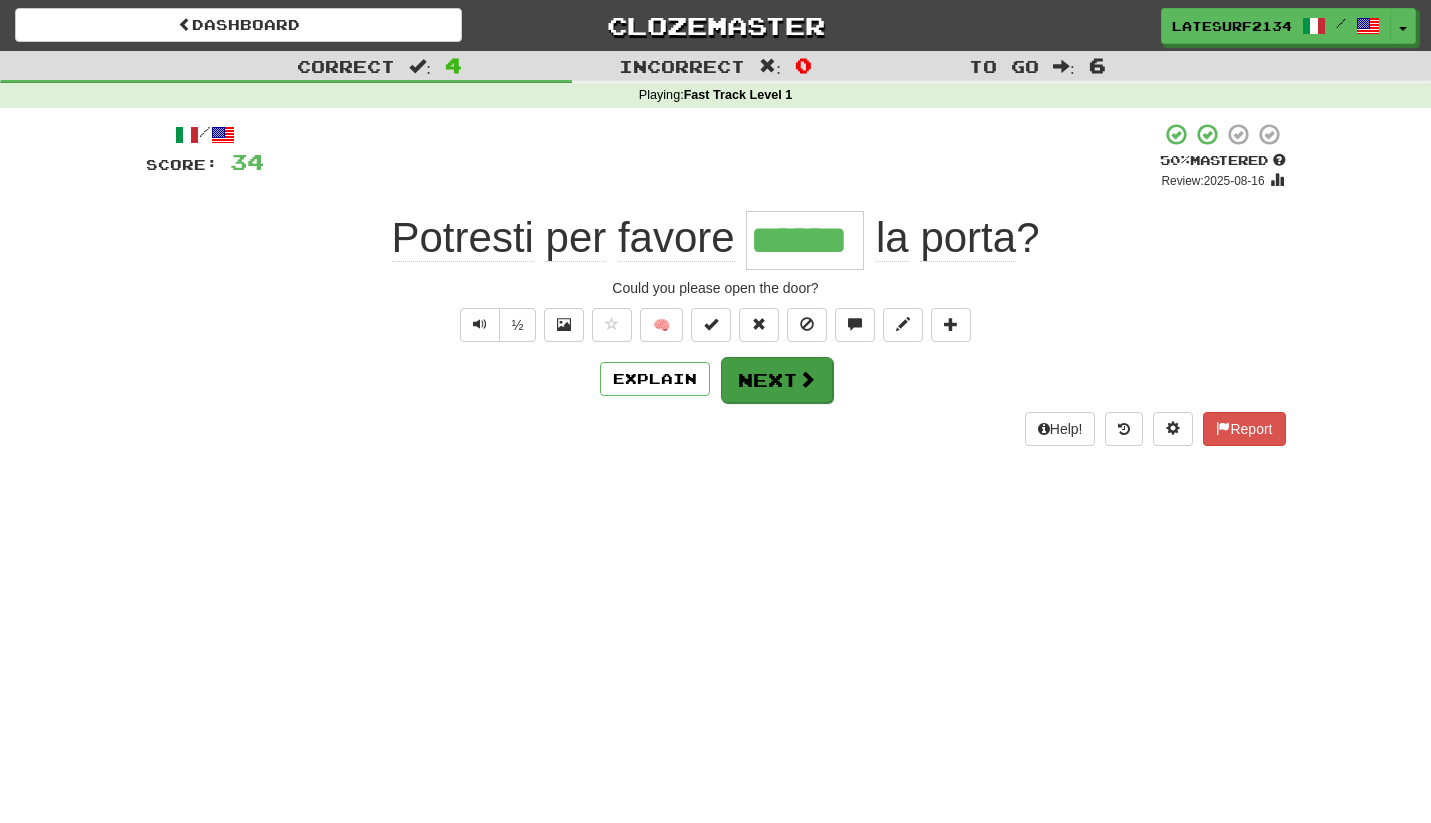 click on "Next" at bounding box center [777, 380] 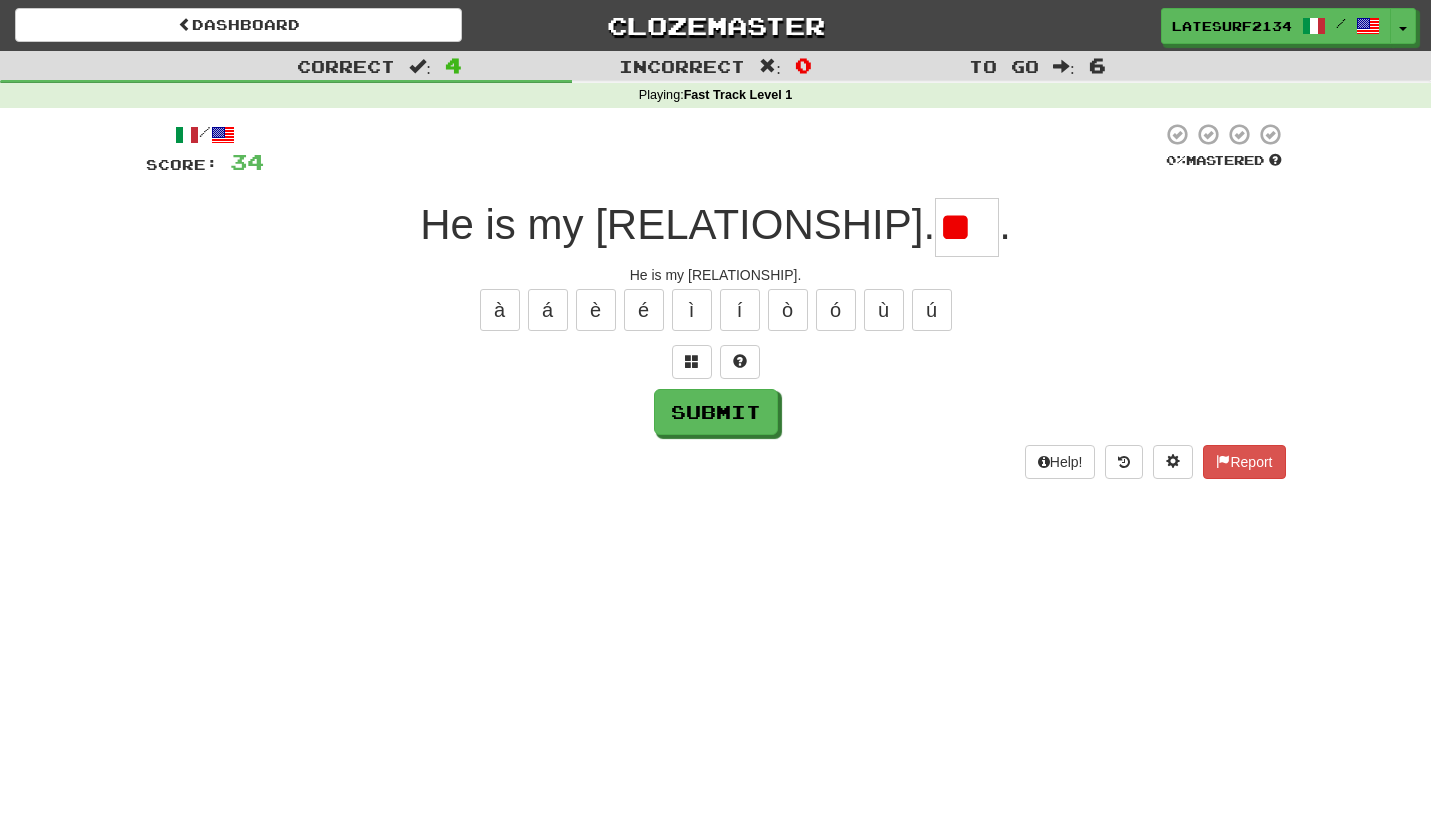 type on "*" 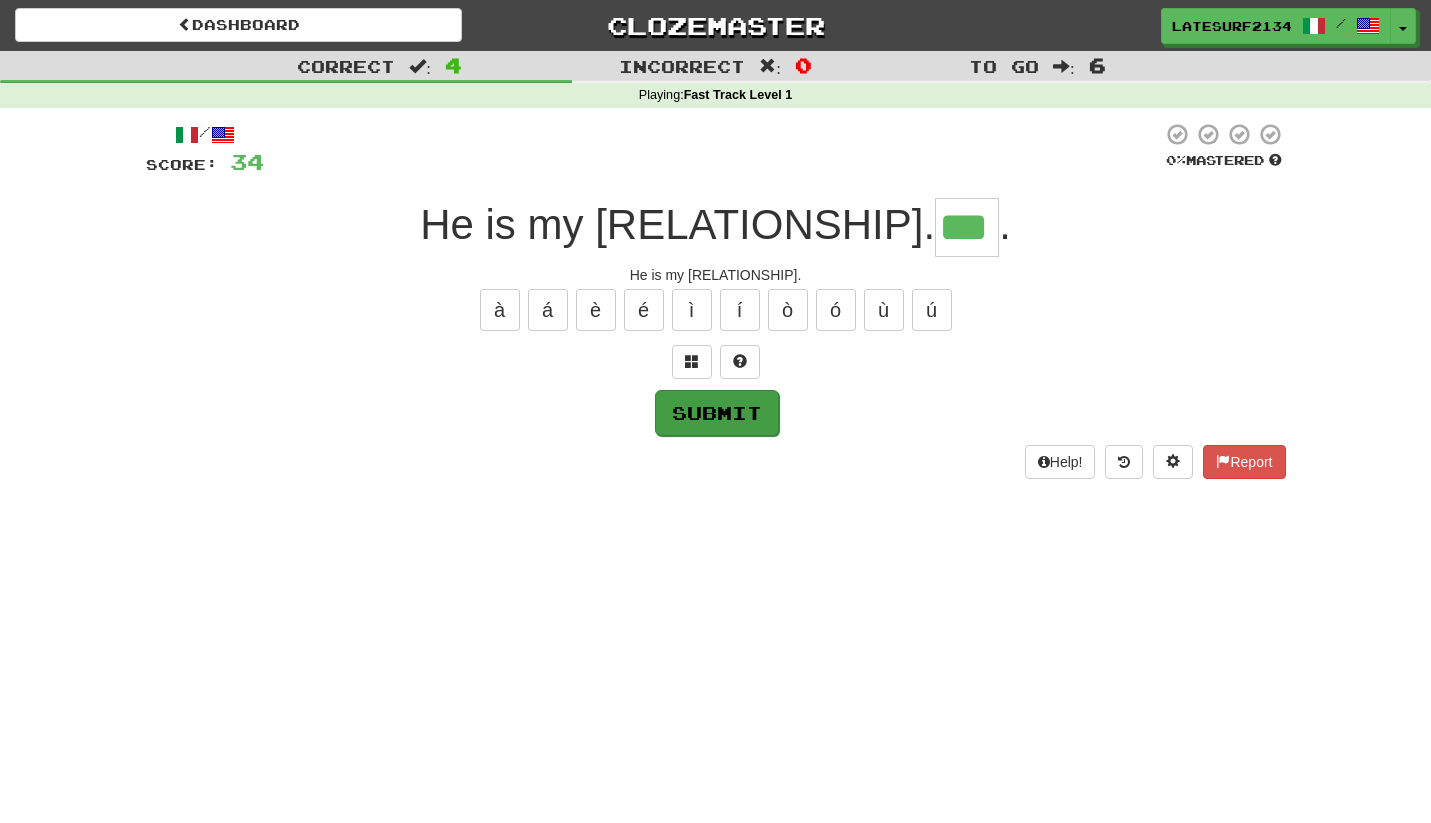 type on "***" 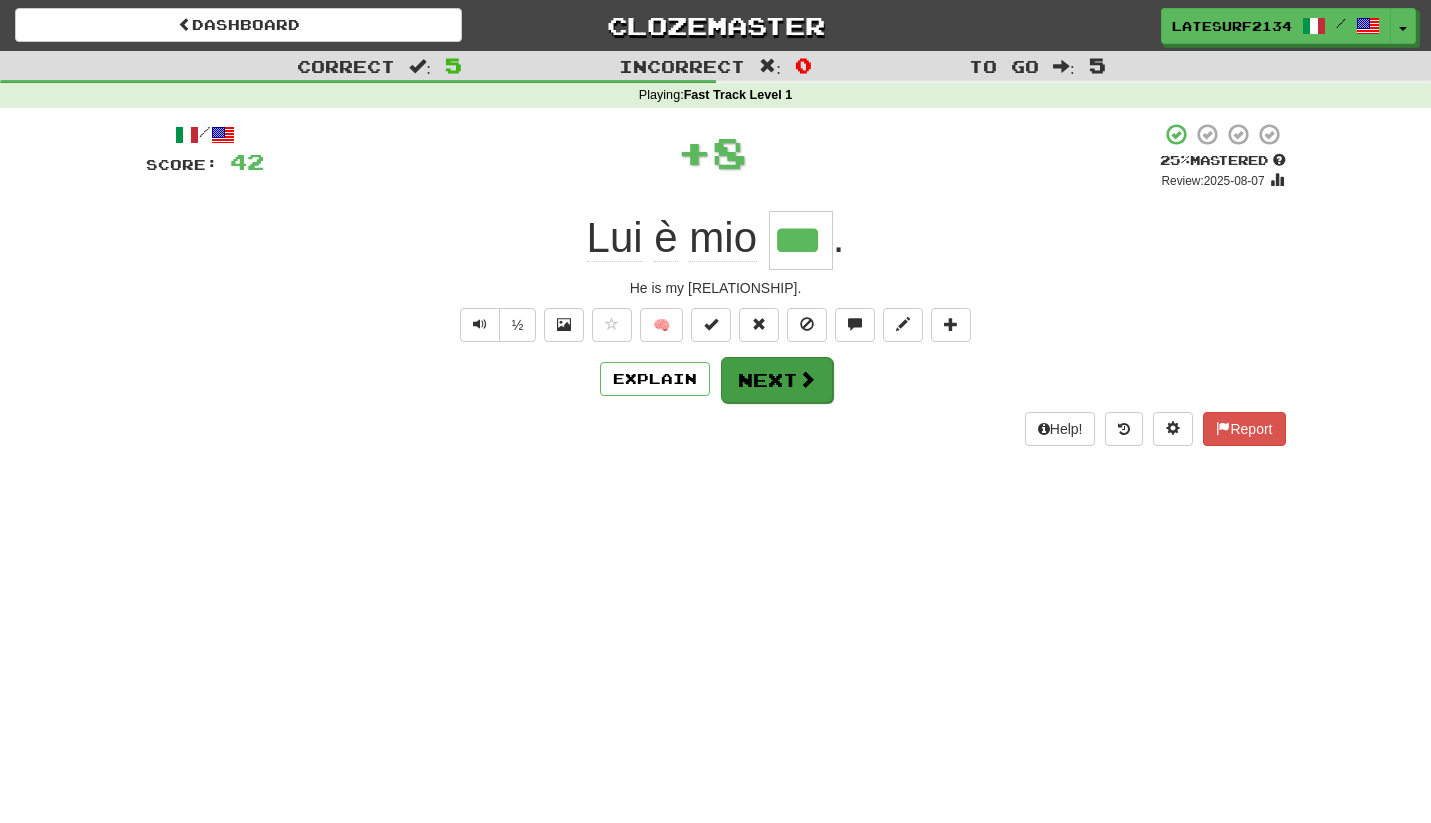 click at bounding box center [807, 379] 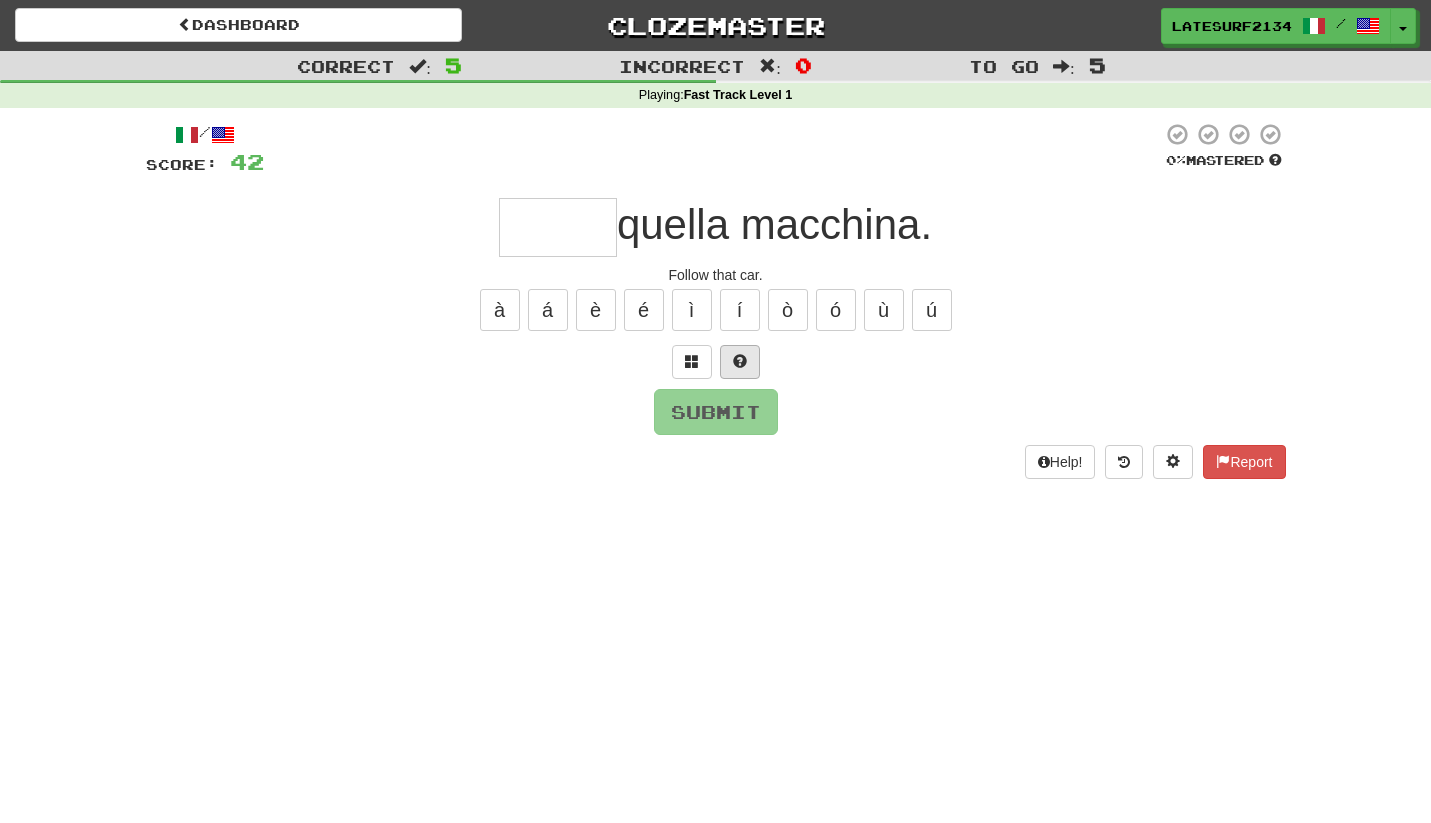 click at bounding box center (740, 361) 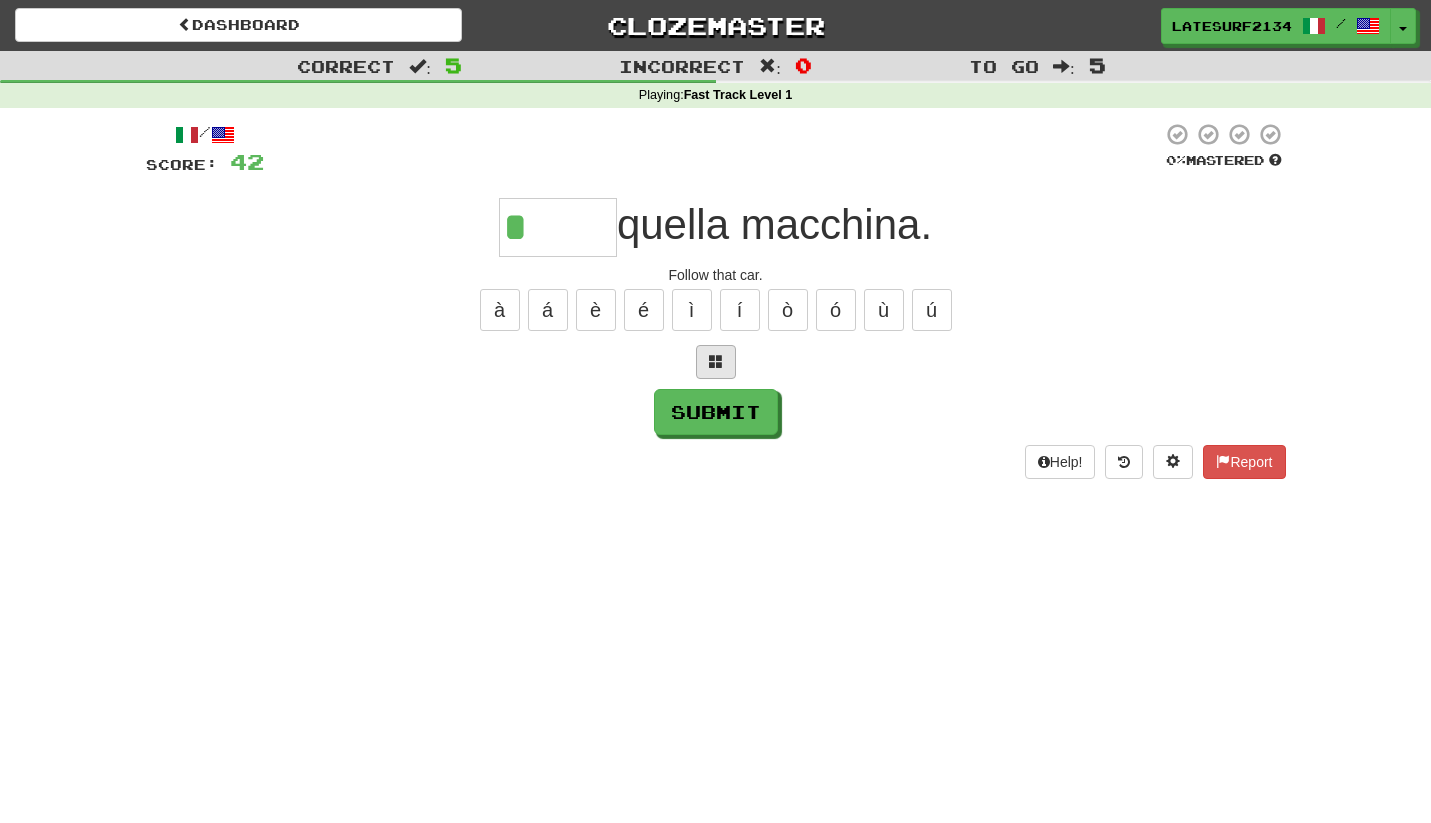 click at bounding box center [716, 362] 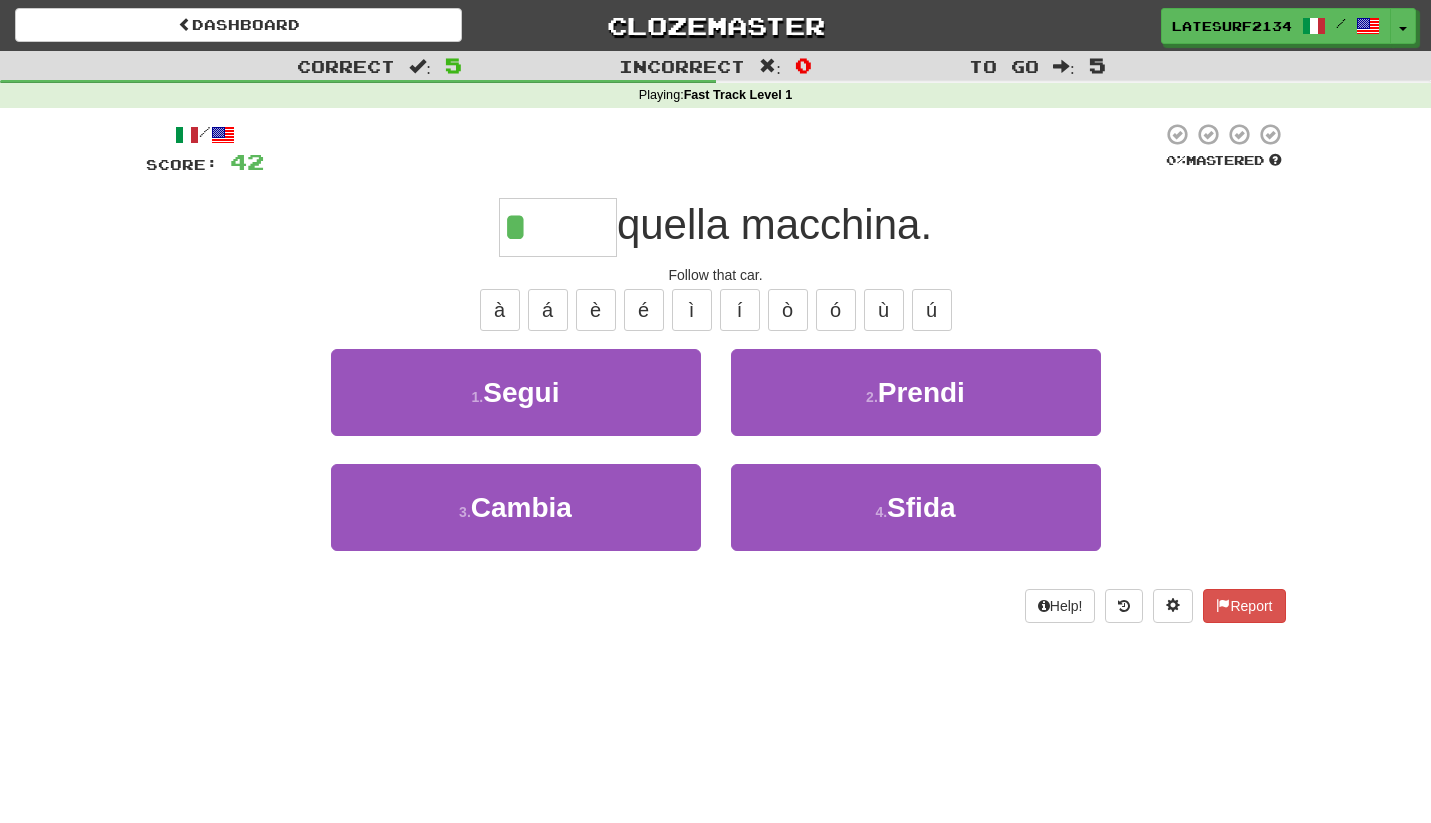 click on "2 .  Prendi" at bounding box center [916, 406] 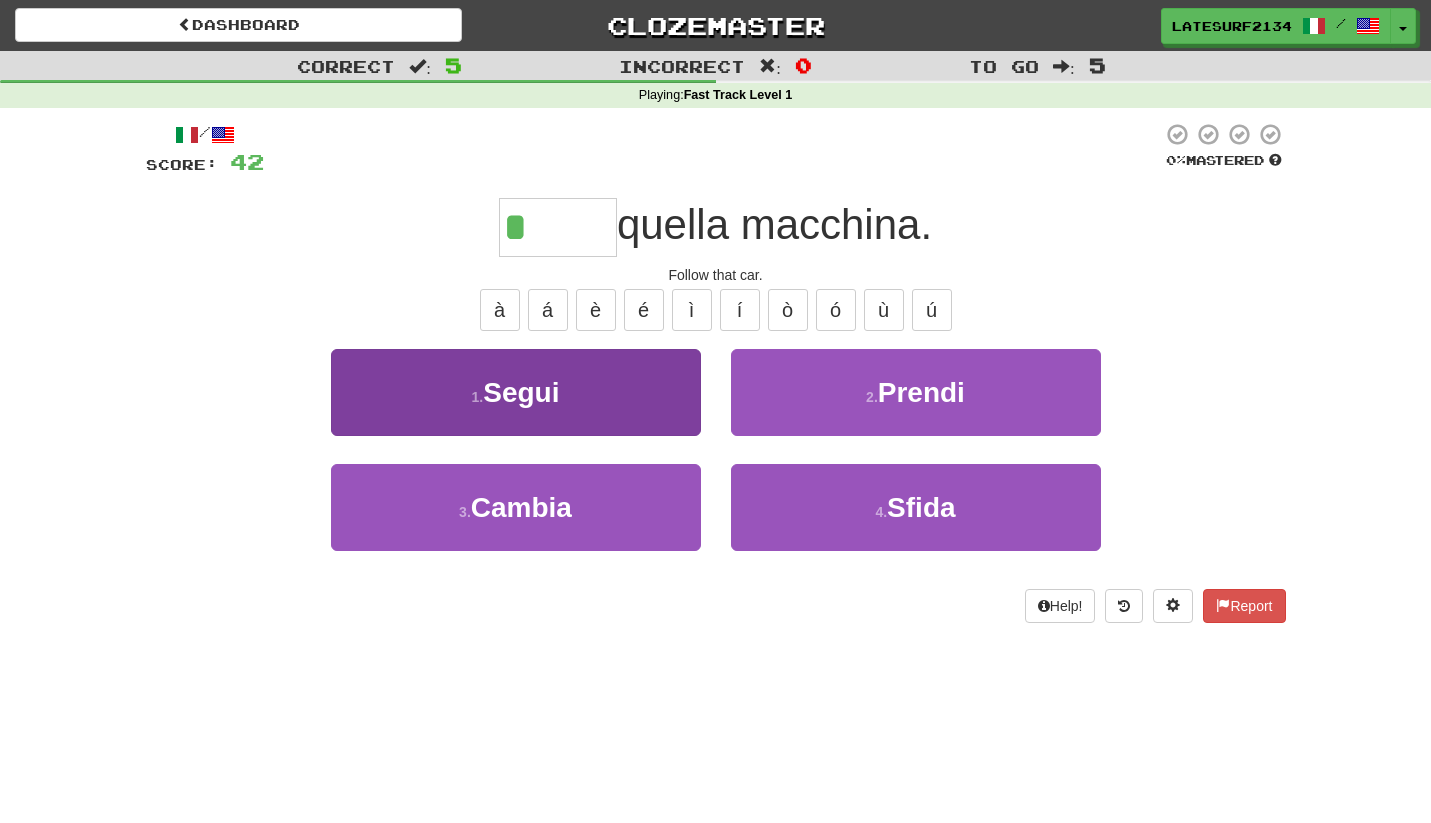 click on "1 .  Segui" at bounding box center (516, 392) 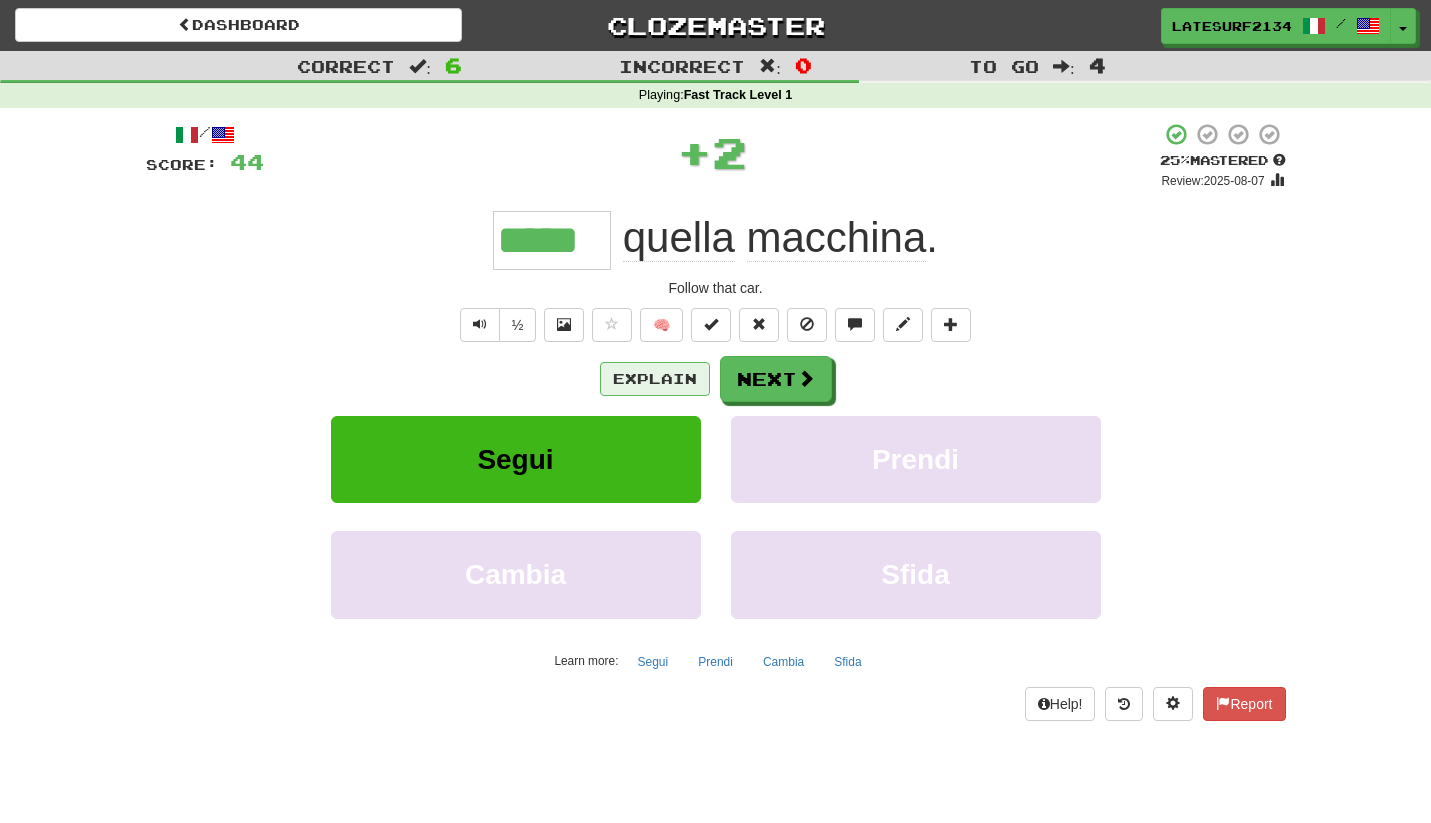 click on "Explain" at bounding box center (655, 379) 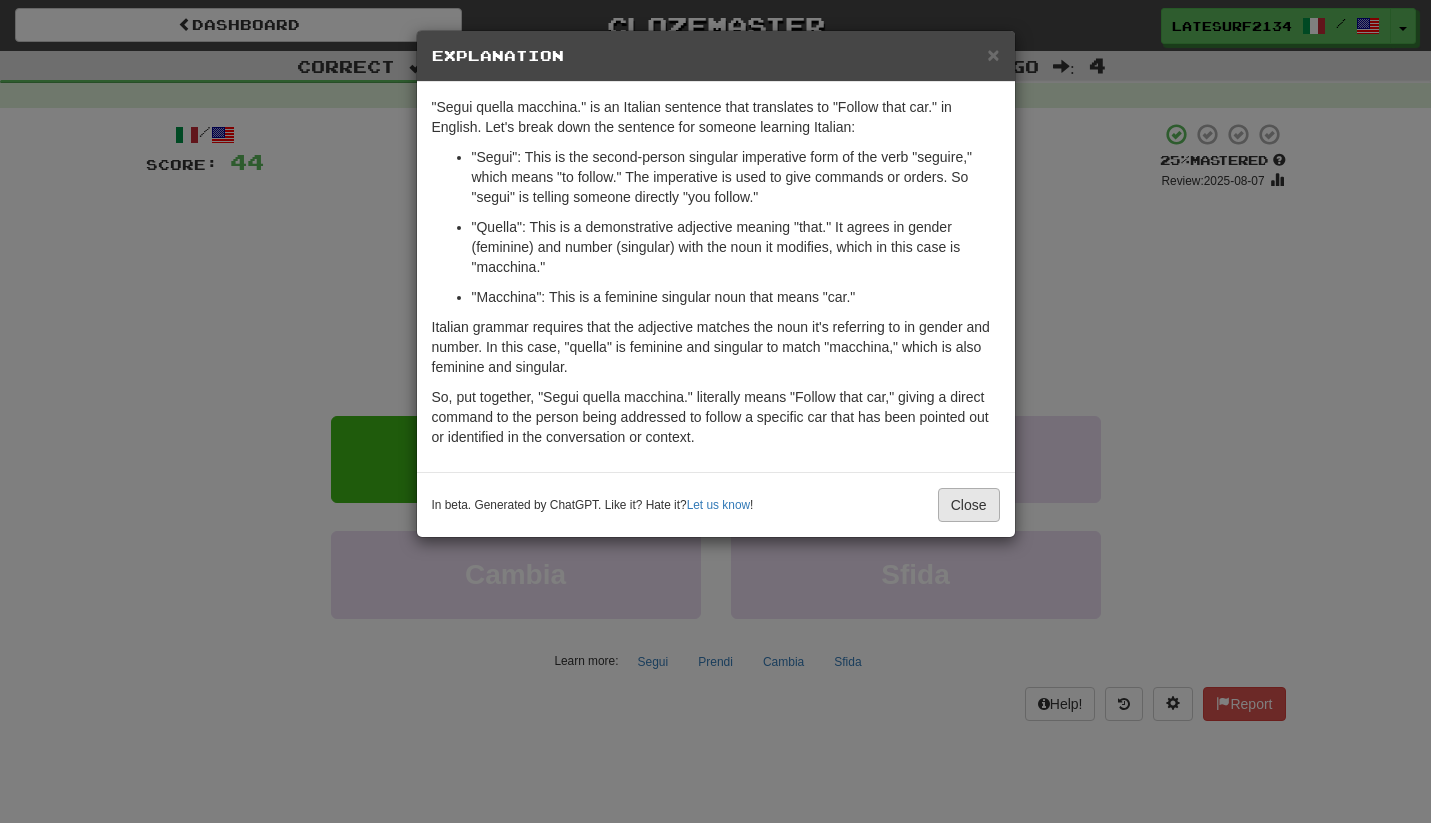 click on "Close" at bounding box center [969, 505] 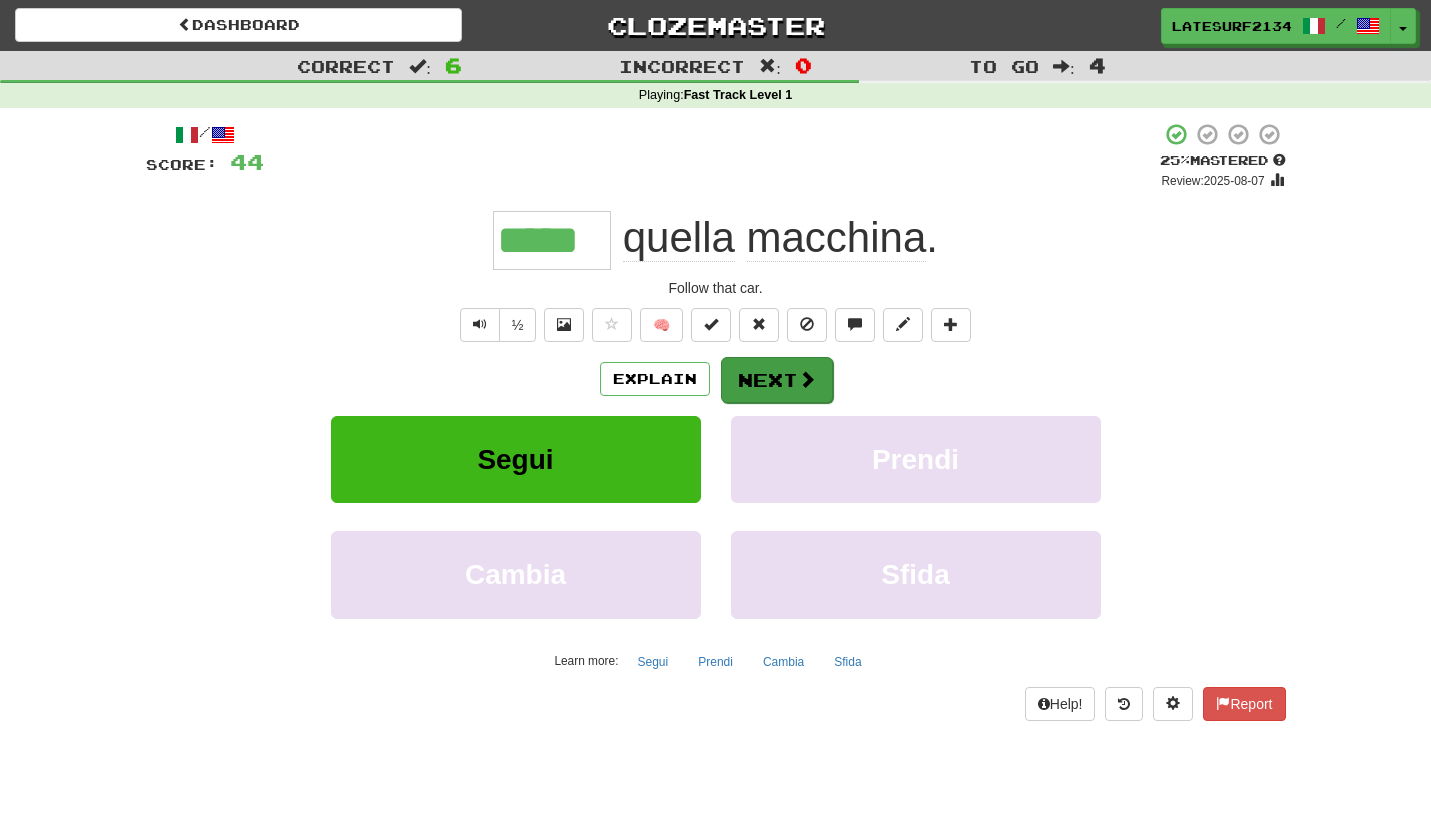 click on "Next" at bounding box center (777, 380) 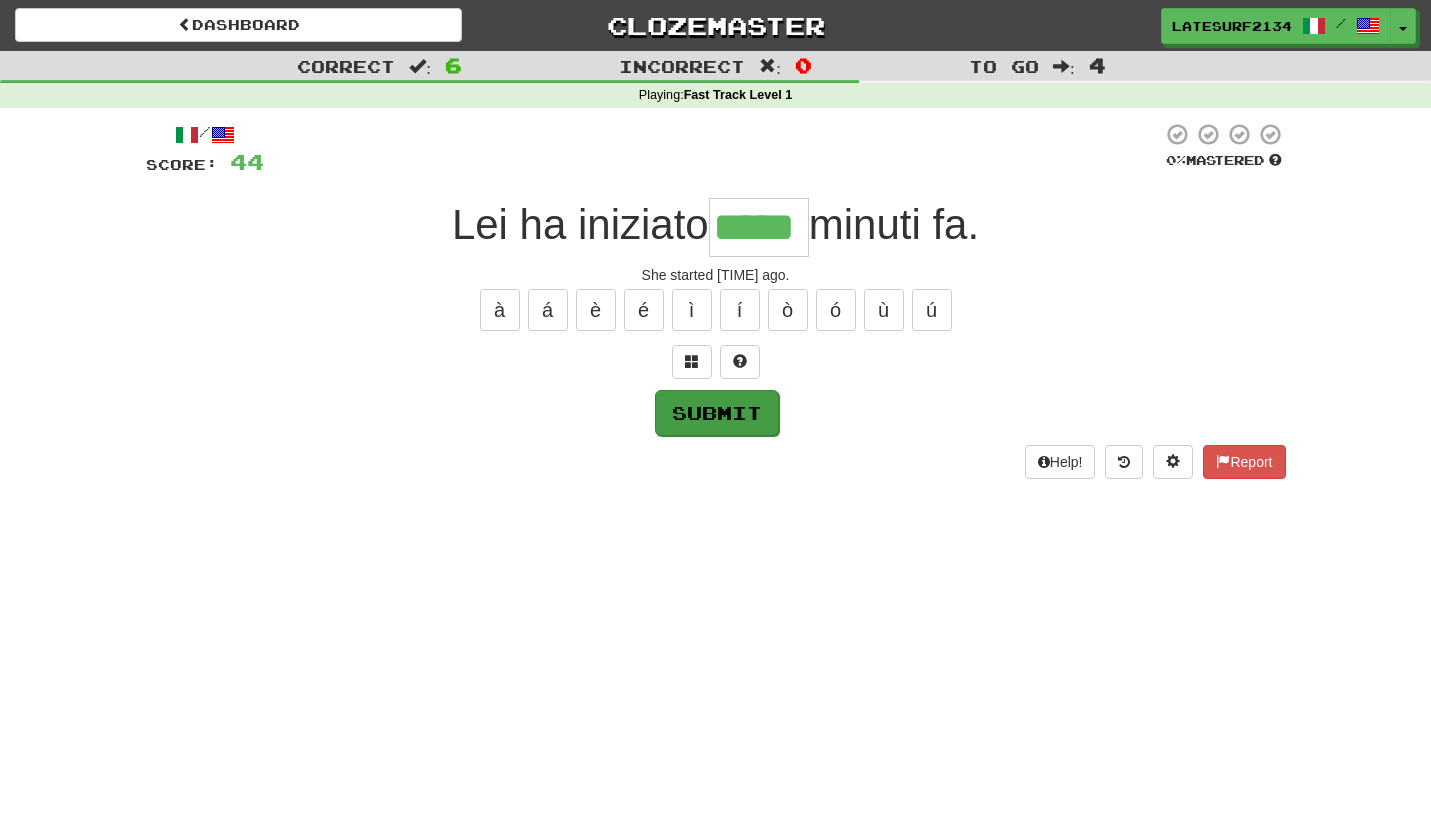 type on "*****" 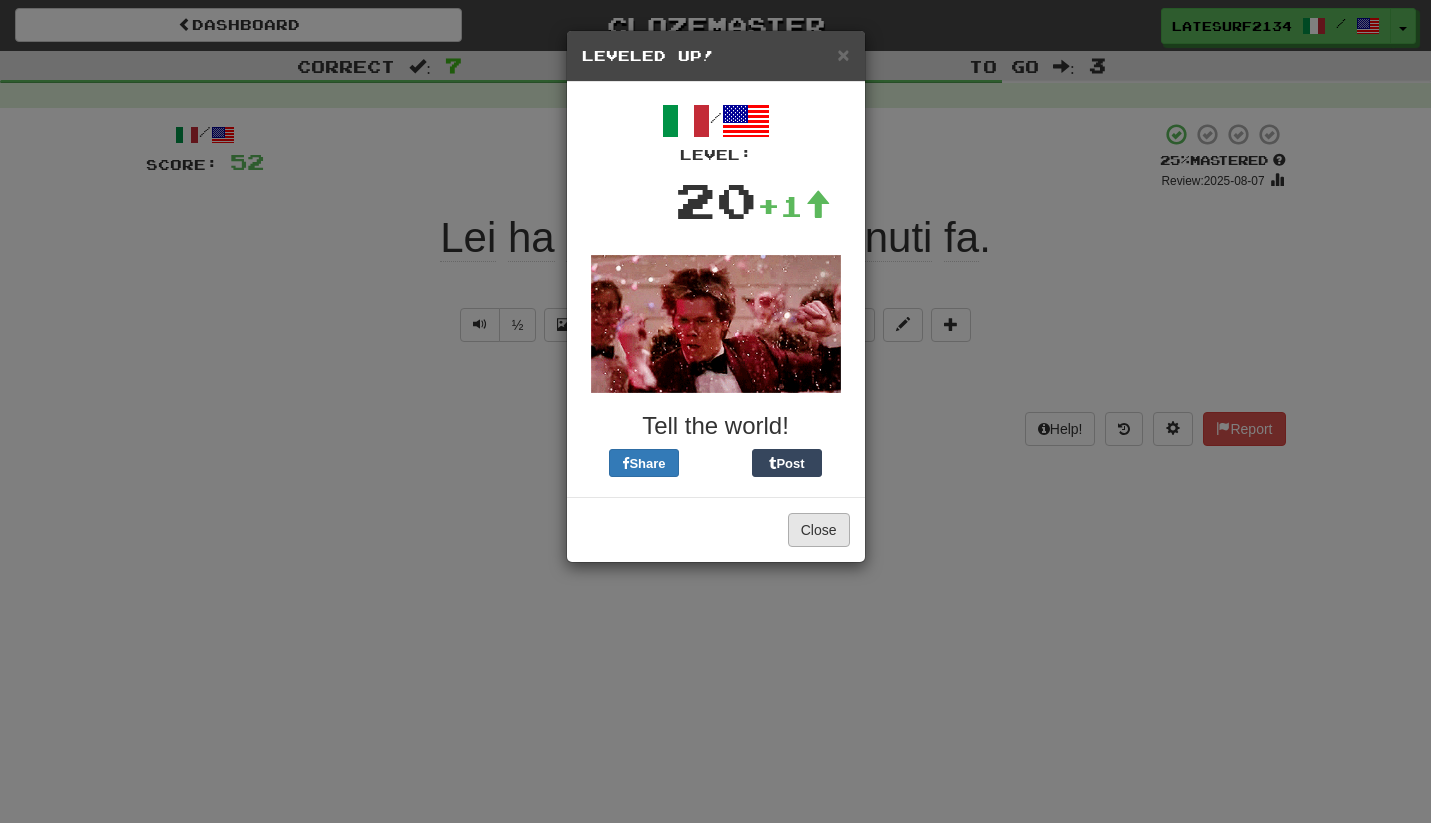 click on "Close" at bounding box center (819, 530) 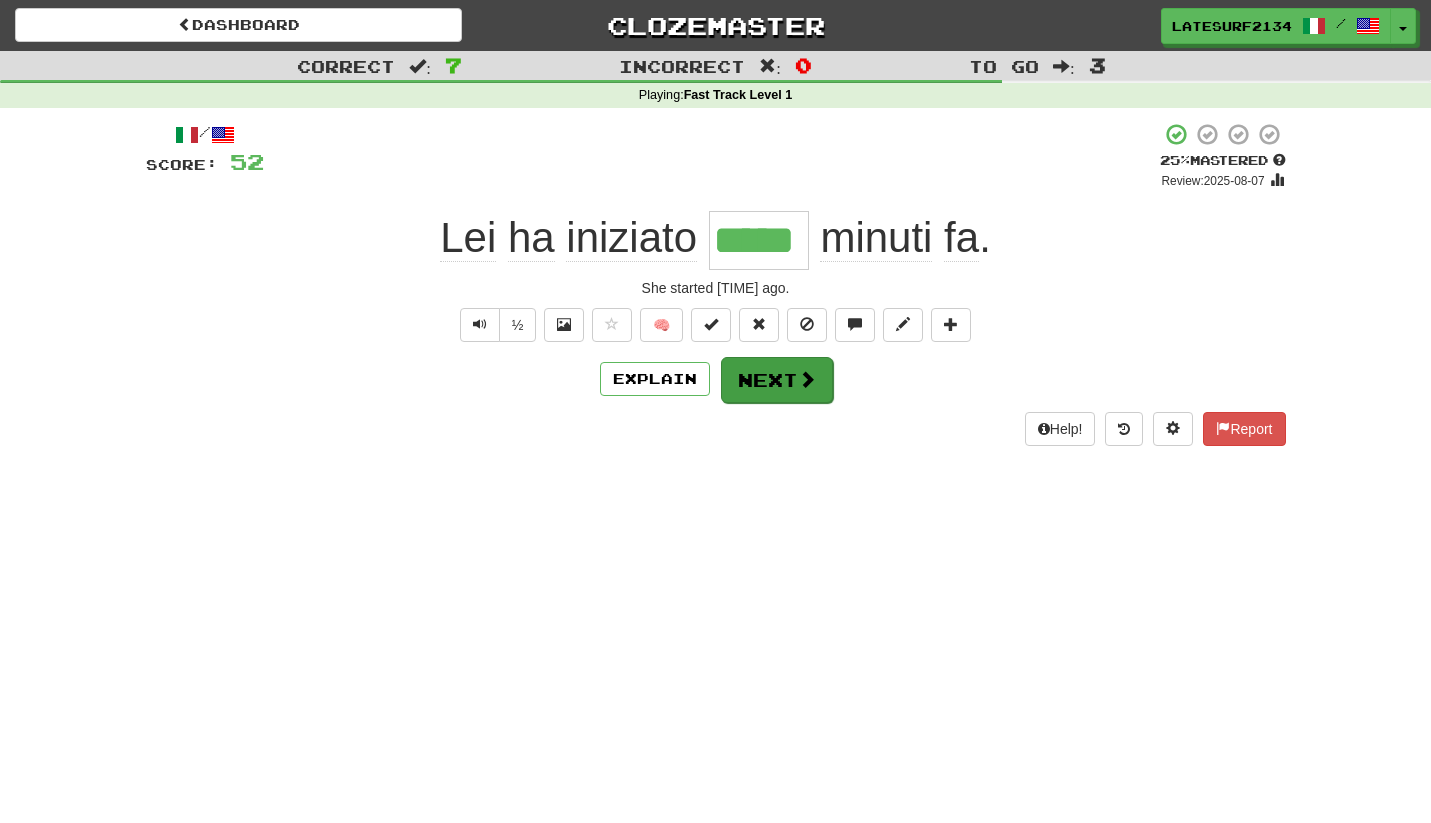 click at bounding box center [807, 379] 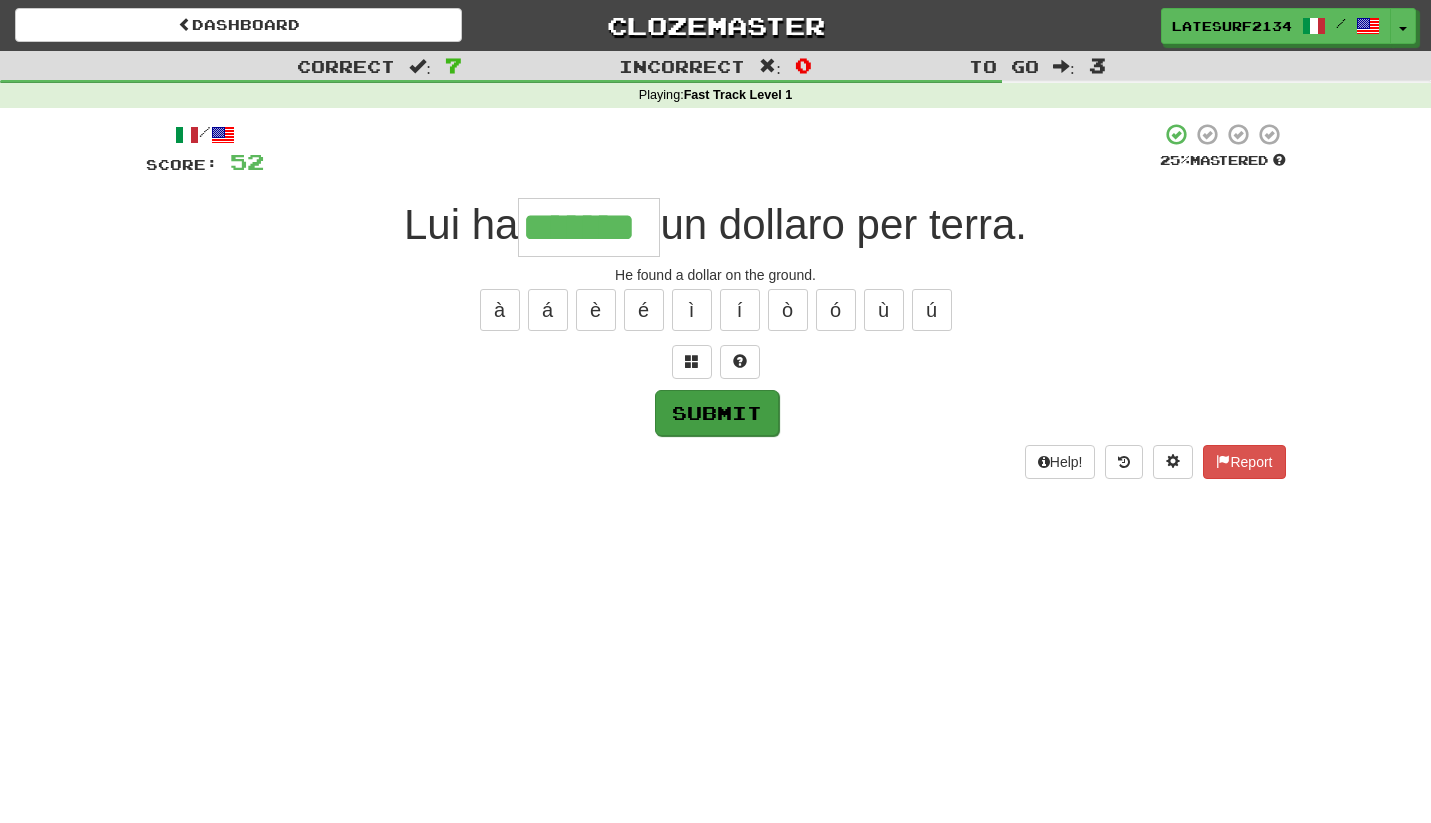 type on "*******" 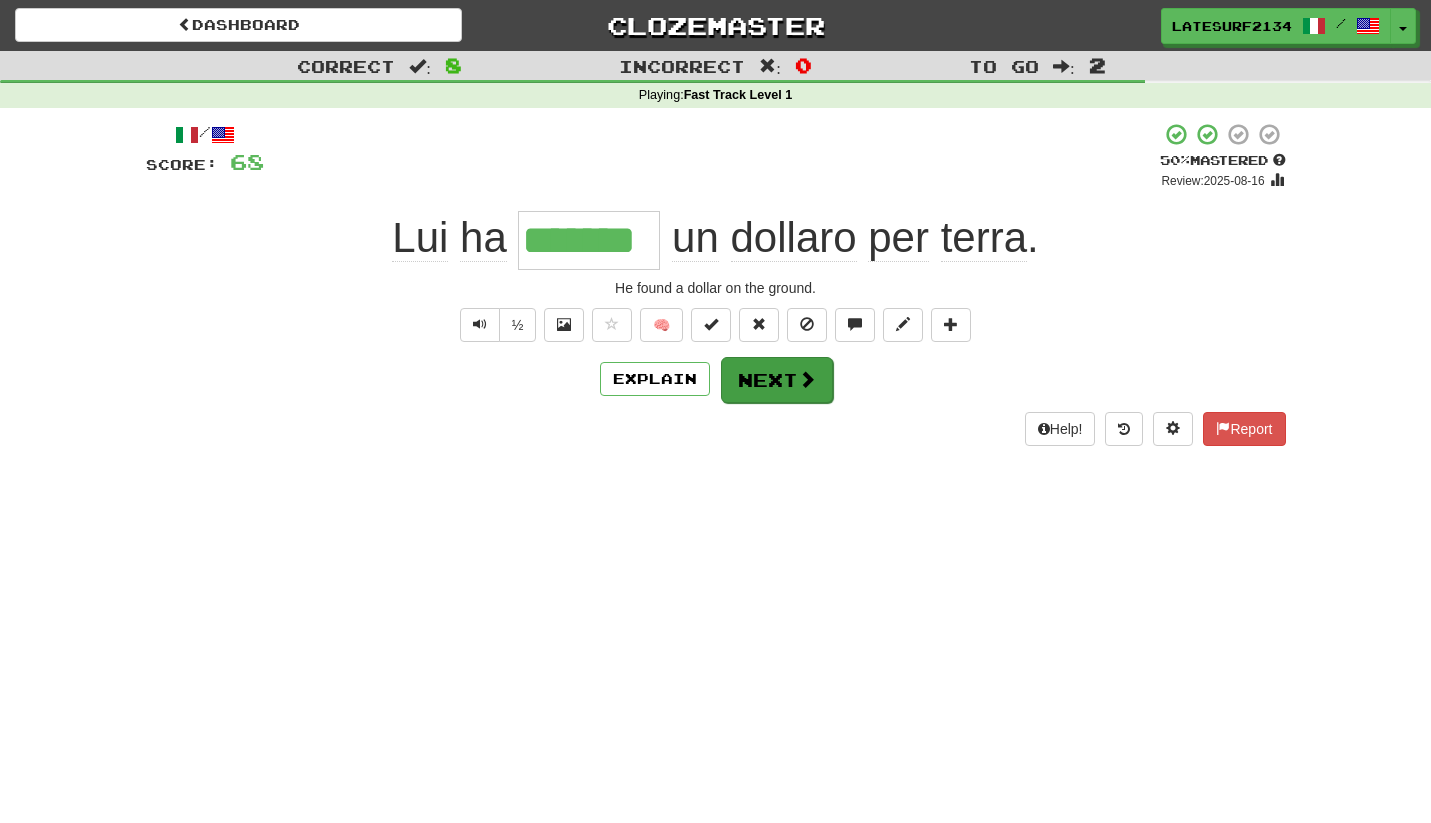 click on "Next" at bounding box center (777, 380) 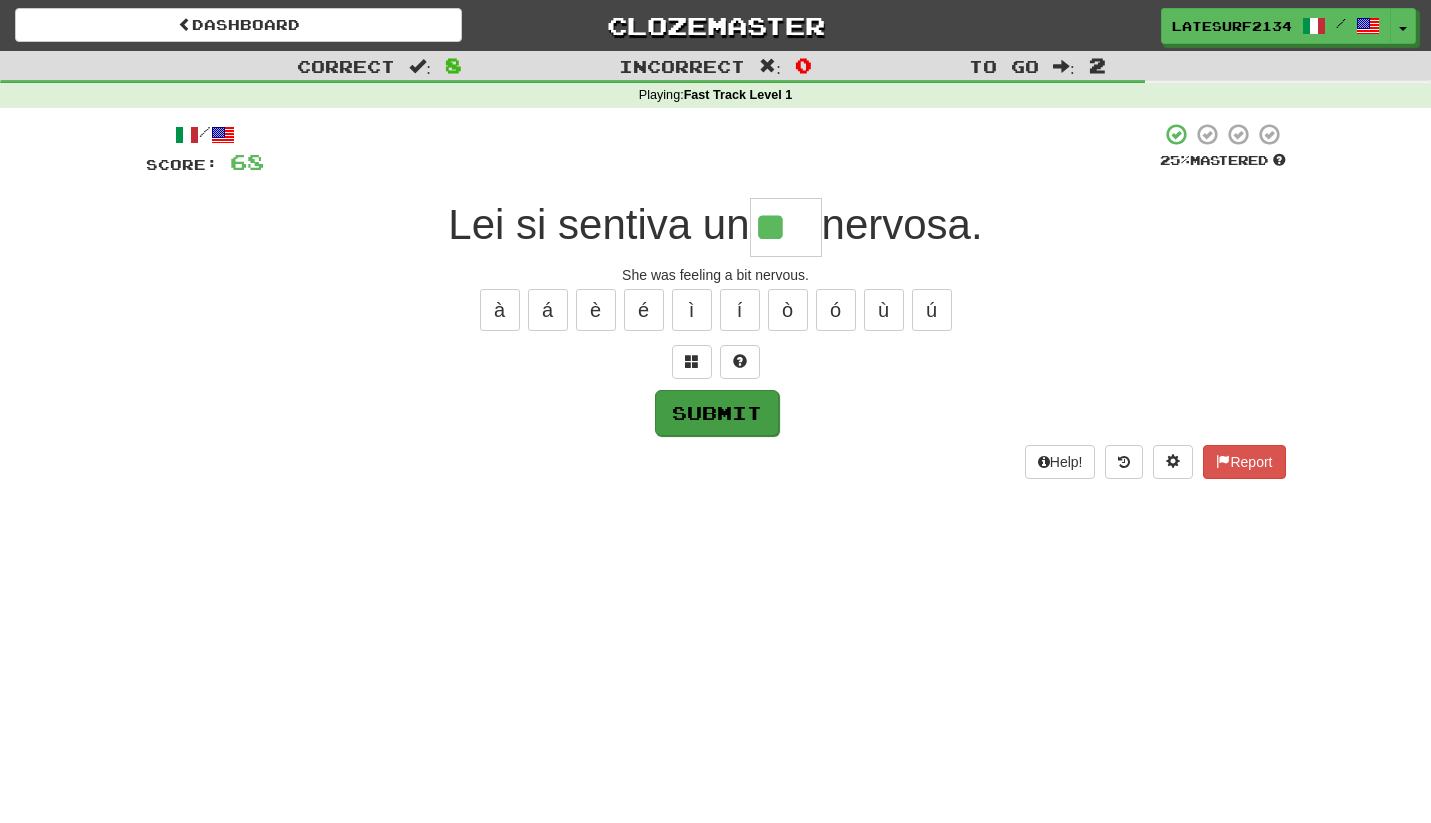 click on "Submit" at bounding box center (717, 413) 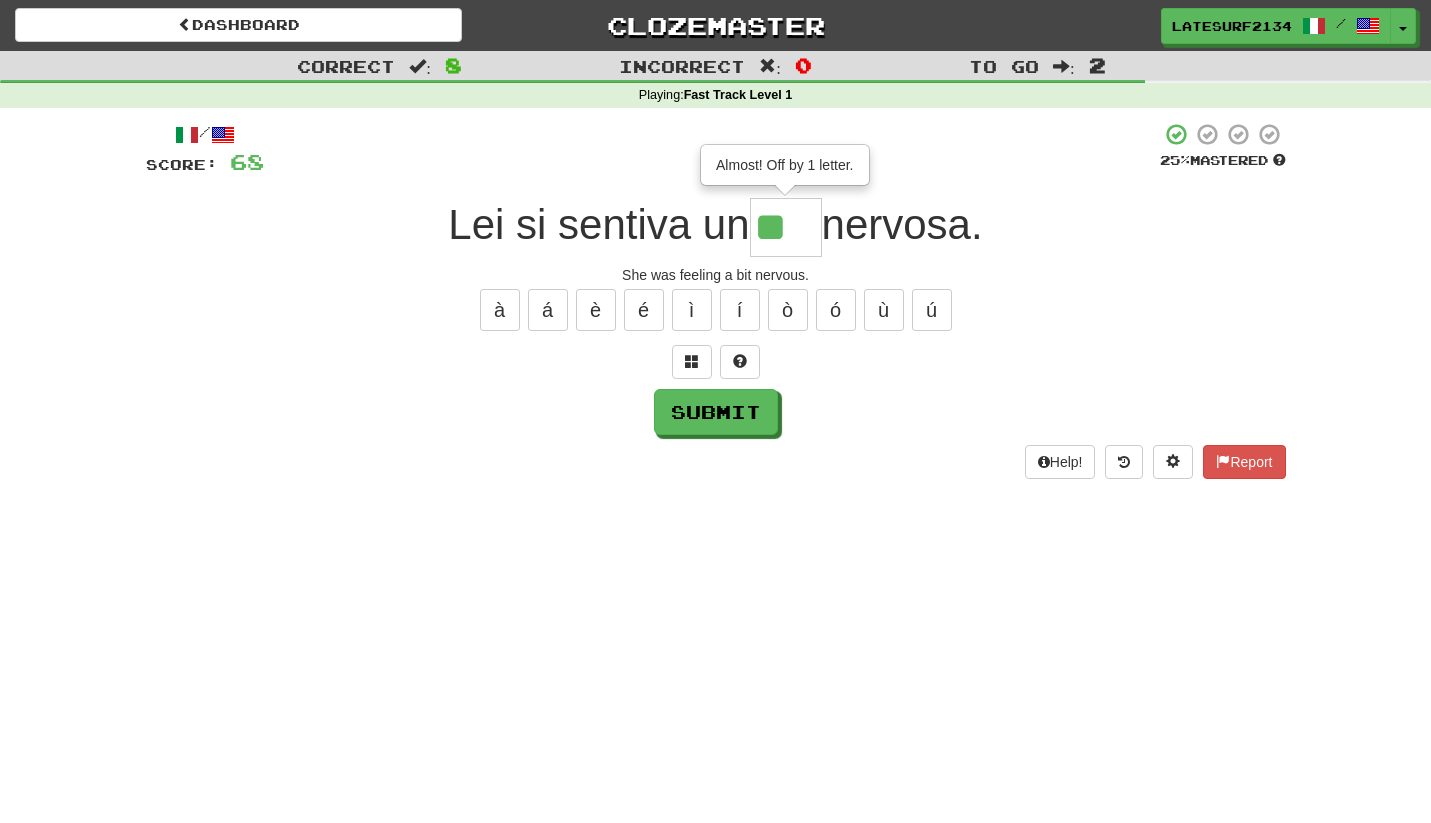 click on "Score: 68 25 % Mastered Lei si sentiva un Almost! Off by 1 letter. nervosa. She was feeling a bit nervous. à á è é ì í ò ó ù ú Submit Help! Report" at bounding box center (716, 300) 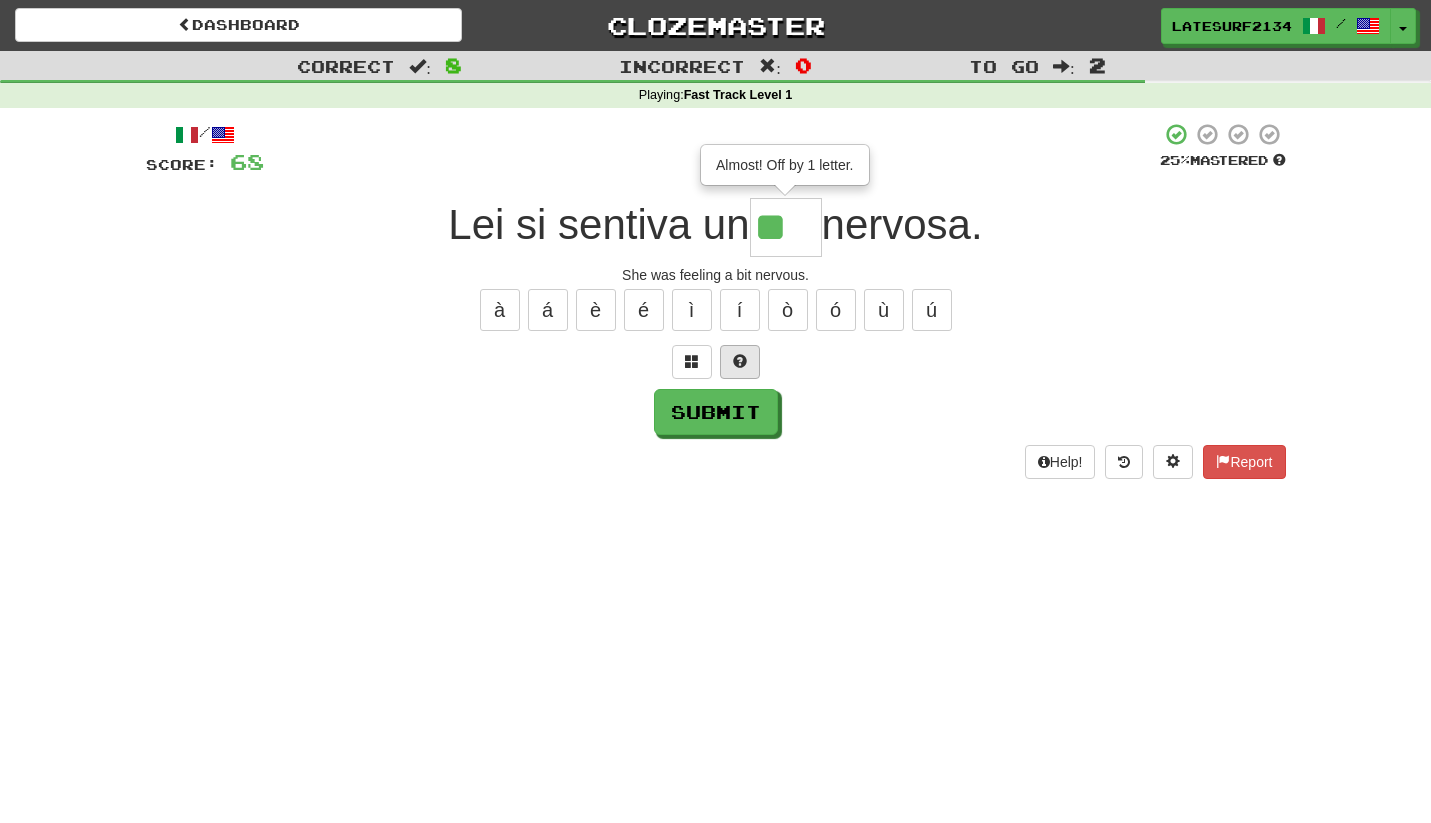 click at bounding box center (740, 361) 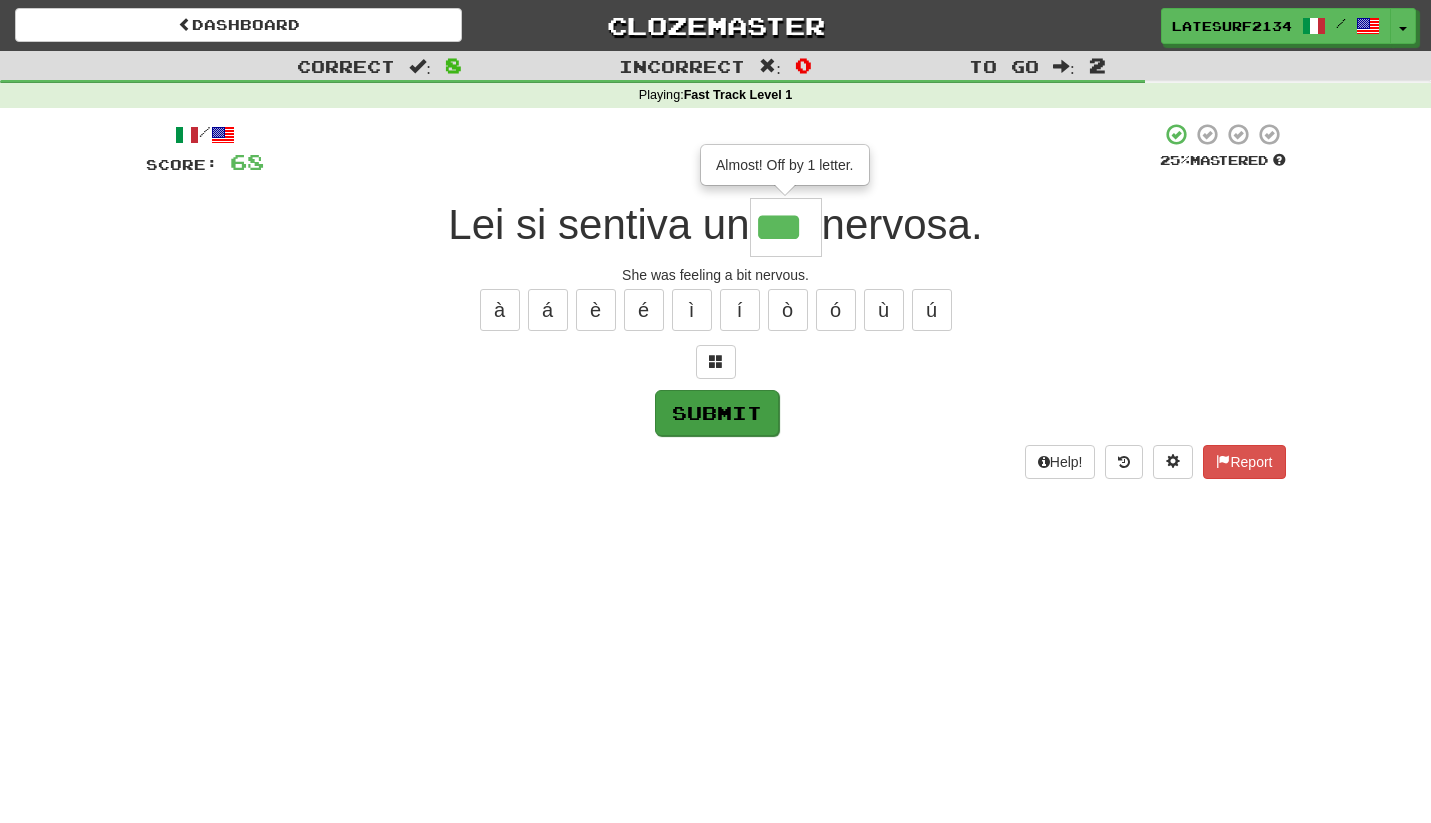 click on "Submit" at bounding box center (717, 413) 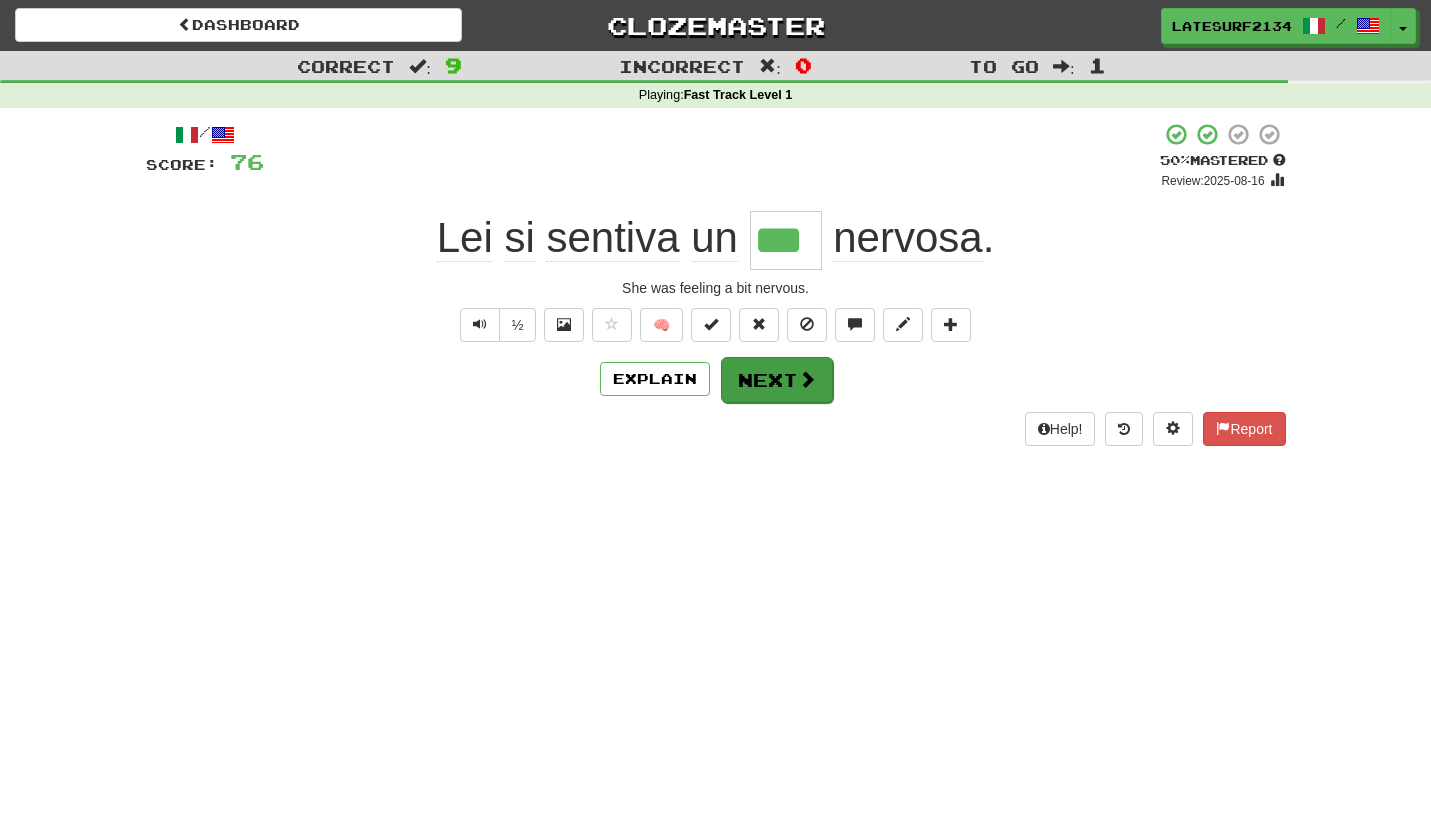 click at bounding box center [807, 379] 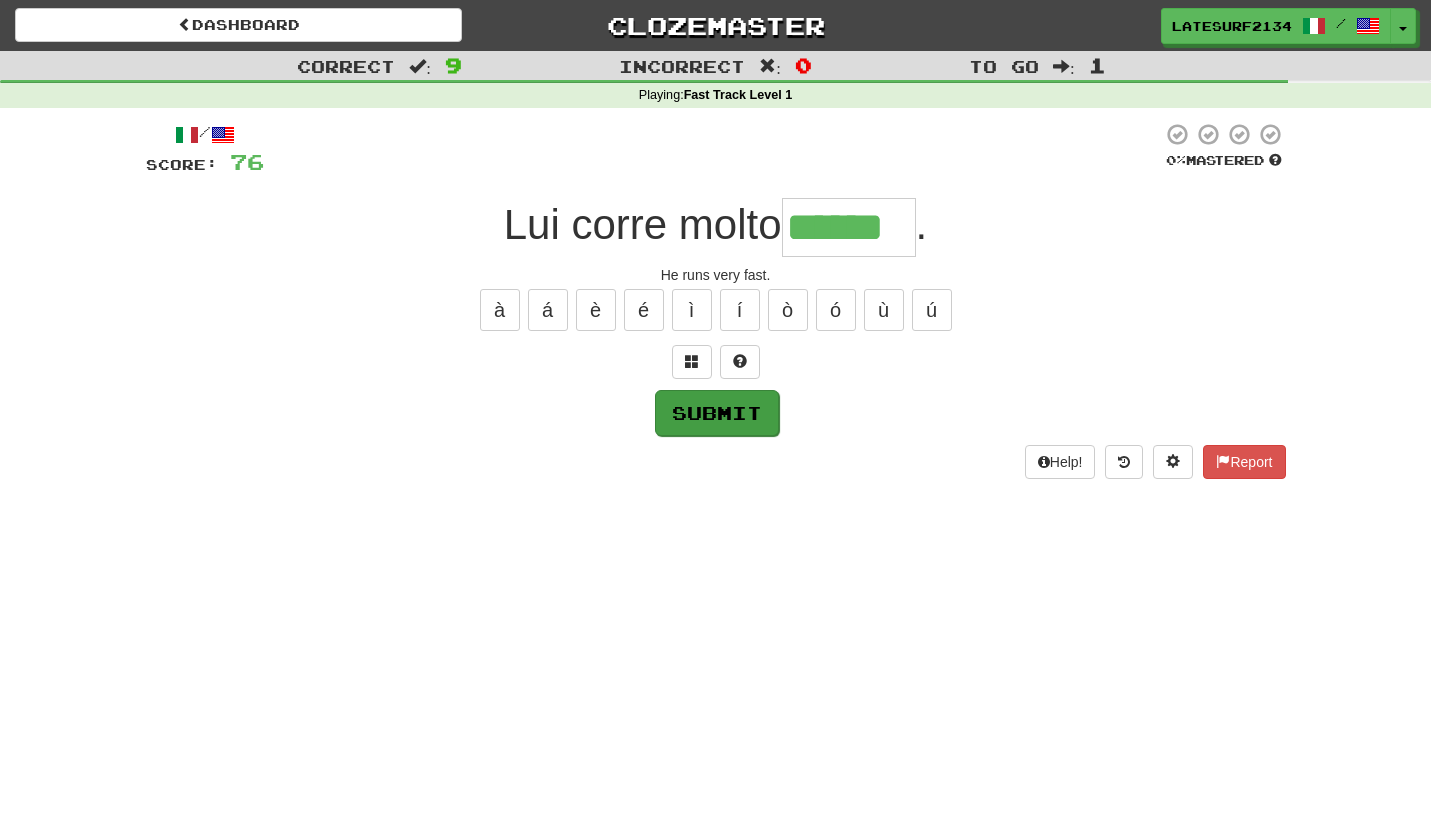 type on "******" 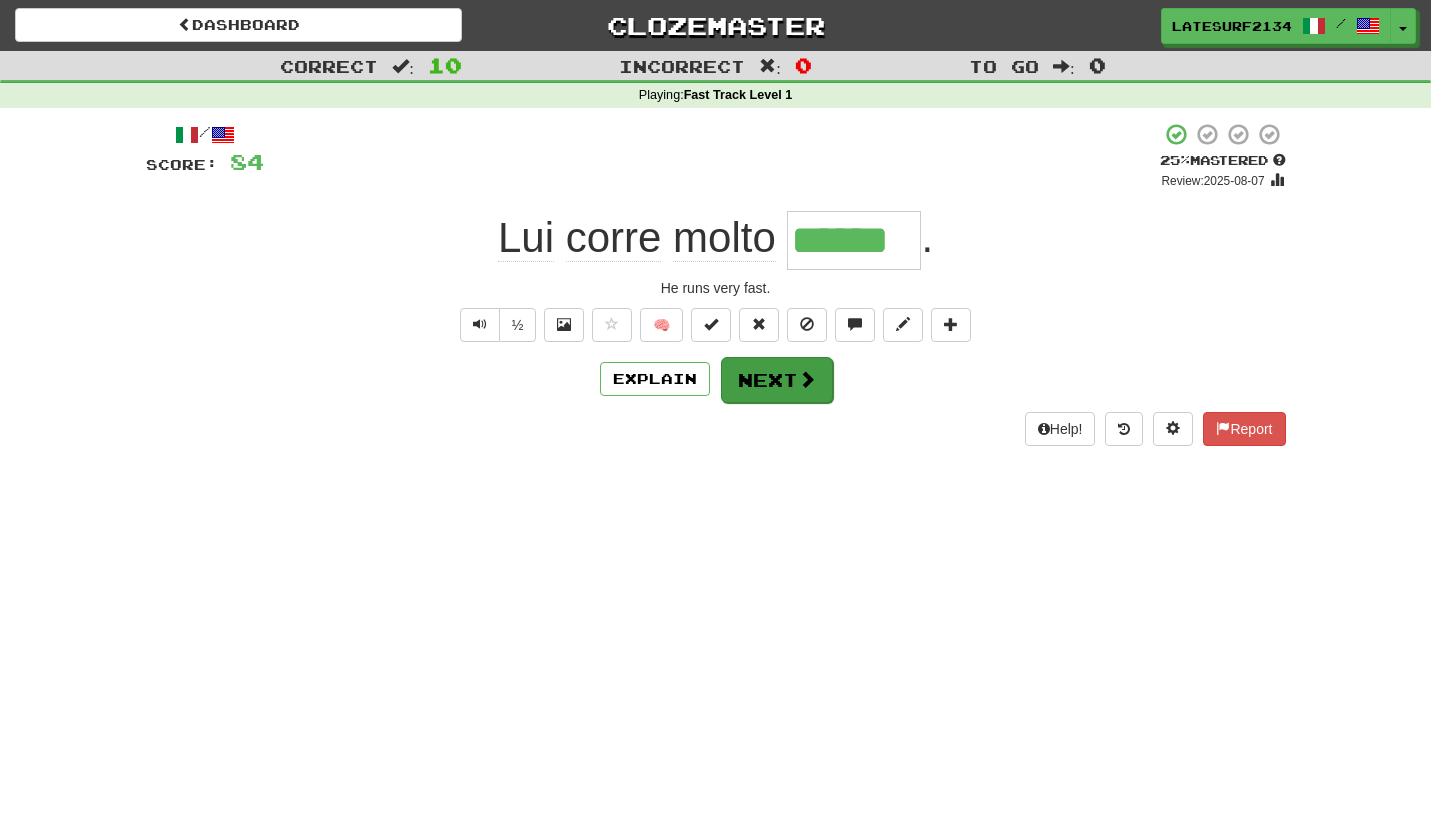 click on "Next" at bounding box center (777, 380) 